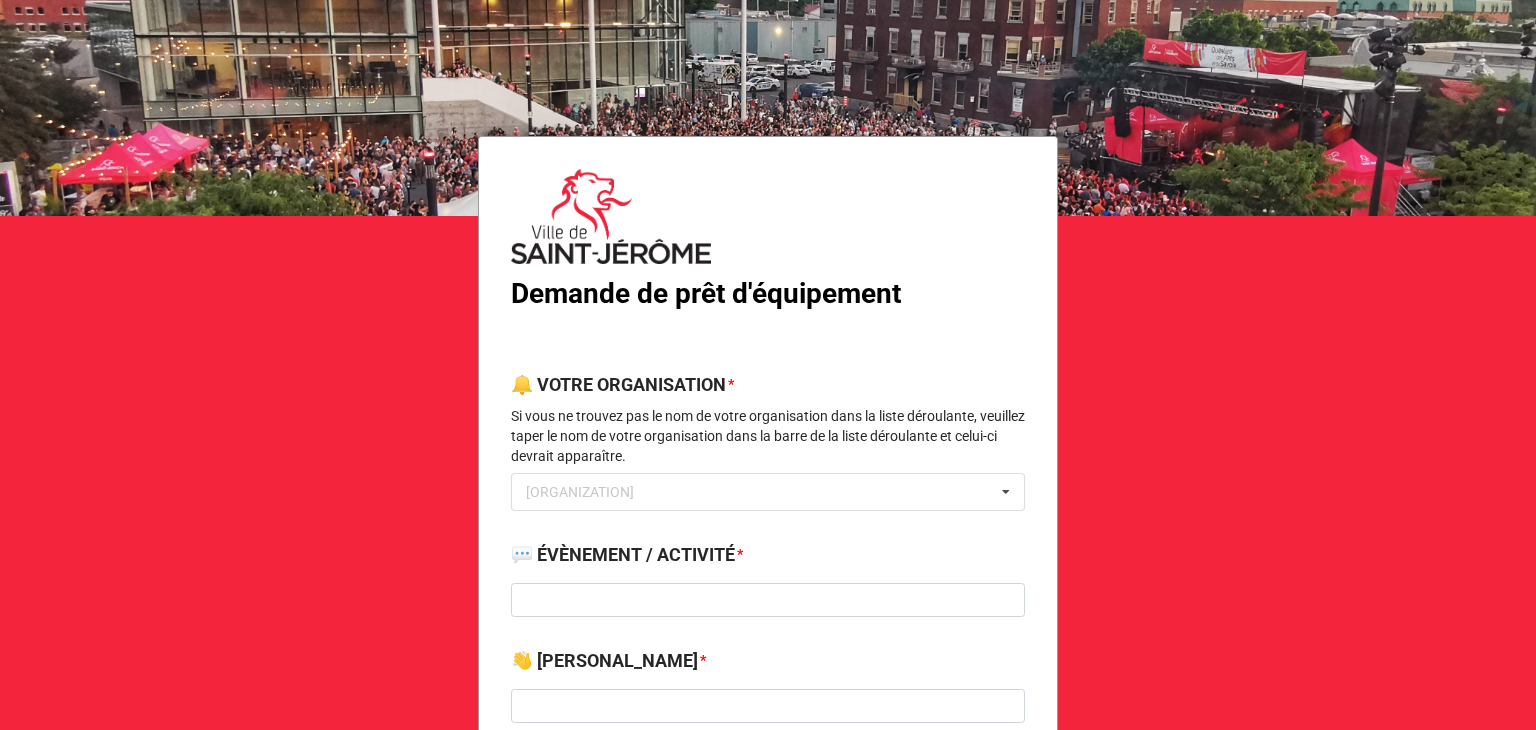 scroll, scrollTop: 0, scrollLeft: 0, axis: both 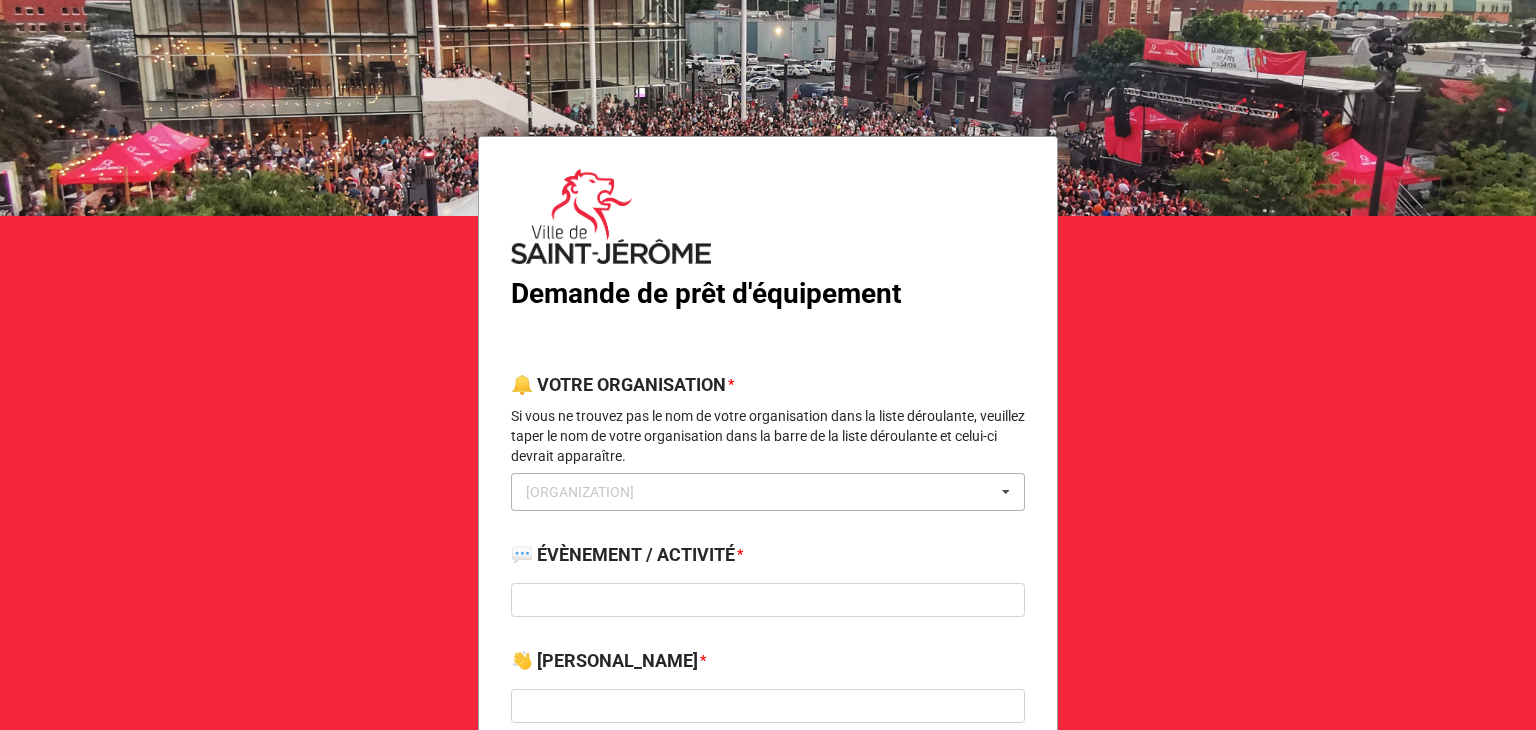 click on "Select ..." at bounding box center (592, 492) 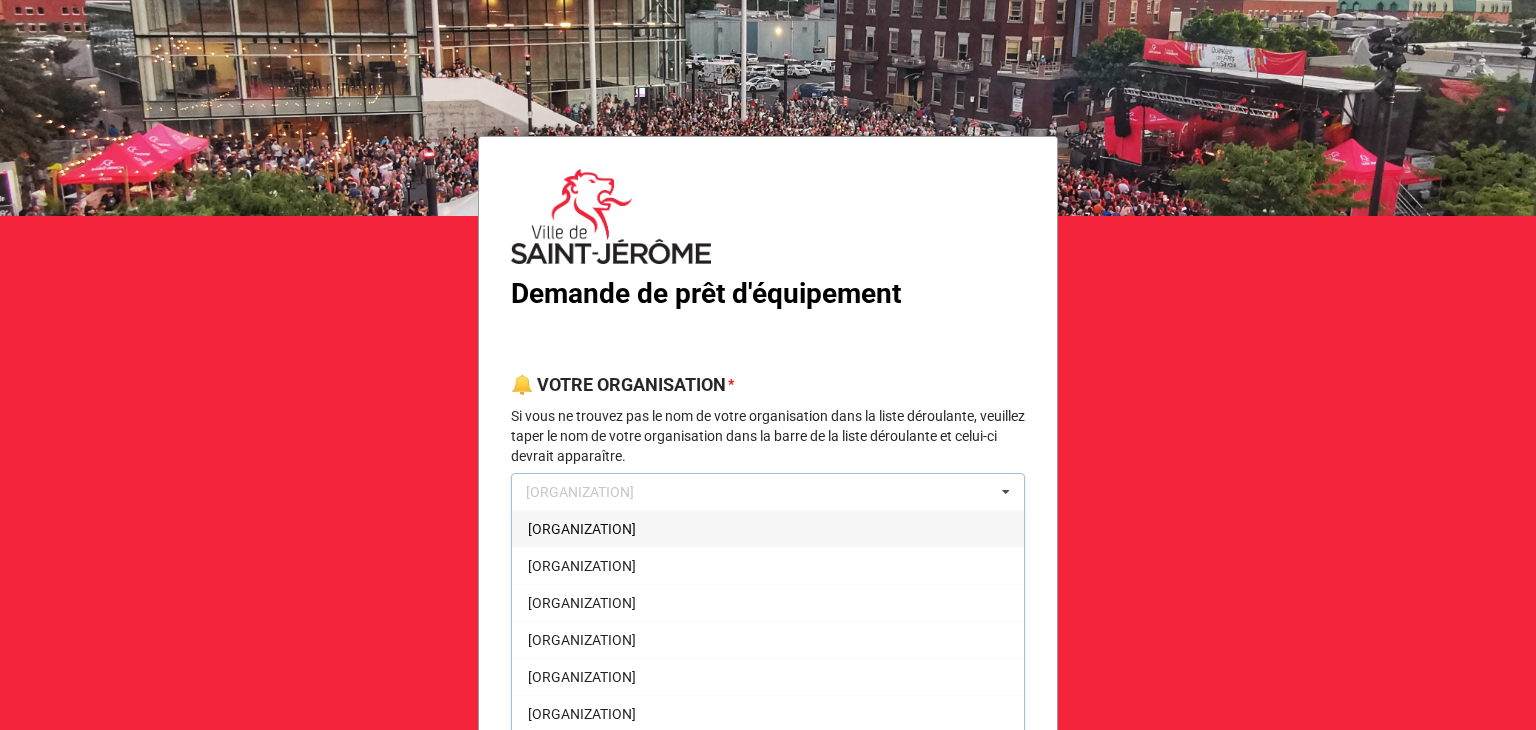 click on "Select ... Académie Lafontaine Accès Ressources Études Travail des Laurentides Action Source de vie Ami-e du Quartier Antre-jeunes Appui Laurentides Assemblée Nationale du Québec Association basketball  Saint-Jérôme Association des retraité(e)s en enseignement du Québec ASSOCIATION DU BASEBALL ET DE LA BALLE MOLLE MINEUR DE ST-JÉRÔME Association du personnel retraité du Cégep de Saint-Jérôme Association fibromyalgie des Laurentides Association gens de la Rolland Association Laurentienne des proches de la personne atteinte de maladie mentale (ALPPAMM) Association motocyclistes  des Basses-Laurentides Association personnes handicapées visuelle aveugles des Laurentides APHVAL Association régionale  de football Laurentides Lanaudière (ARFLL) Association régionale de loisirs pour personnes handicapées des Laurentides Au coin de MA rue - Centre de pédiatrie sociale en communauté Rivière-du-Nord Avenue 12-17 Bons Voisins de Saint-Pierre Cadets de l'air Escadron 682 Calacs L'Ancrage CAPRDN" at bounding box center (768, 492) 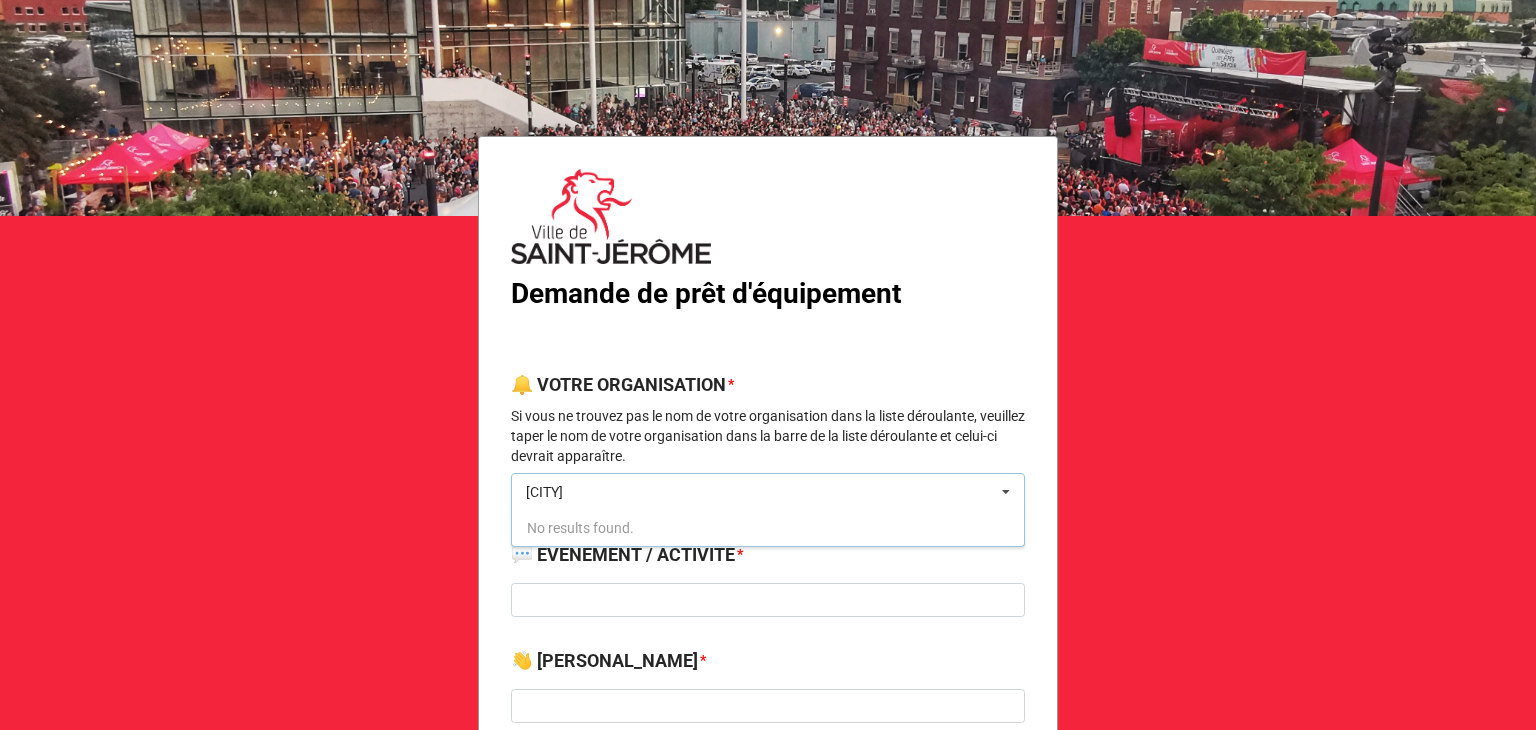 type on "ville" 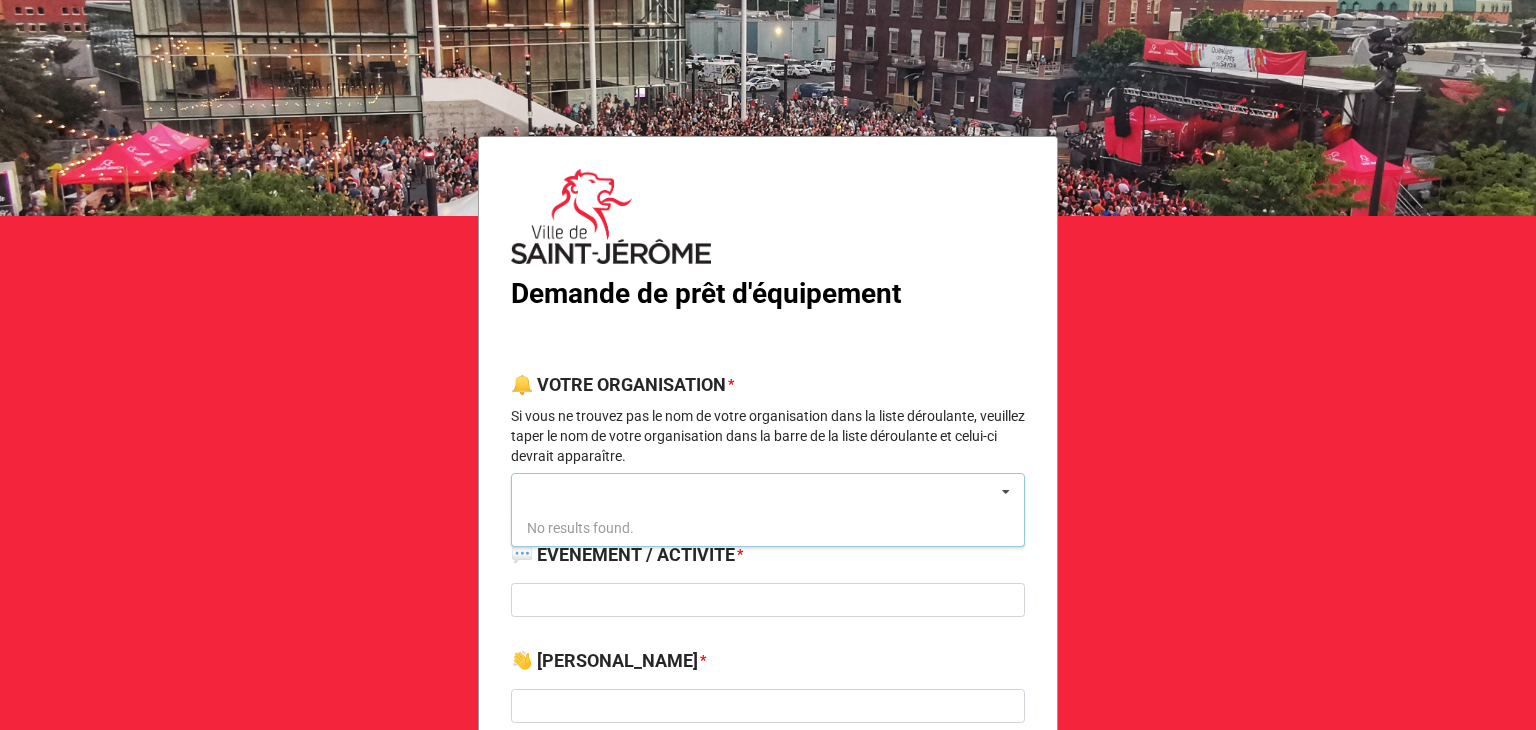click on "Demande de prêt d'équipement 🔔 VOTRE ORGANISATION * Si vous ne trouvez pas le nom de votre organisation dans la liste déroulante, veuillez taper le nom de votre organisation dans la barre de la liste déroulante et celui-ci devrait apparaître.
ville Select ... No results found. 💬 ÉVÈNEMENT / ACTIVITÉ * 👋 VOTRE NOM * 📧 COURRIEL * ☎️ TÉLÉPHONE (facultatif) 💬 NOMBRE PARTICIPANTS * ➕ AJOUTER UN PRÊT D'ÉQUIPEMENT Vous  devez  remplir cette section du formulaire afin que votre demande de réservation de PRÊT D’ÉQUIPEMENT soit transmise. Cliquez sur le bouton gris ci-dessous pour y accéder ⤵️
⚠️ SÉCURITÉ PUBLIQUE * La tenue de certaines activités ou évènements requière une autorisation de la part du service de la sécurité incendie. Merci de cocher les éléments ci-dessous qui s’appliquent à votre activité ou événement. ⤵️
AUCUNE DE CES OPTIONS VENTE DE BOISSONS ALCOOLISÉES SERVICE DE BOISSONS ALCOOLISÉES CUISSON D'ALIMENTS (BBQ, RÉCHAUD, ...)" at bounding box center [768, 1159] 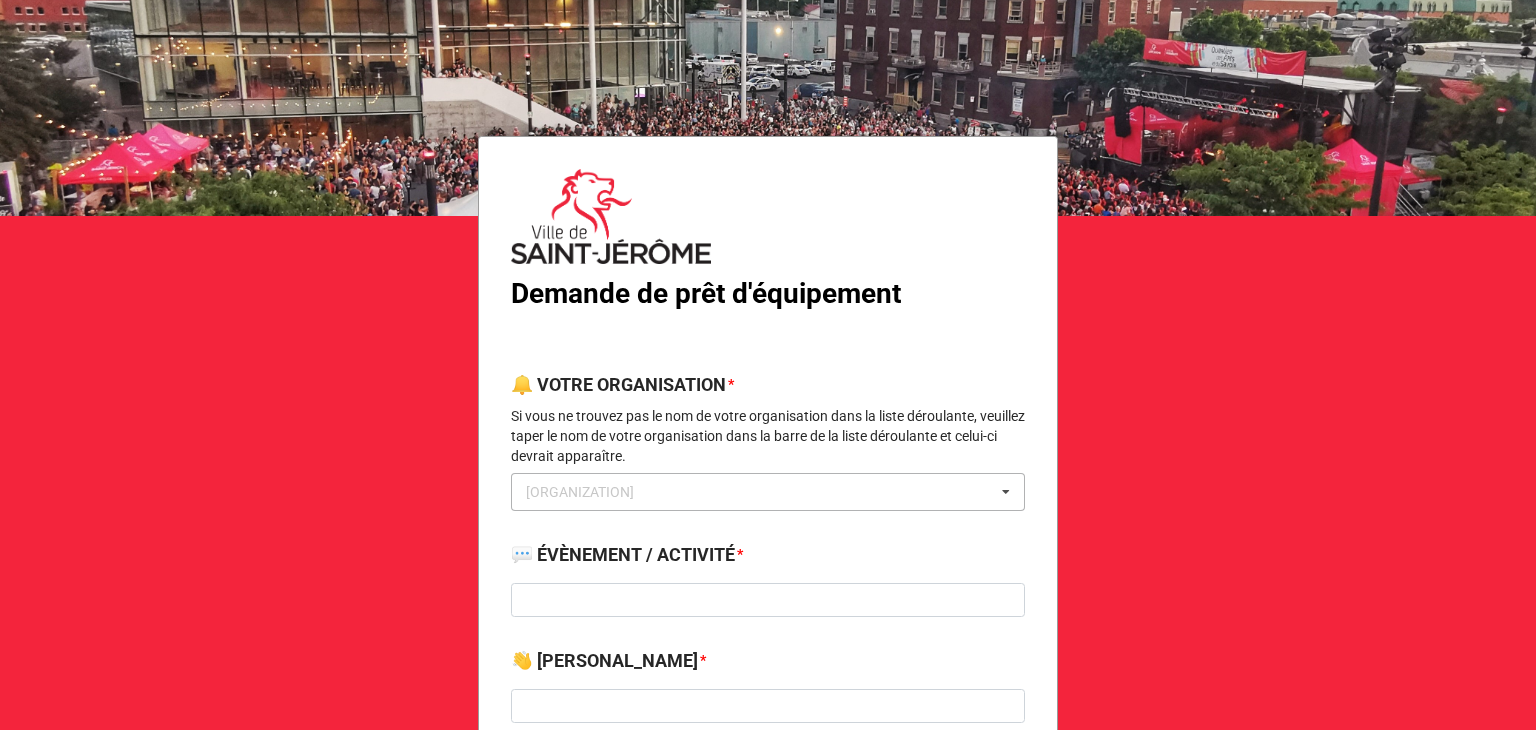 click on "ville Select ... Académie Lafontaine Accès Ressources Études Travail des Laurentides Action Source de vie Ami-e du Quartier Antre-jeunes Appui Laurentides Assemblée Nationale du Québec Association basketball  Saint-Jérôme Association des retraité(e)s en enseignement du Québec ASSOCIATION DU BASEBALL ET DE LA BALLE MOLLE MINEUR DE ST-JÉRÔME Association du personnel retraité du Cégep de Saint-Jérôme Association fibromyalgie des Laurentides Association gens de la Rolland Association Laurentienne des proches de la personne atteinte de maladie mentale (ALPPAMM) Association motocyclistes  des Basses-Laurentides Association personnes handicapées visuelle aveugles des Laurentides APHVAL Association régionale  de football Laurentides Lanaudière (ARFLL) Association régionale de loisirs pour personnes handicapées des Laurentides Au coin de MA rue - Centre de pédiatrie sociale en communauté Rivière-du-Nord Avenue 12-17 Bons Voisins de Saint-Pierre Cadets de l'air Escadron 682 Calacs L'Ancrage" at bounding box center [768, 492] 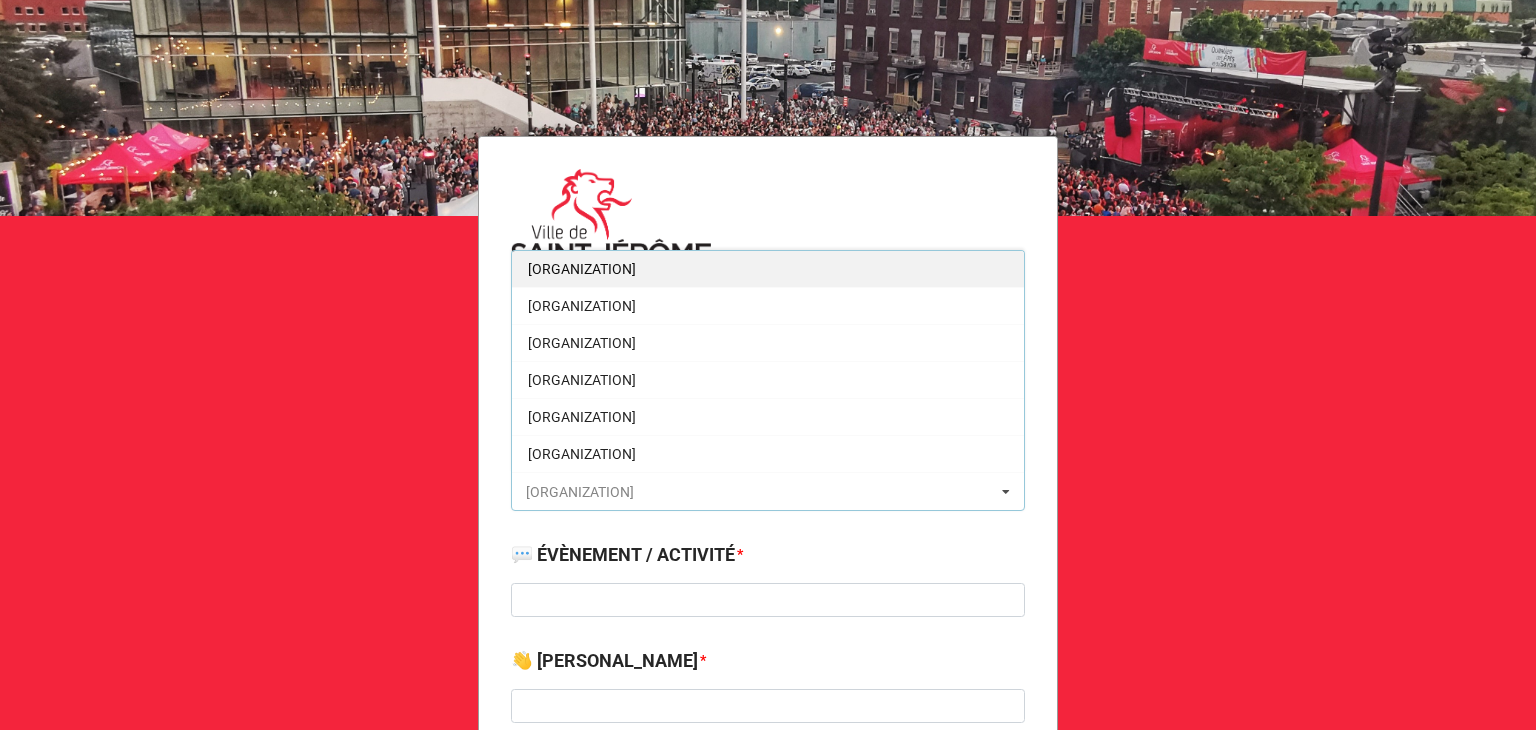 scroll, scrollTop: 0, scrollLeft: 0, axis: both 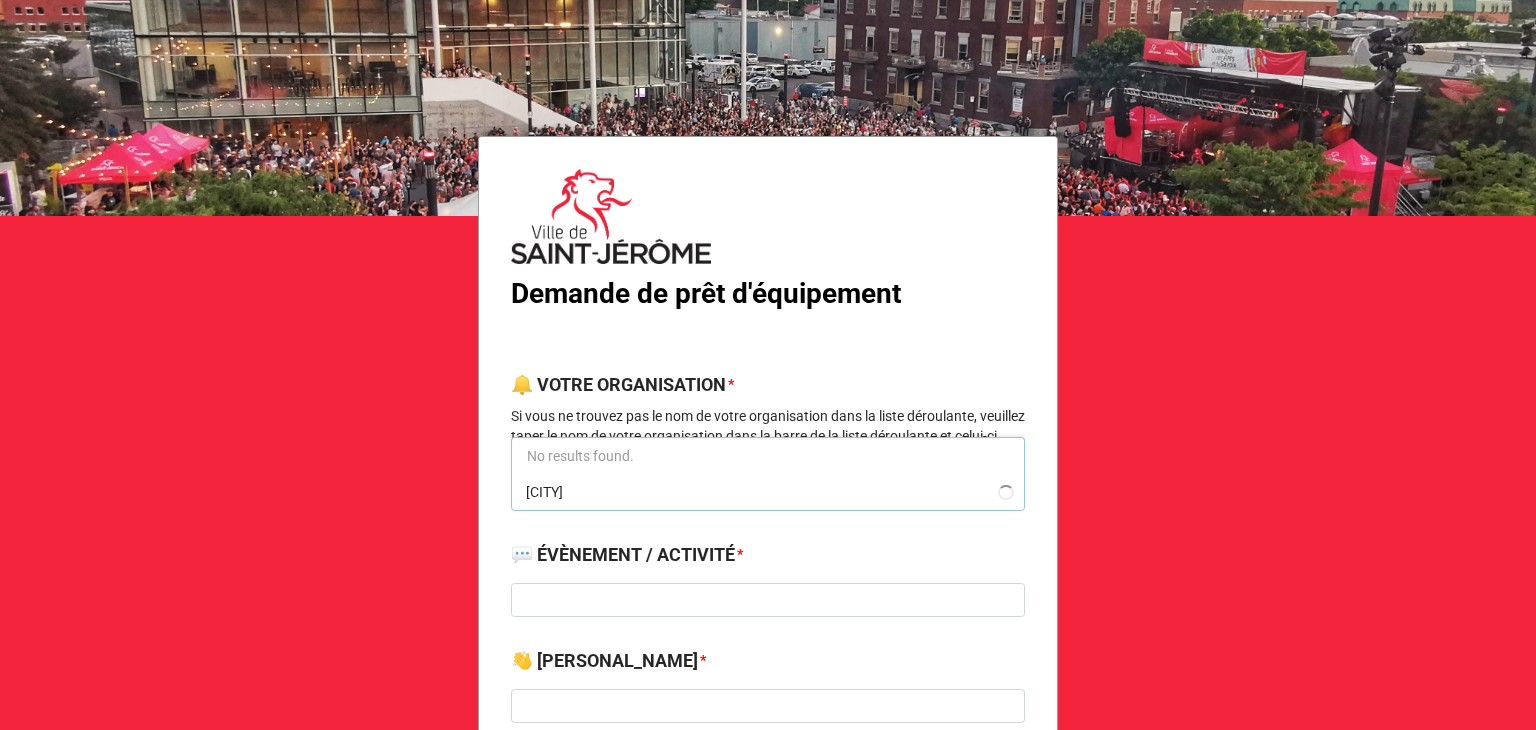 type on "c" 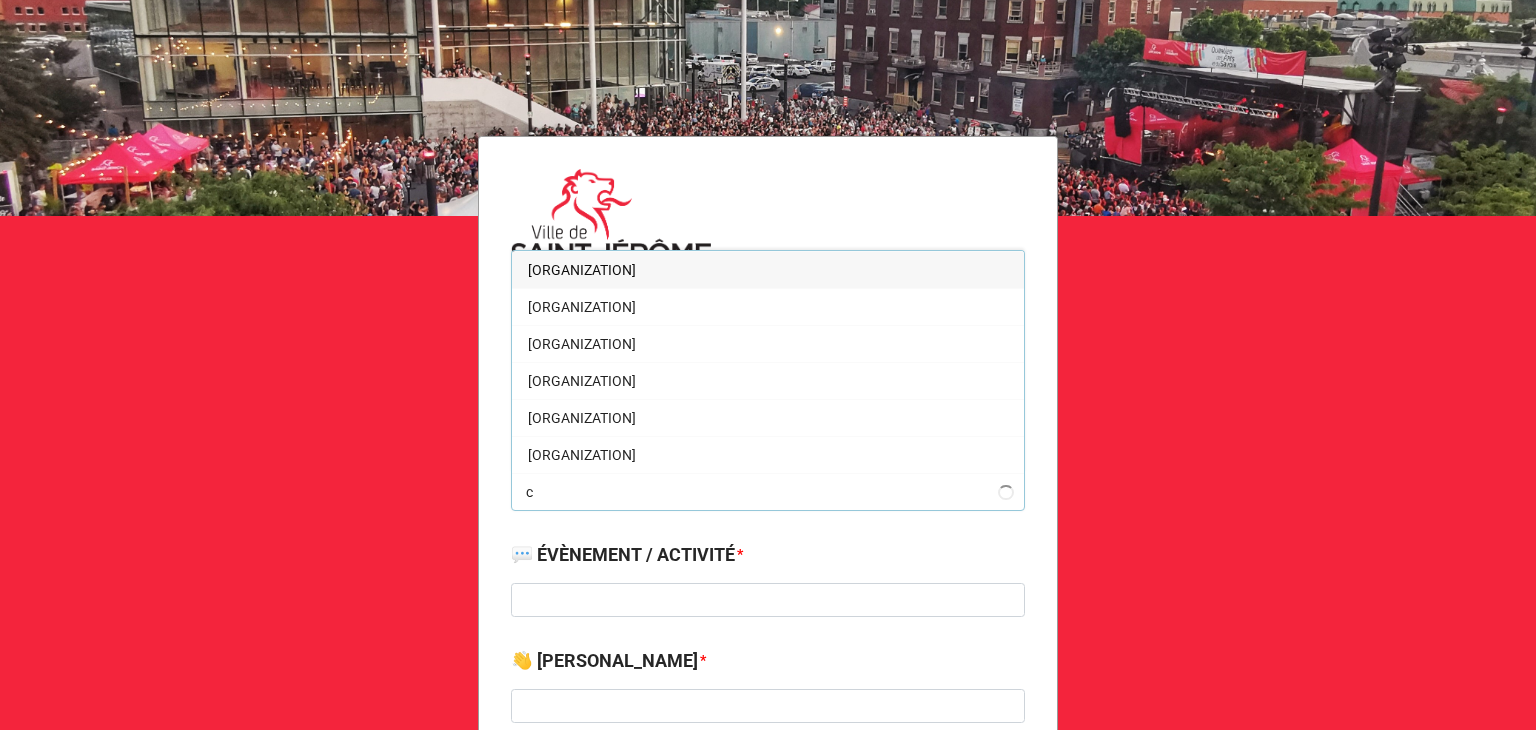 type 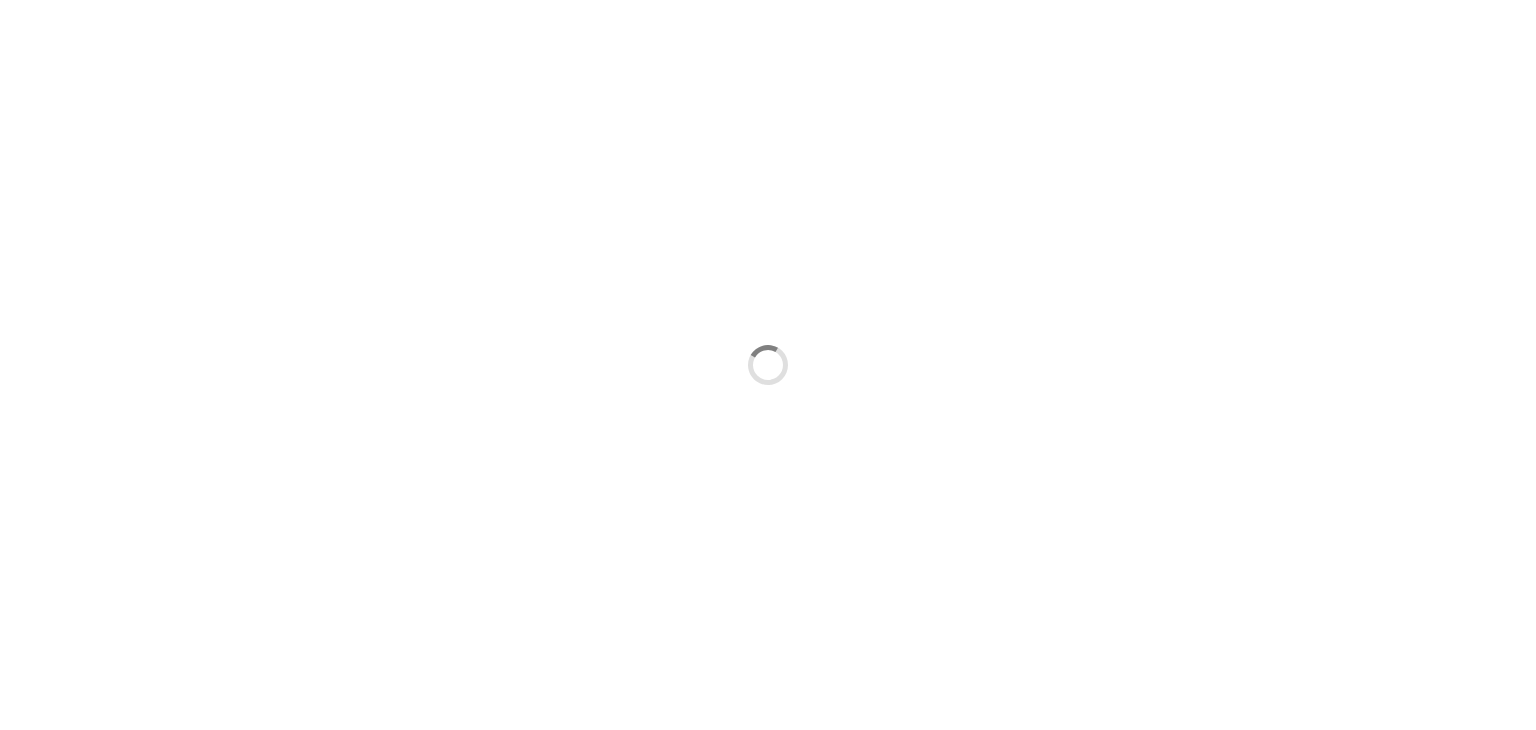 scroll, scrollTop: 0, scrollLeft: 0, axis: both 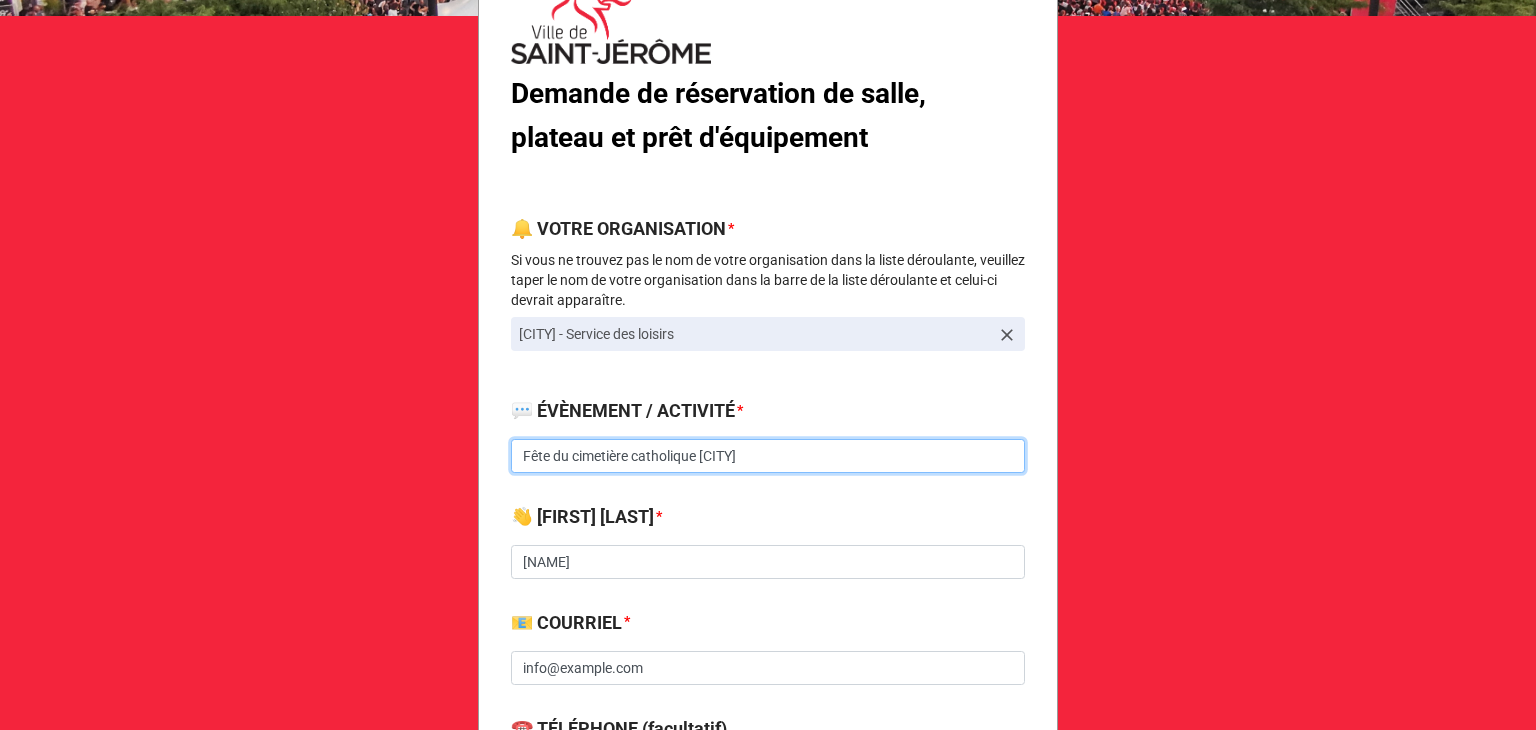 drag, startPoint x: 800, startPoint y: 455, endPoint x: 450, endPoint y: 461, distance: 350.05142 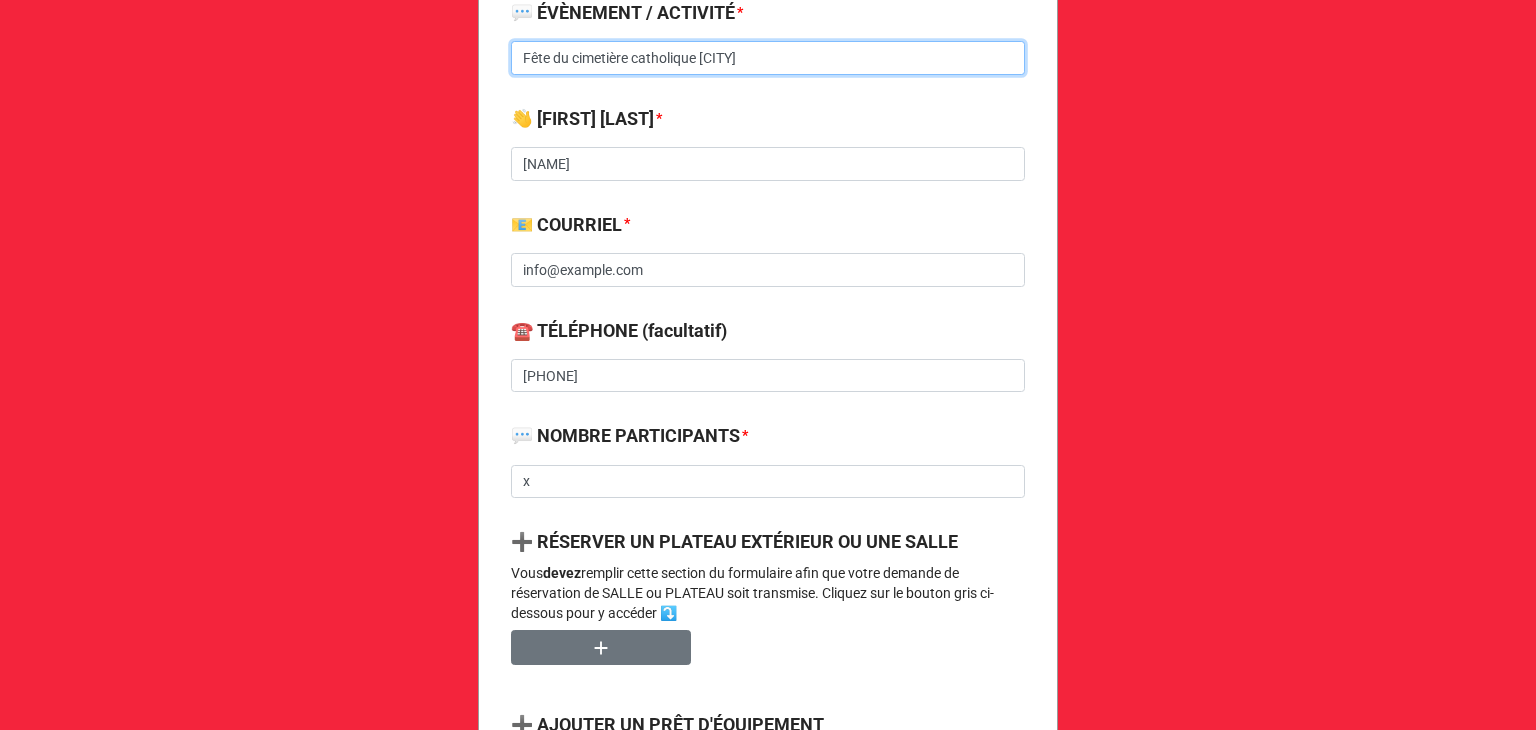 scroll, scrollTop: 600, scrollLeft: 0, axis: vertical 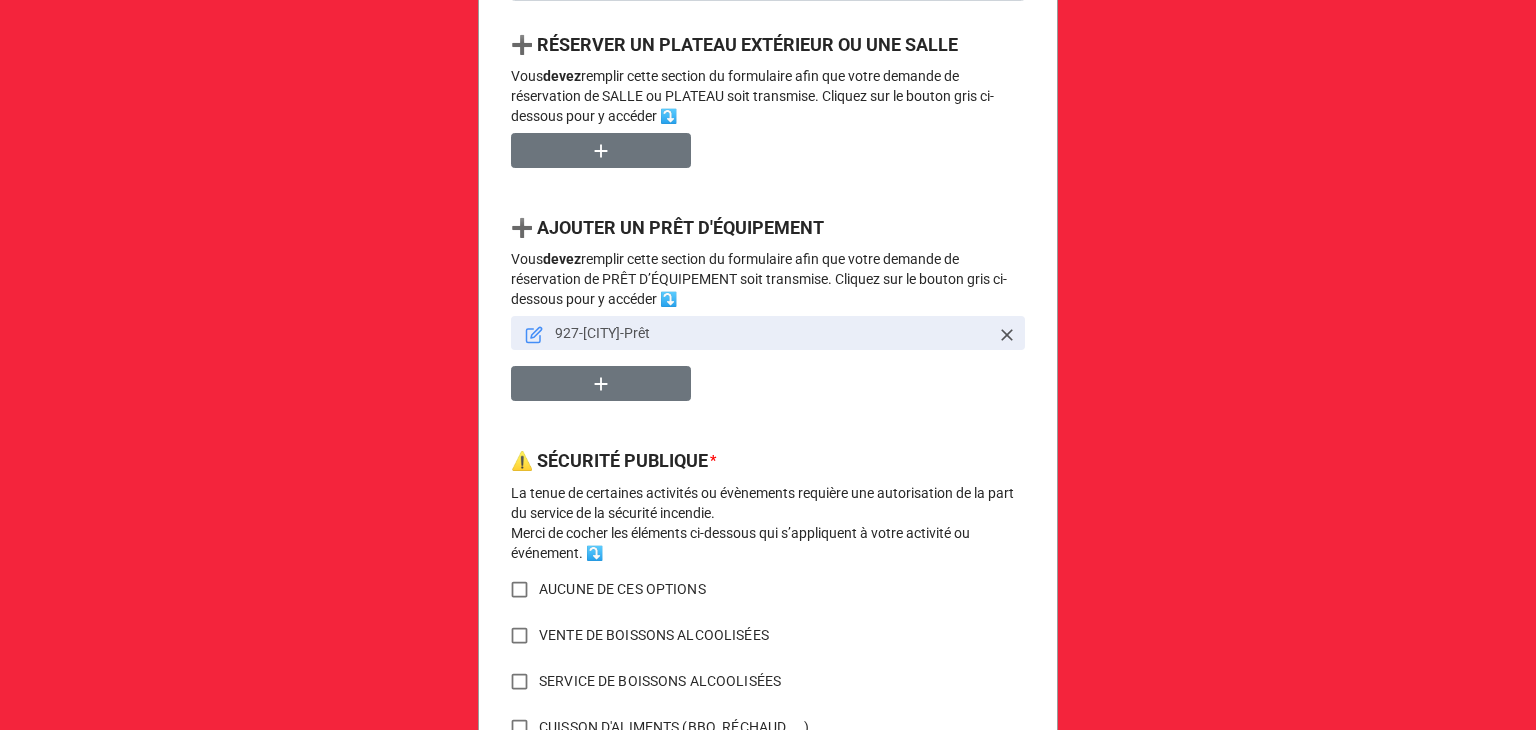 click on "927-[CITY]-Prêt" at bounding box center (772, 333) 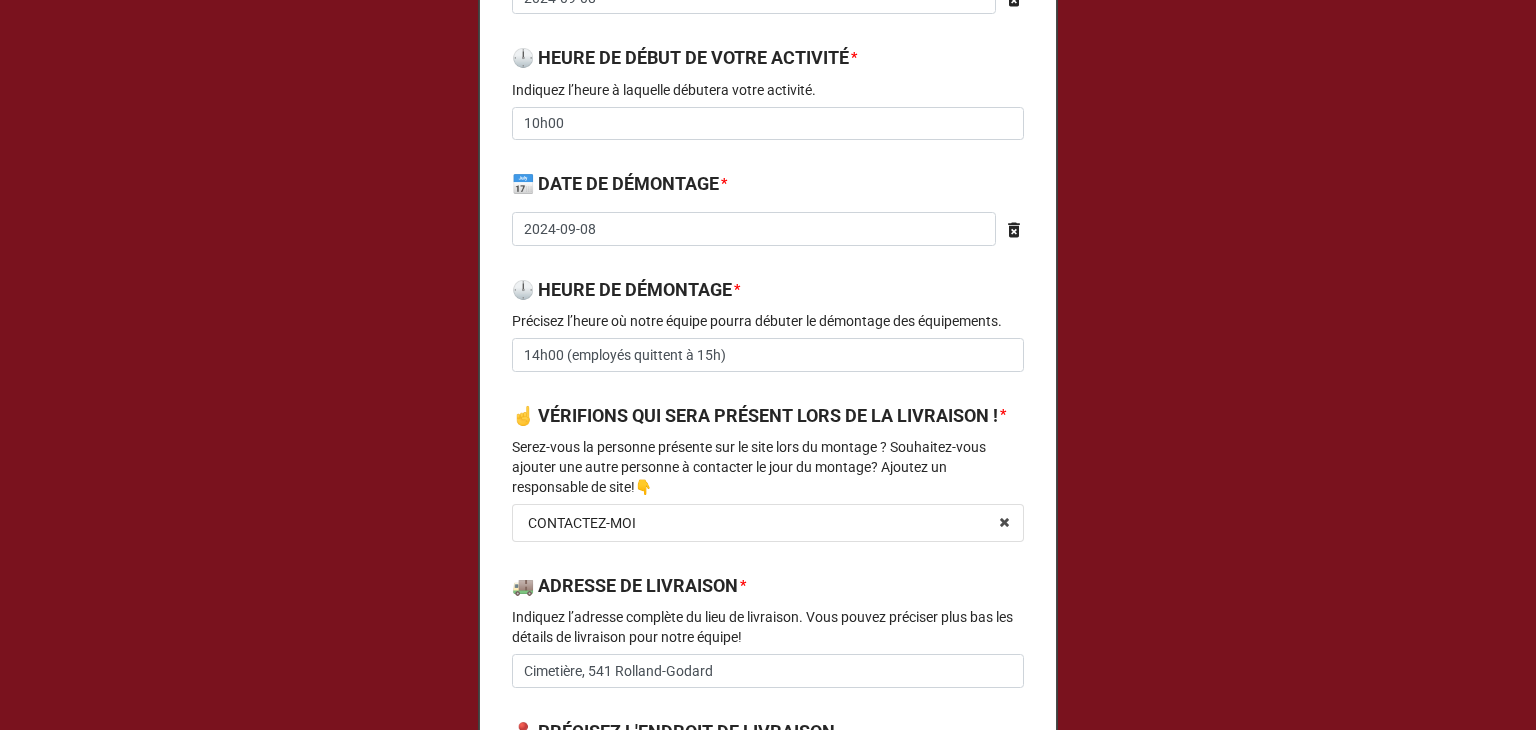 scroll, scrollTop: 900, scrollLeft: 0, axis: vertical 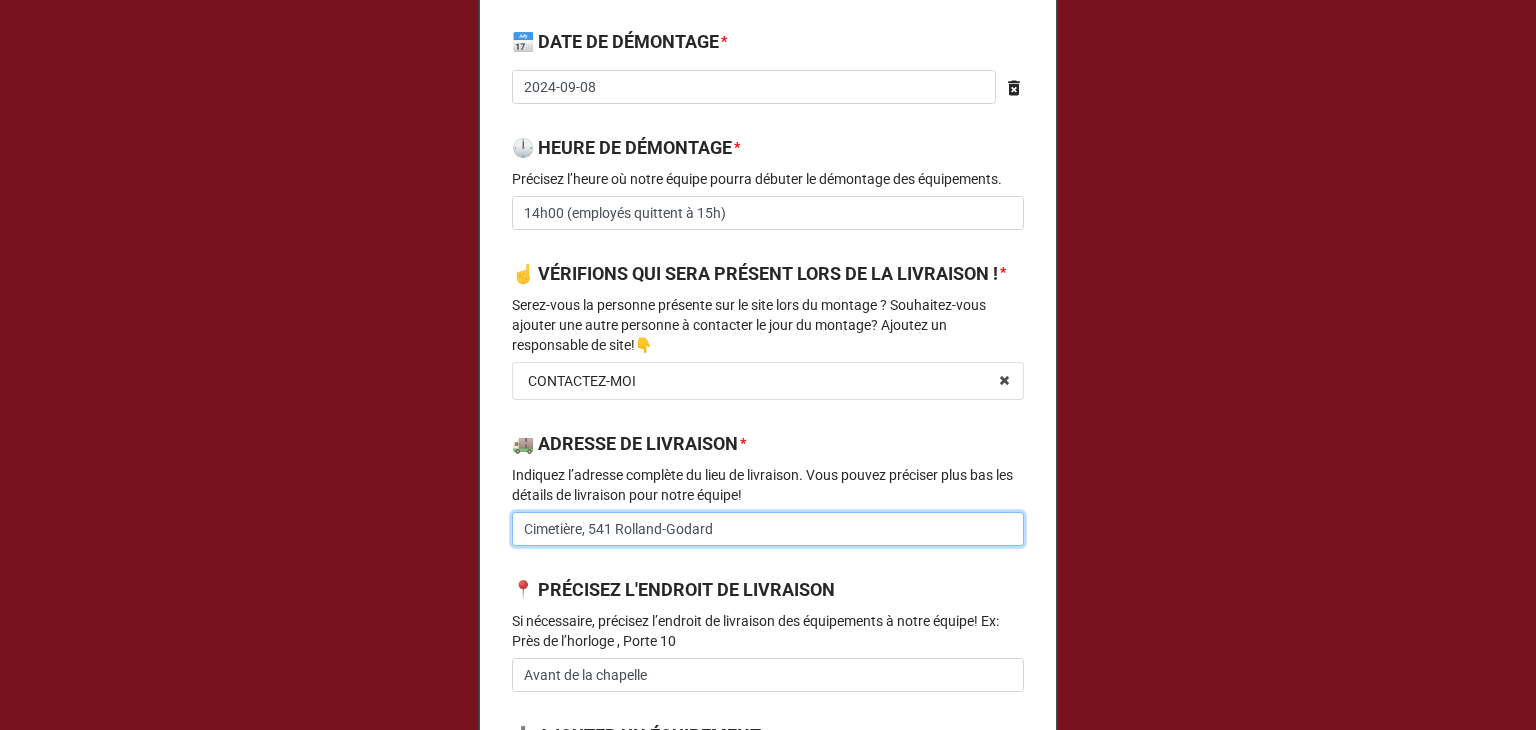click on "Cimetière, 541 Rolland-Godard" at bounding box center (768, 529) 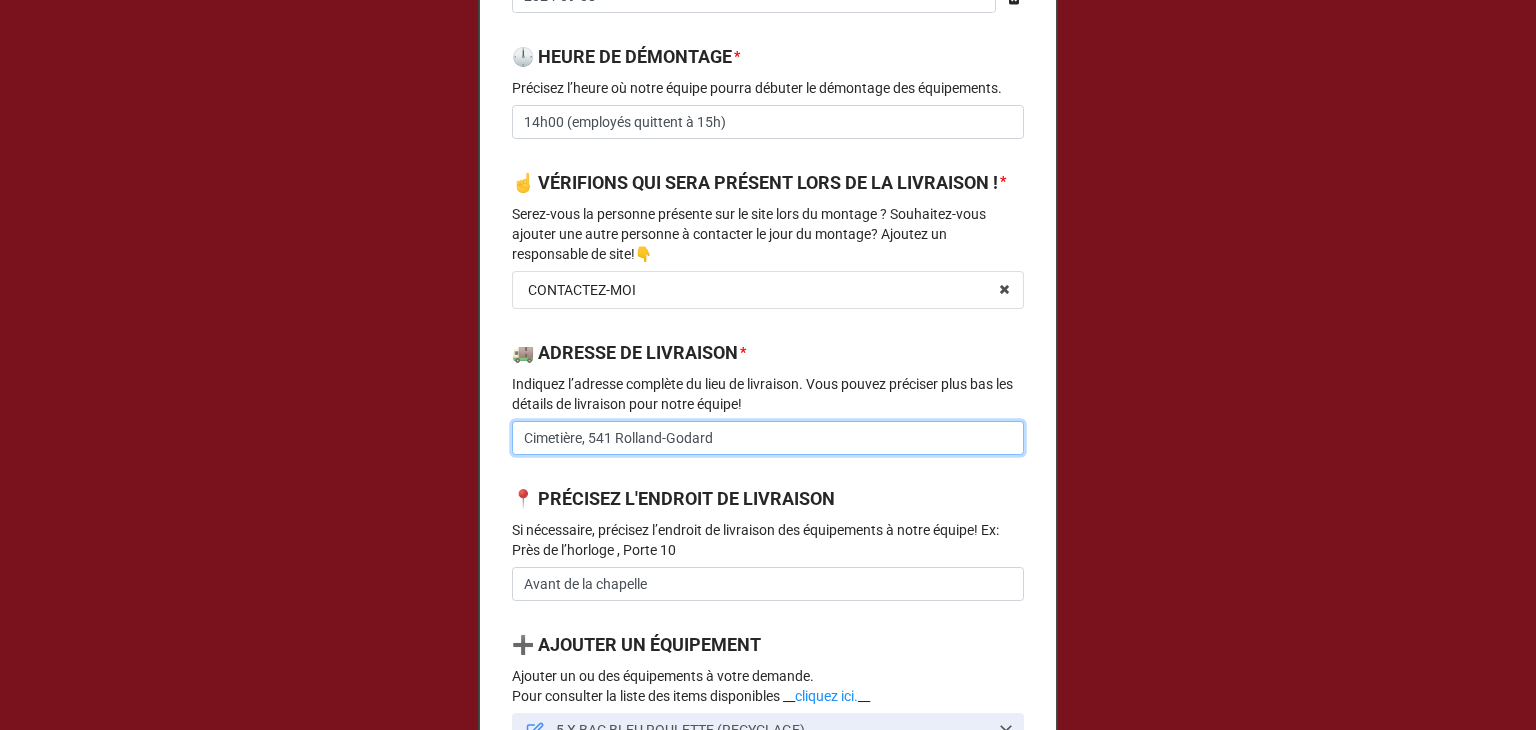 scroll, scrollTop: 1100, scrollLeft: 0, axis: vertical 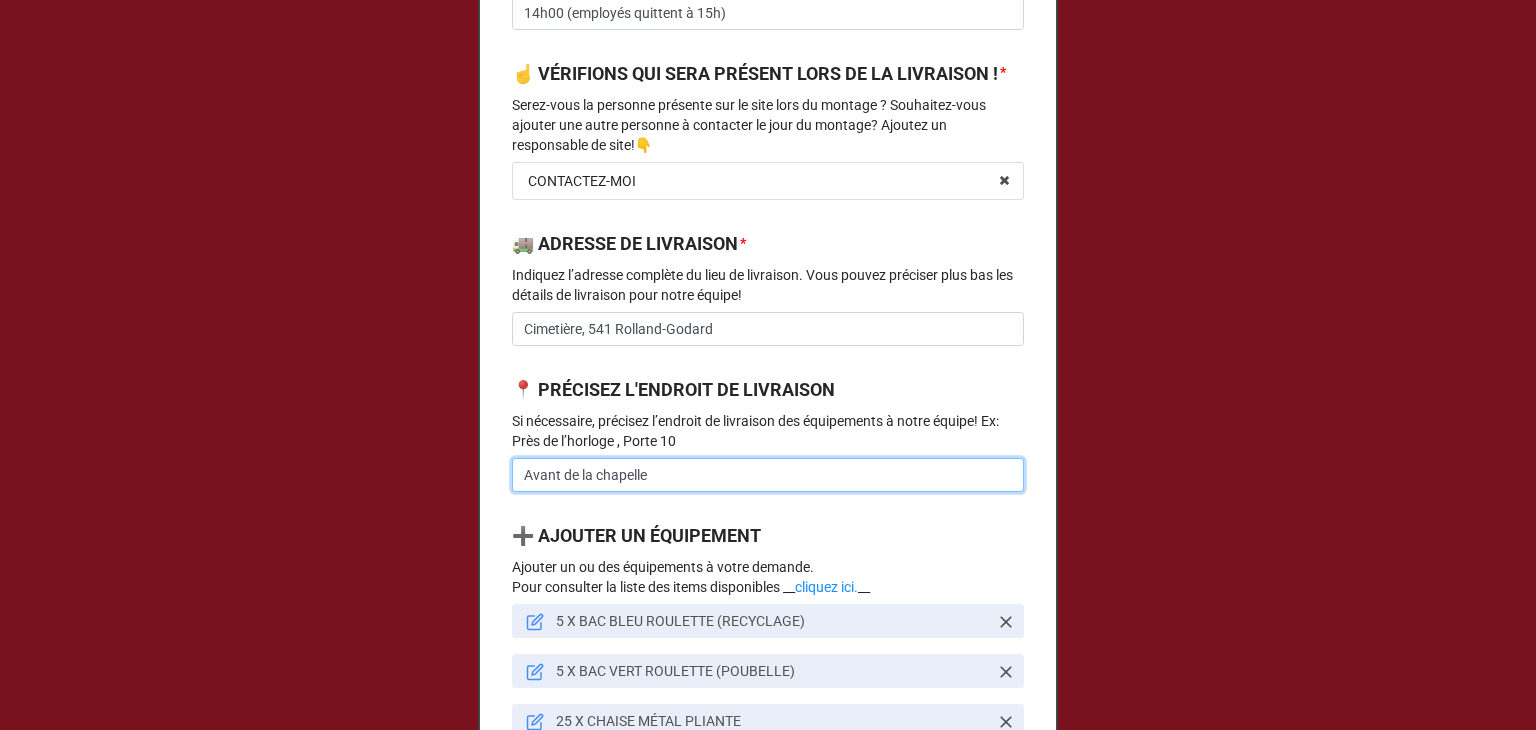 click on "Avant de la chapelle" at bounding box center (768, 475) 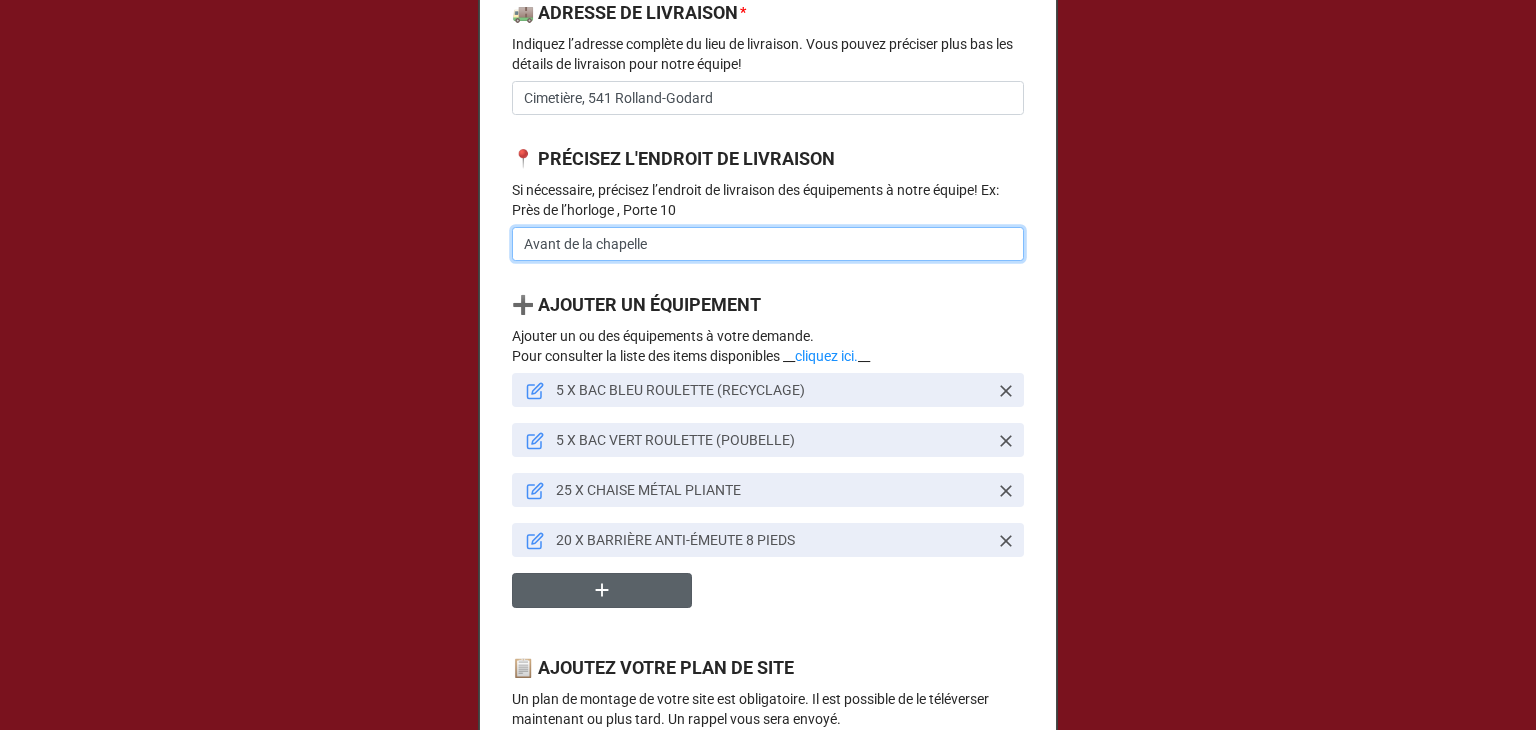 scroll, scrollTop: 1400, scrollLeft: 0, axis: vertical 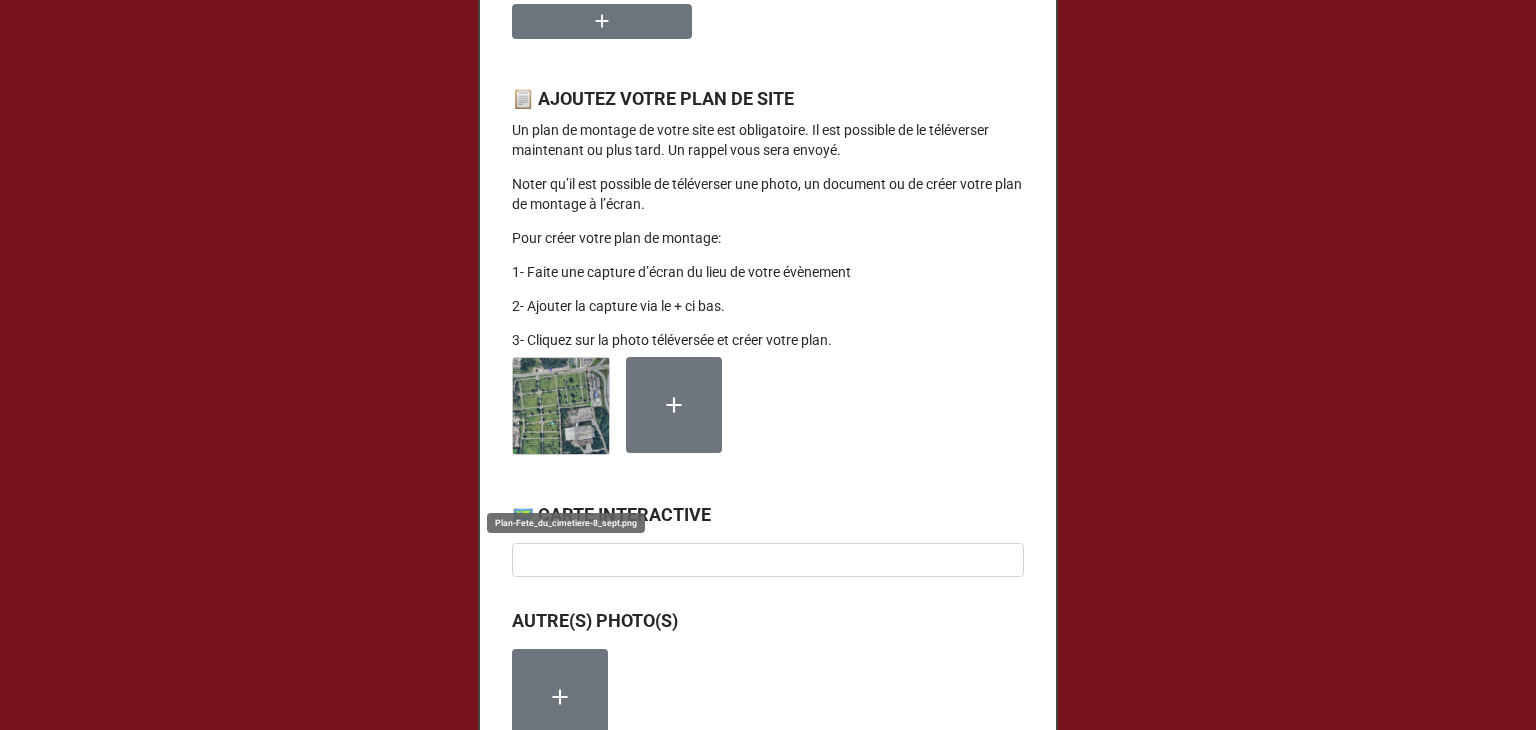 click at bounding box center (561, 406) 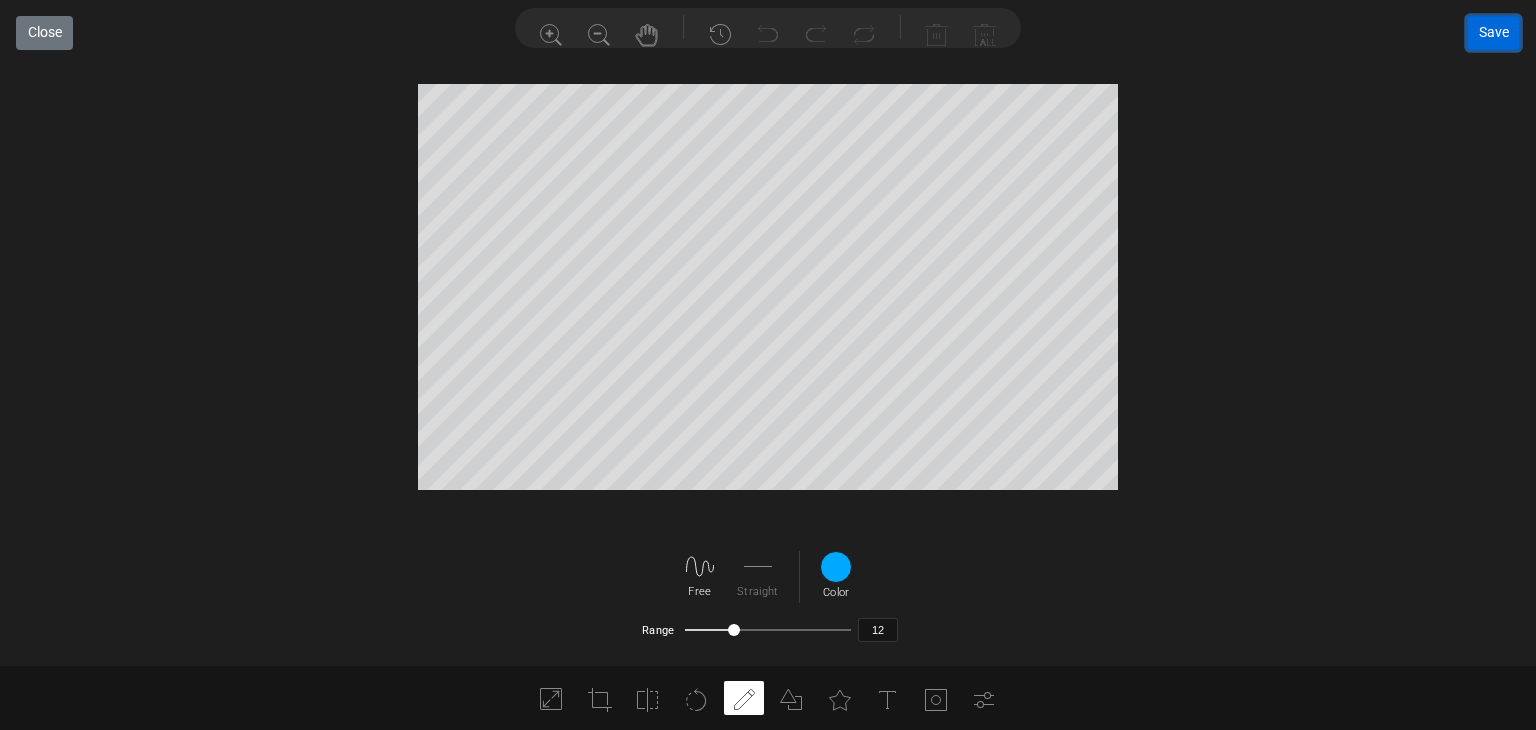 click on "Save" at bounding box center [1493, 33] 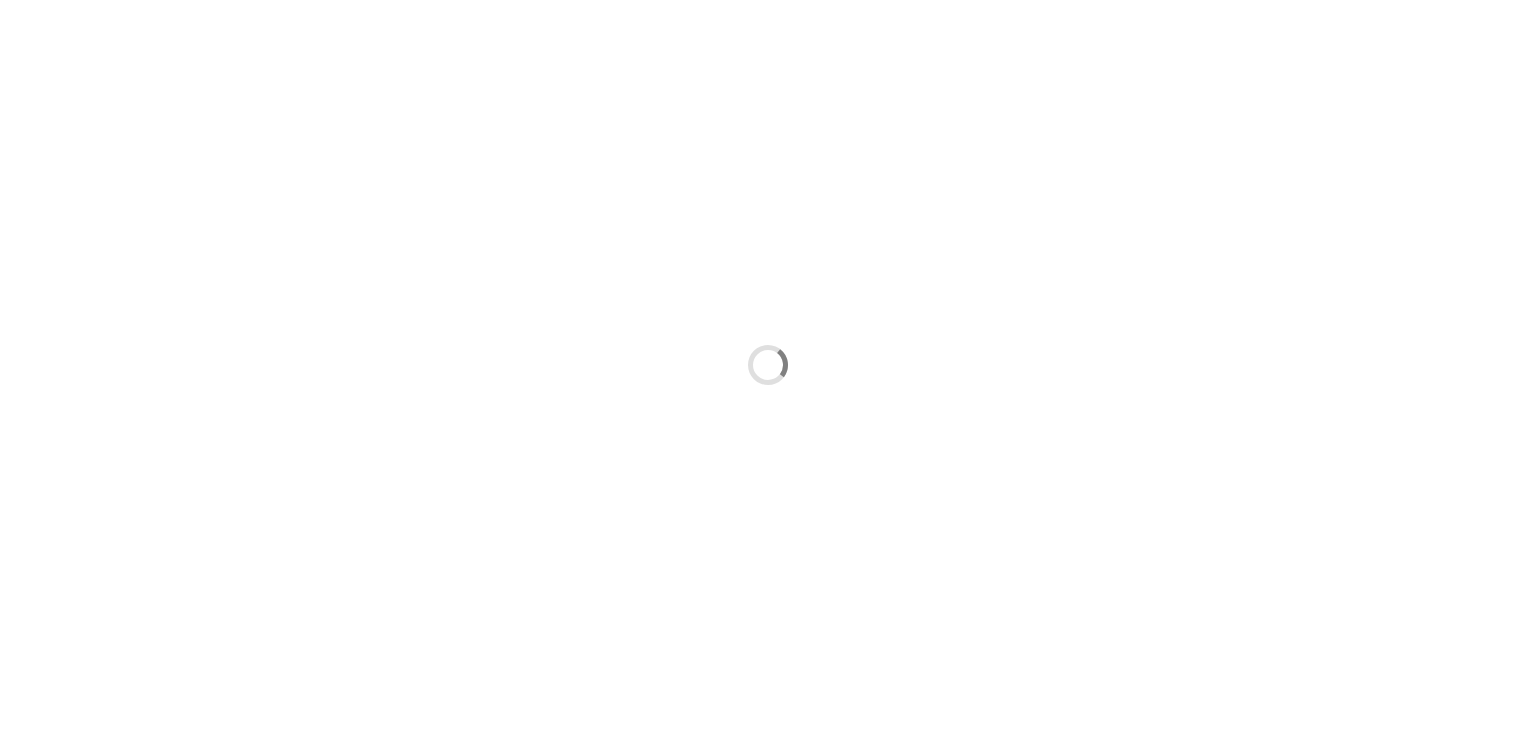 type on "x" 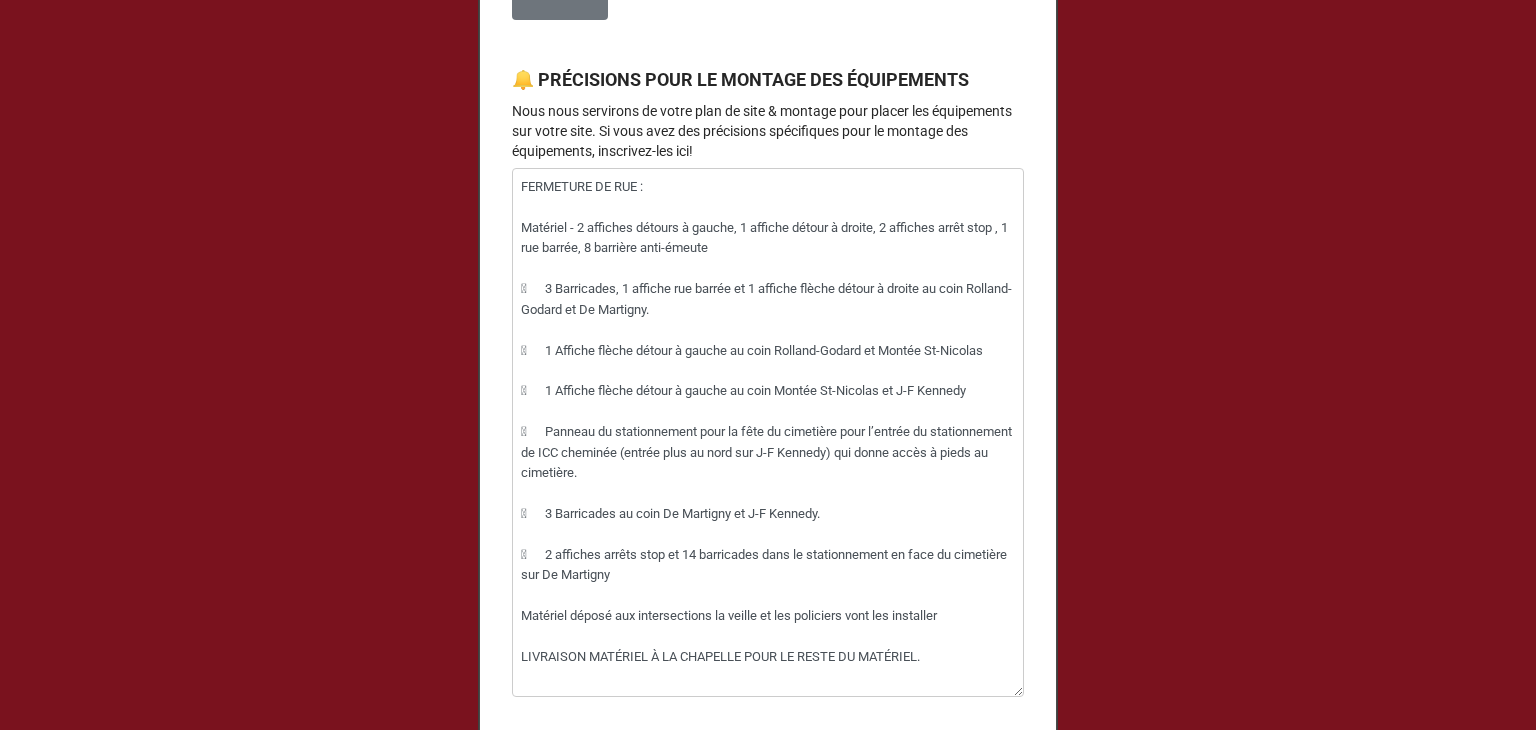 scroll, scrollTop: 2700, scrollLeft: 0, axis: vertical 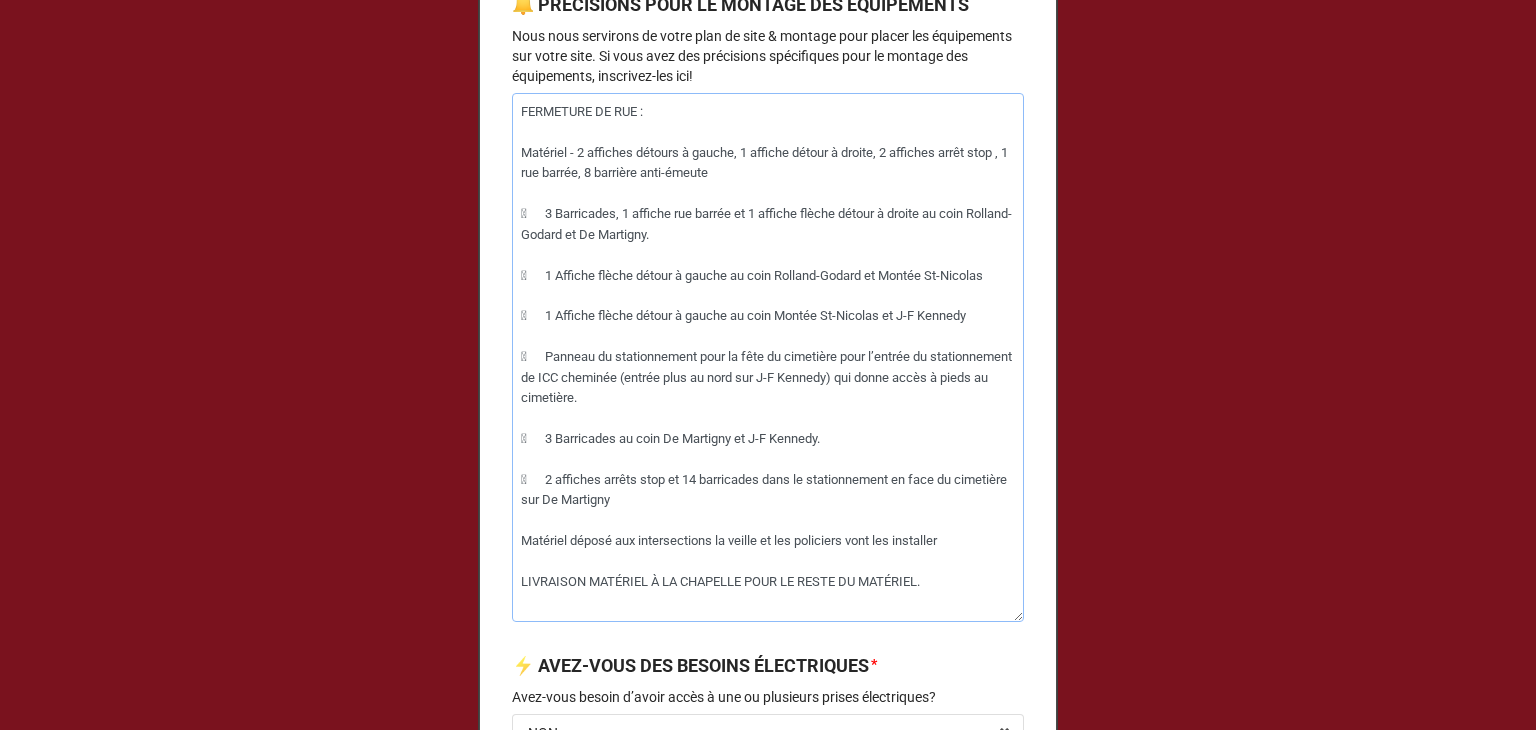 click on "FERMETURE DE RUE :
Matériel - 2 affiches détours à gauche, 1 affiche détour à droite, 2 affiches arrêt stop , 1 rue barrée, 8 barrière anti-émeute
	3 Barricades, 1 affiche rue barrée et 1 affiche flèche détour à droite au coin Rolland-Godard et De Martigny.
	1 Affiche flèche détour à gauche au coin Rolland-Godard et Montée St-Nicolas
	1 Affiche flèche détour à gauche au coin Montée St-Nicolas et J-F Kennedy
	Panneau du stationnement pour la fête du cimetière pour l’entrée du stationnement de ICC cheminée (entrée plus au nord sur J-F Kennedy) qui donne accès à pieds au cimetière.
	3 Barricades au coin De Martigny et J-F Kennedy.
	2 affiches arrêts stop et 14 barricades dans le stationnement en face du cimetière sur De Martigny
Matériel déposé aux intersections la veille et les policiers vont les installer
LIVRAISON MATÉRIEL À LA CHAPELLE POUR LE RESTE DU MATÉRIEL." at bounding box center [768, 357] 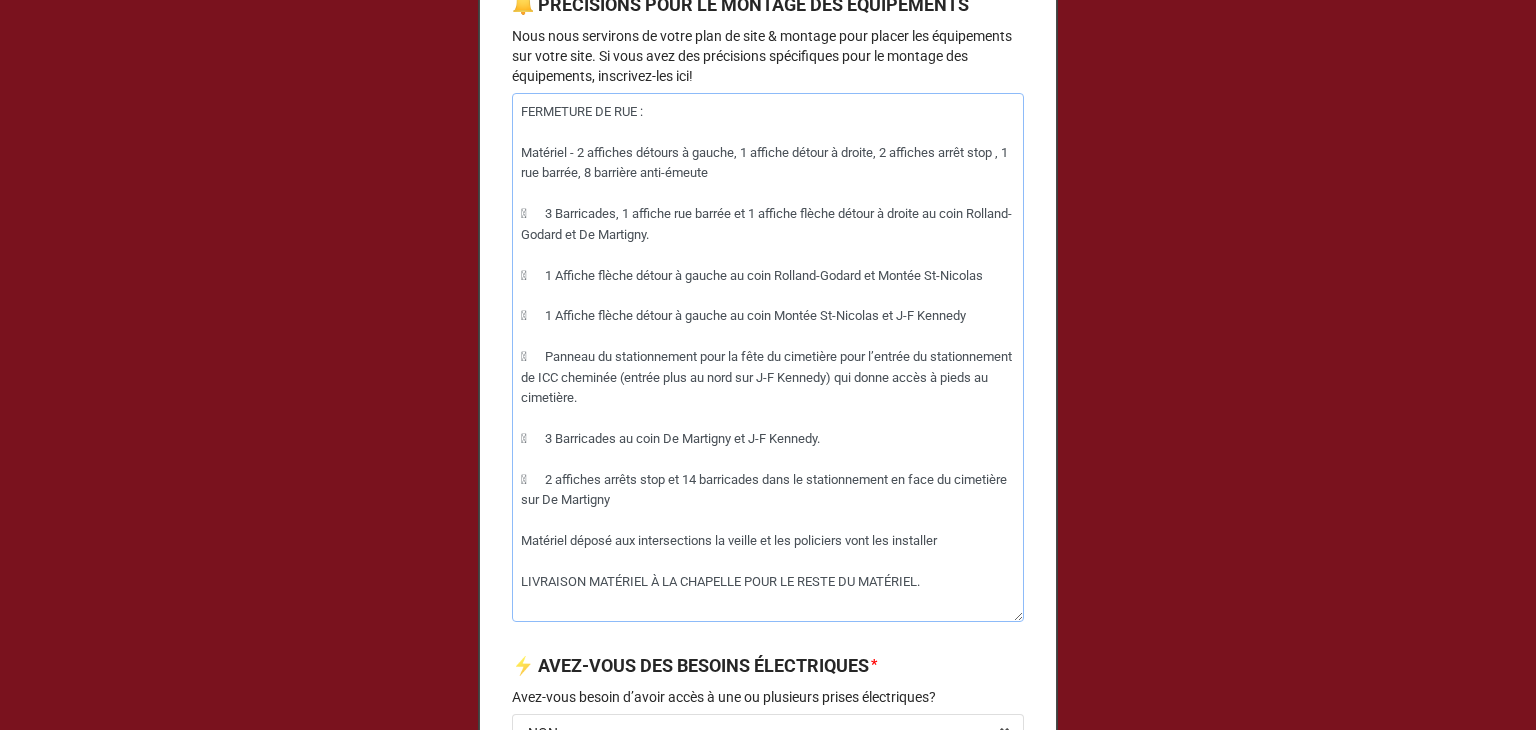 drag, startPoint x: 939, startPoint y: 613, endPoint x: 511, endPoint y: 134, distance: 642.35895 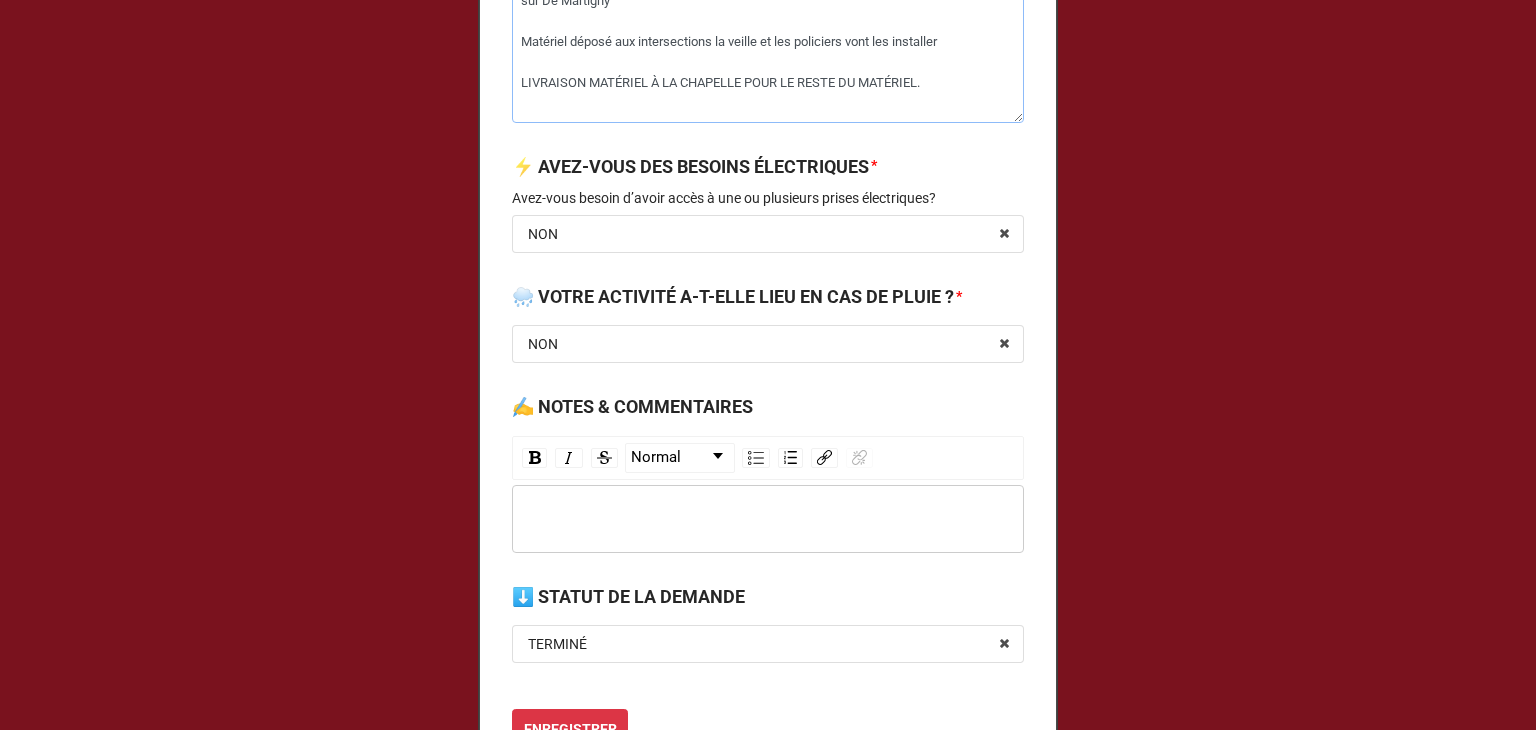 scroll, scrollTop: 3200, scrollLeft: 0, axis: vertical 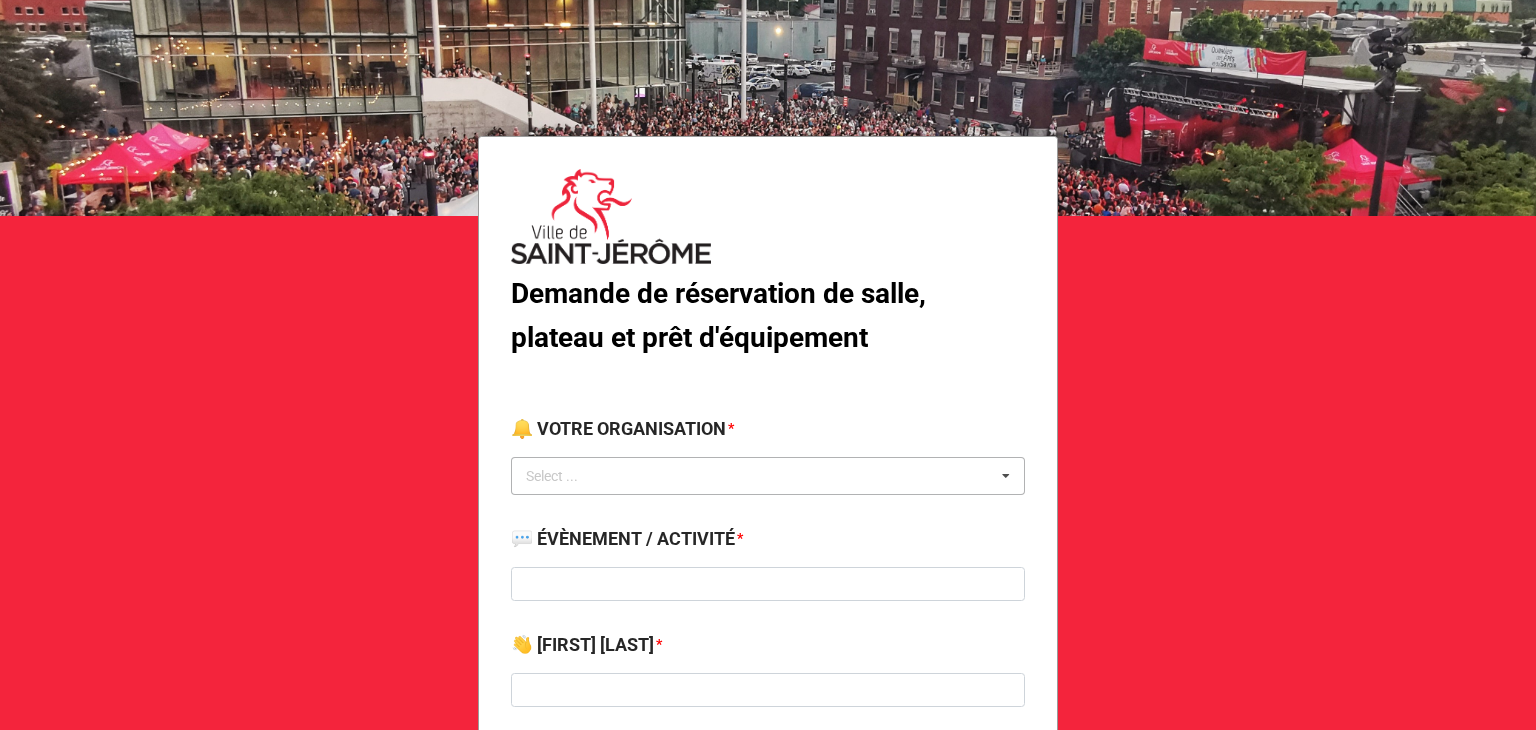 click on "Select ..." at bounding box center [564, 476] 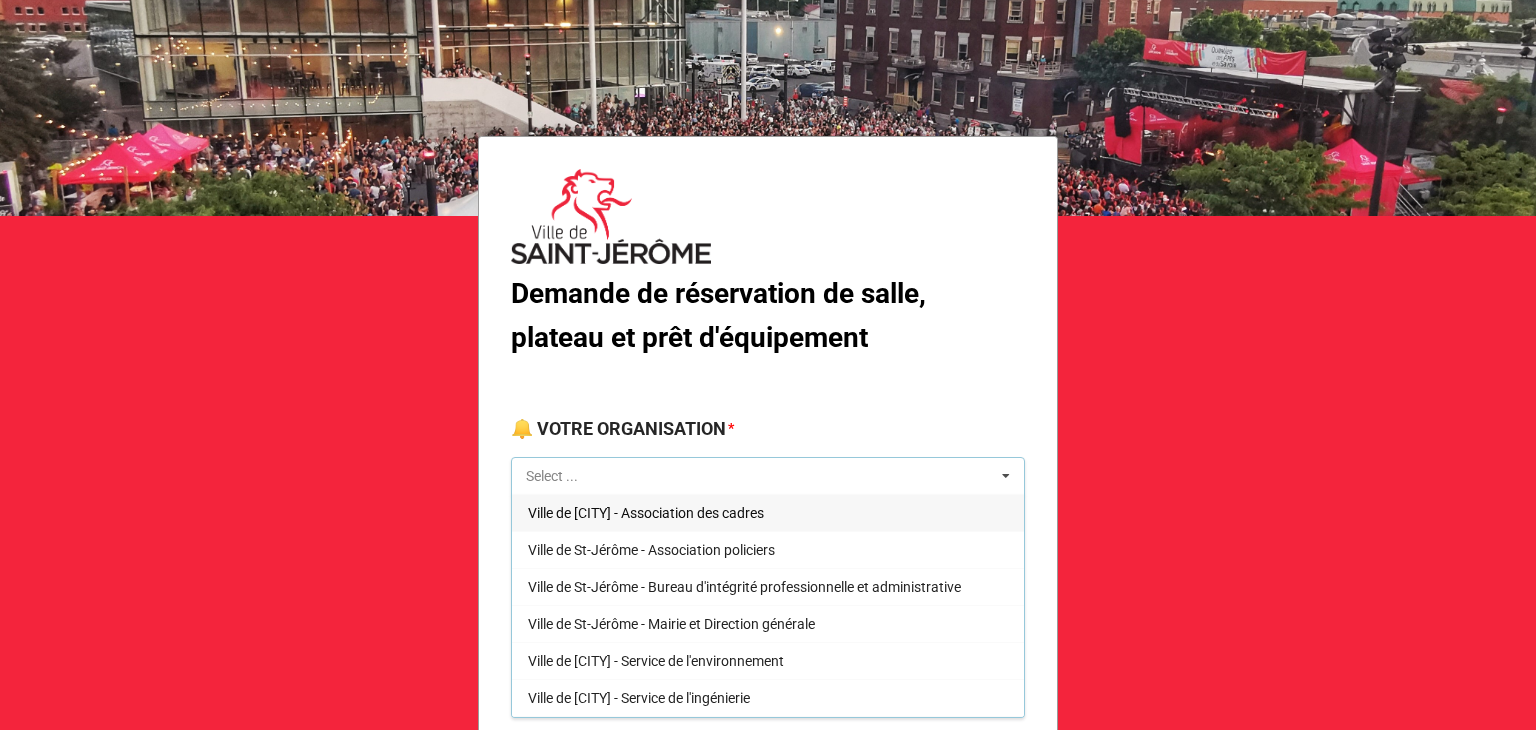 type on "v" 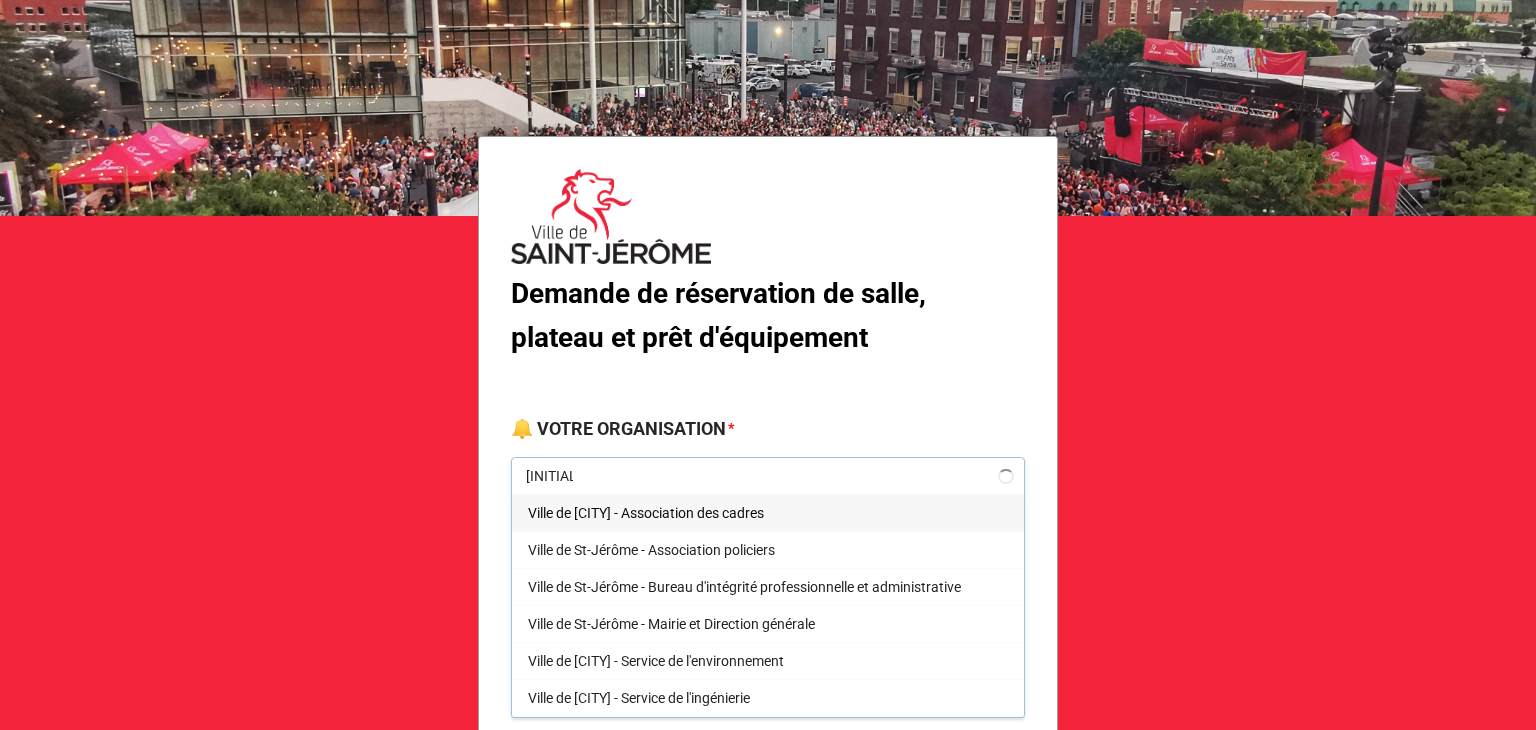 type on "loi" 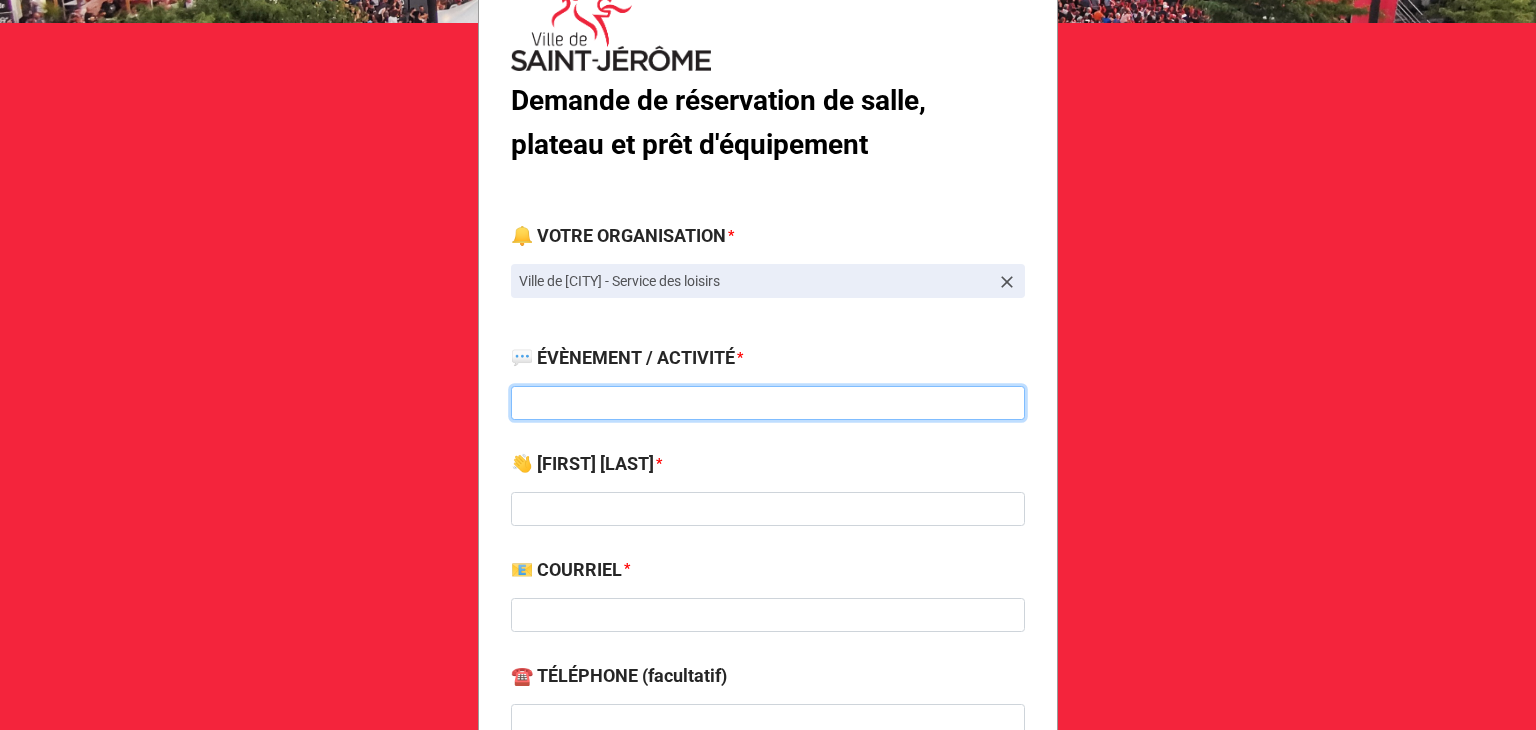 scroll, scrollTop: 200, scrollLeft: 0, axis: vertical 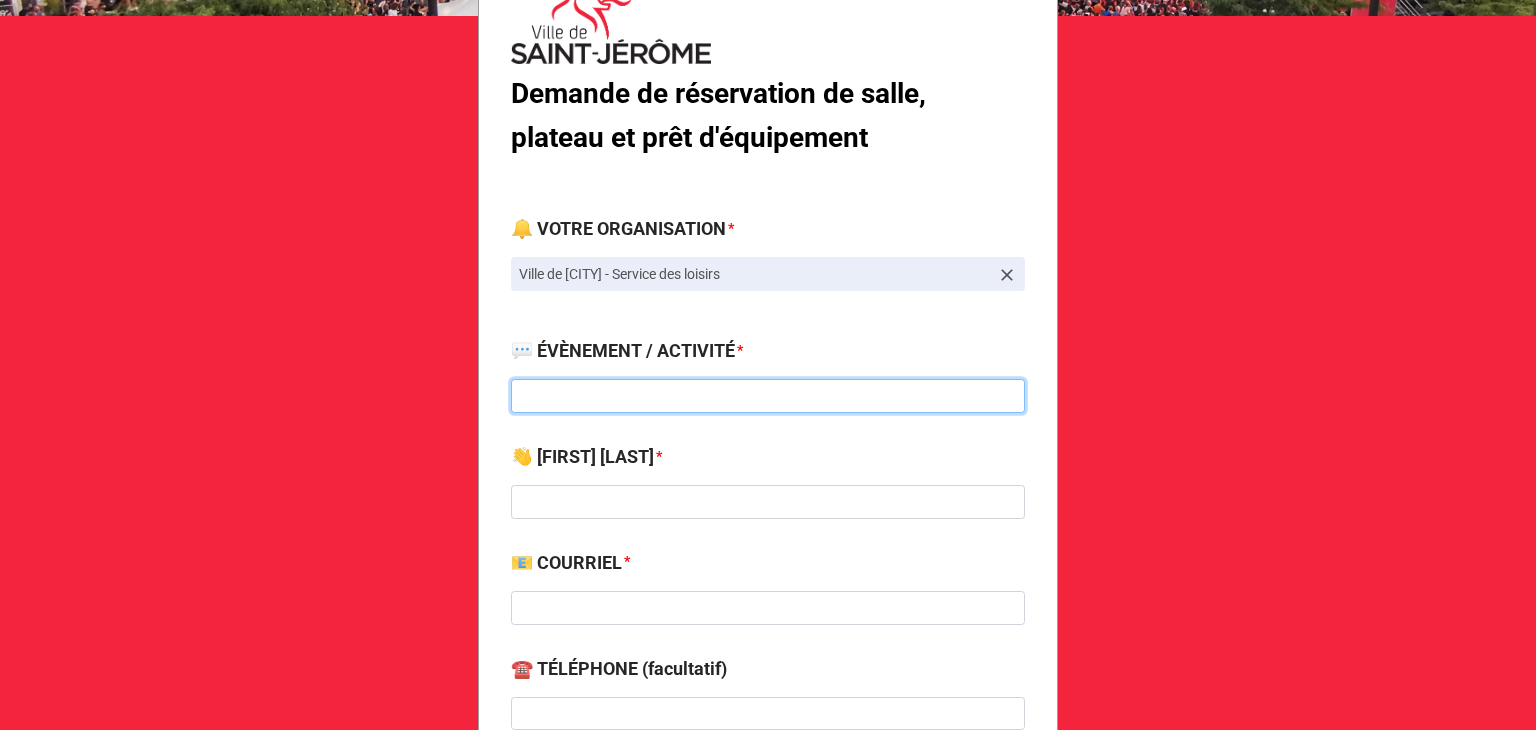 click at bounding box center [768, 396] 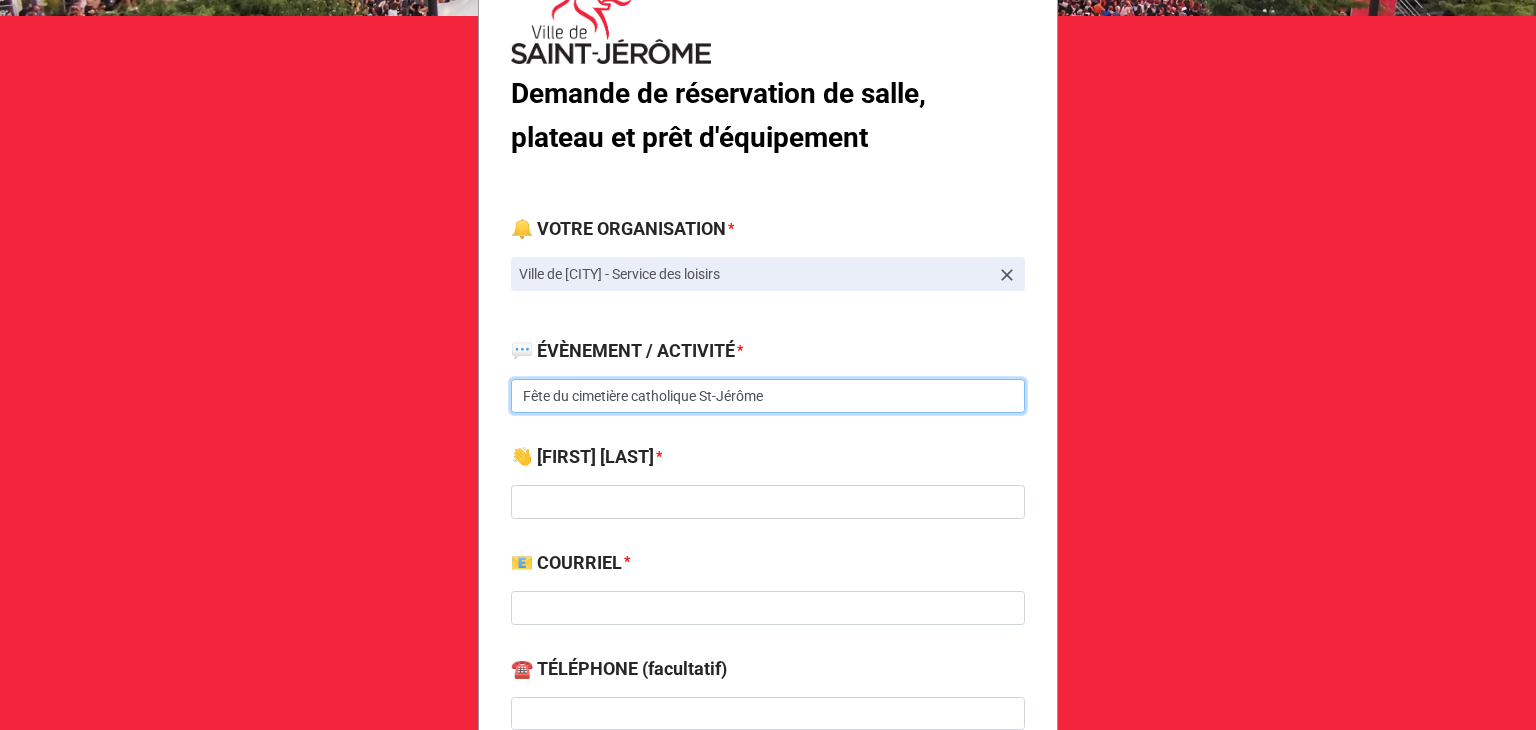 type on "Fête du cimetière catholique St-Jérôme" 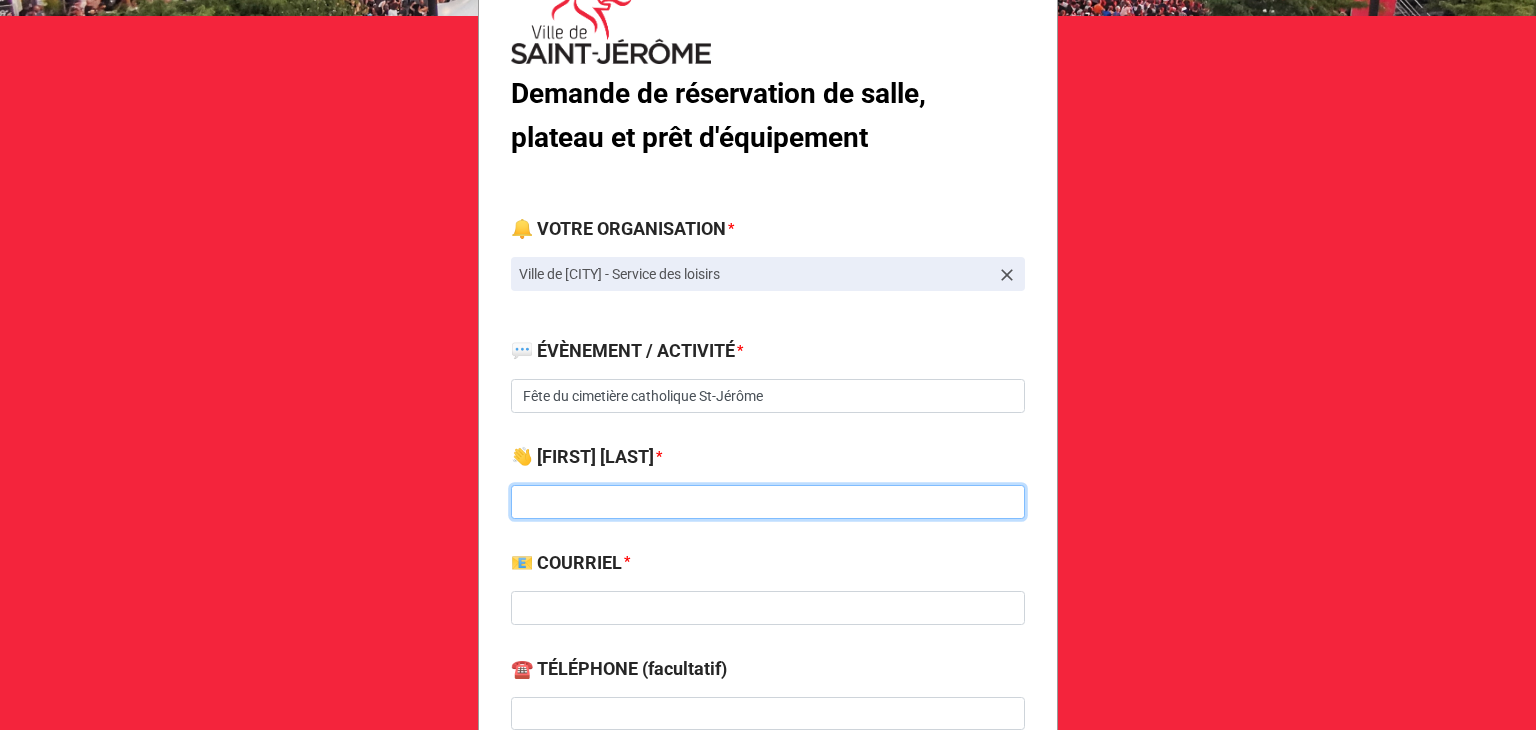 click at bounding box center [768, 502] 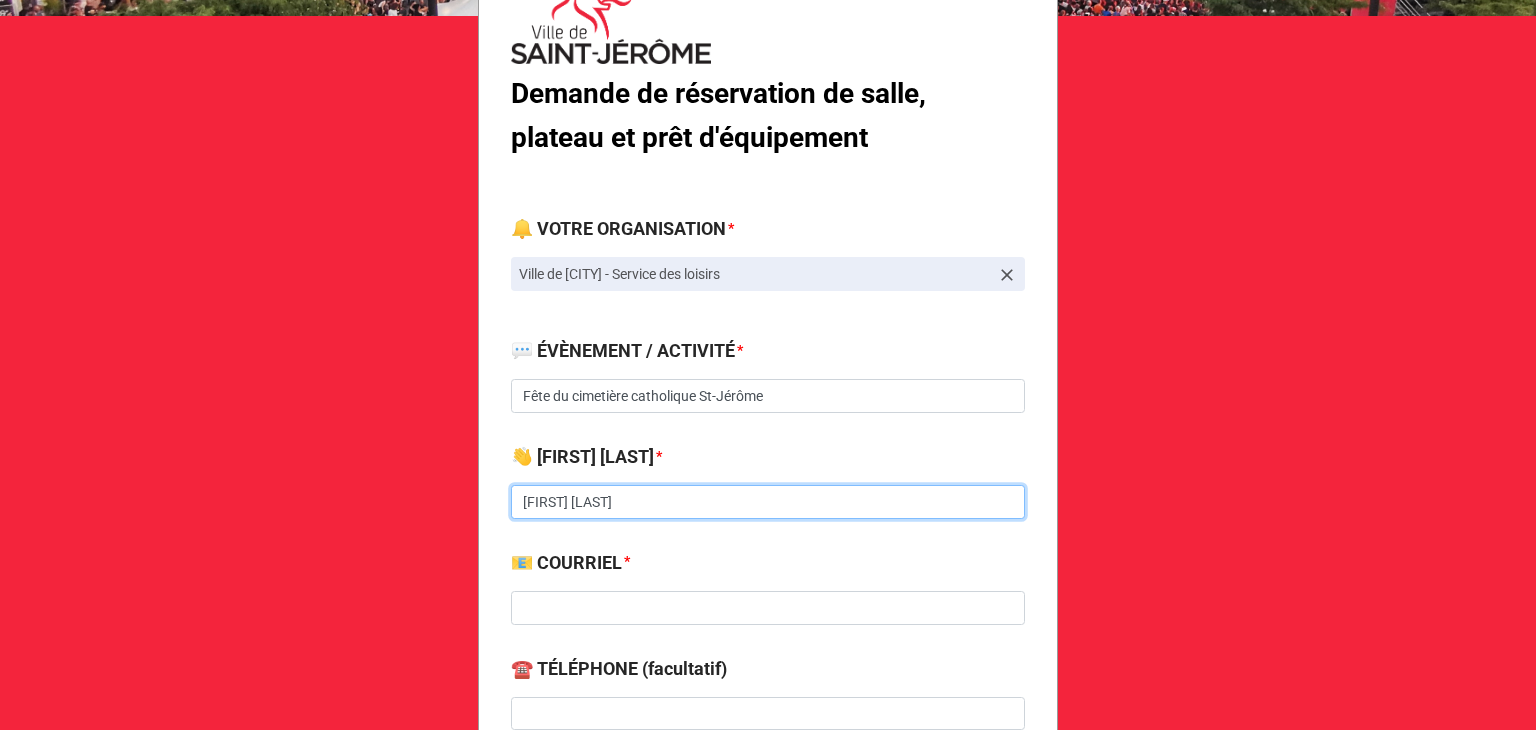 type on "[FIRST] [LAST]" 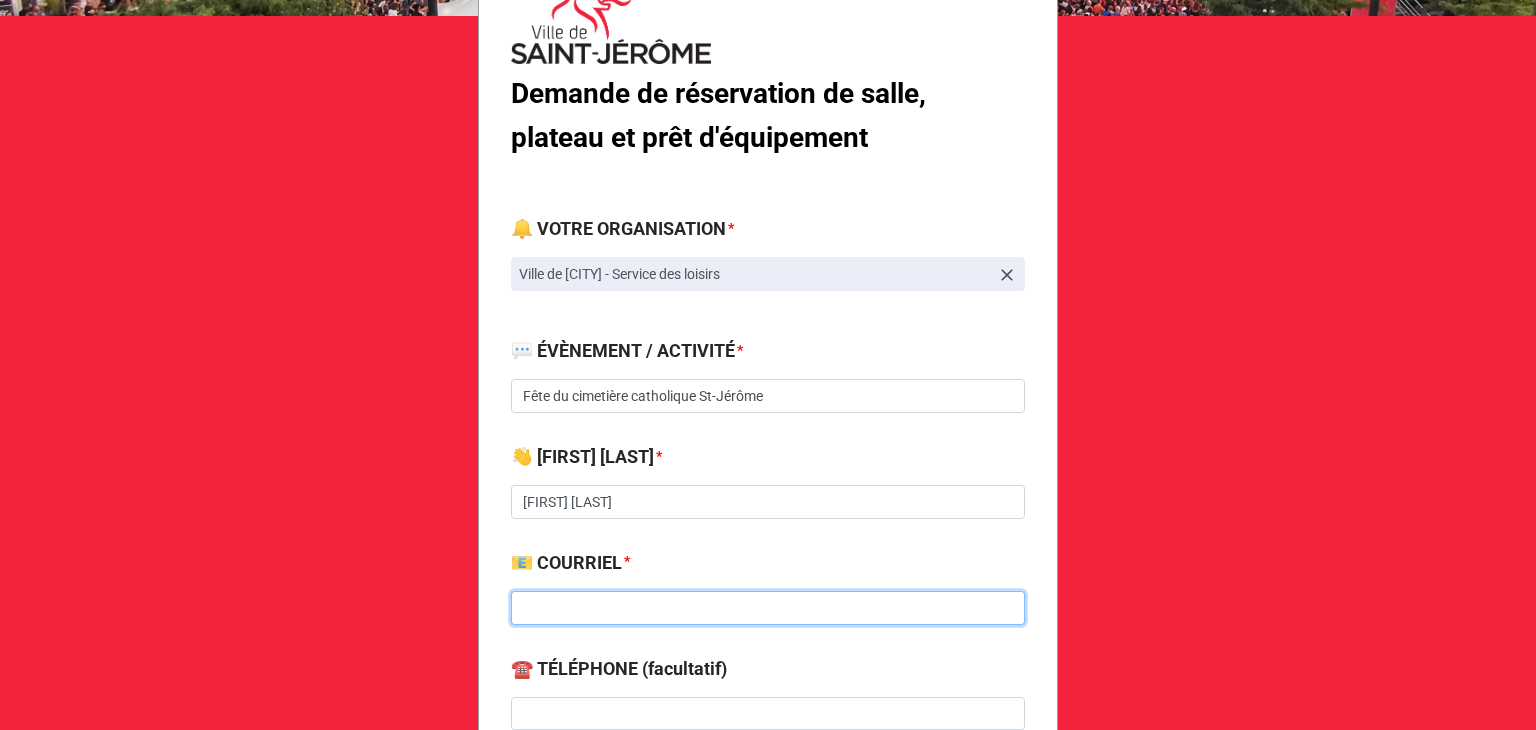 click at bounding box center [768, 608] 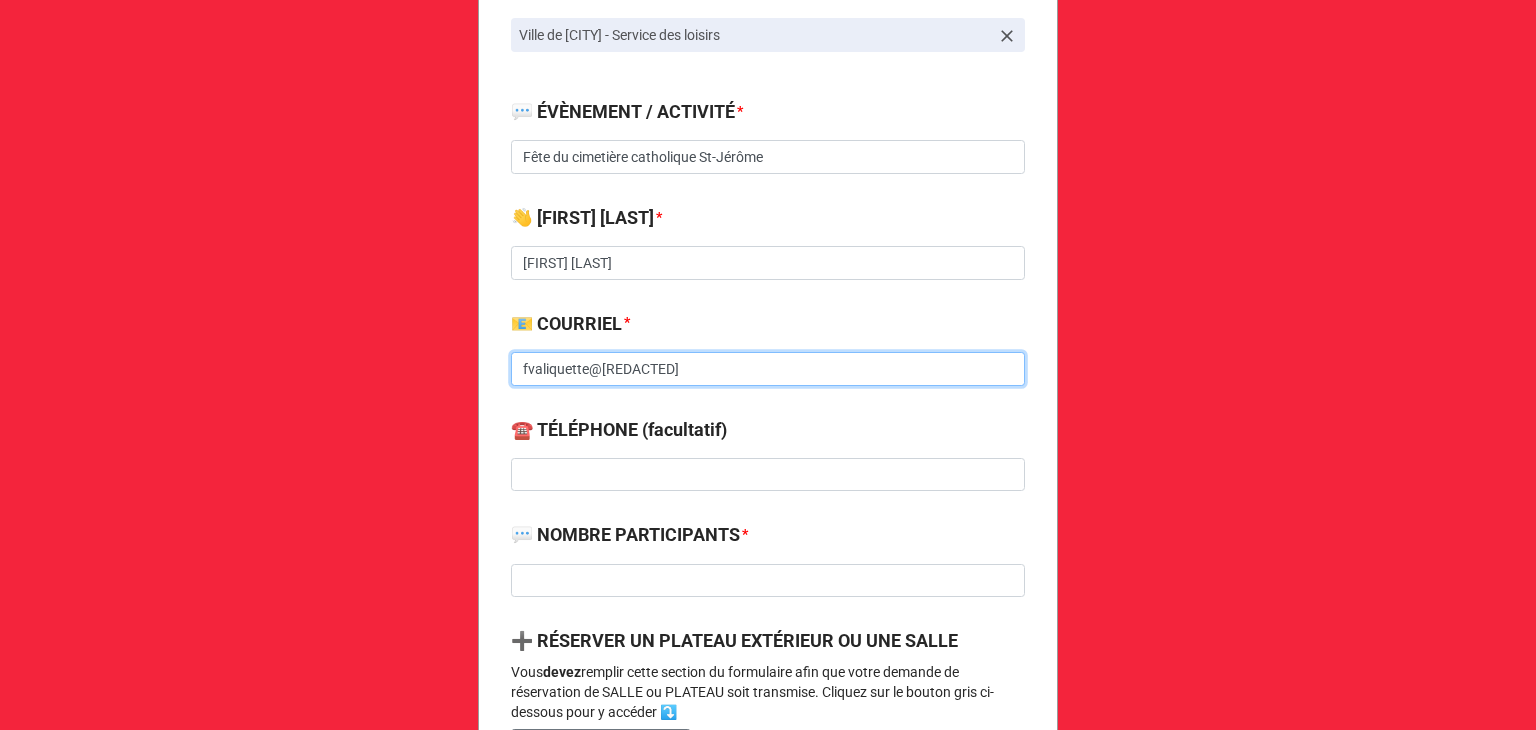 scroll, scrollTop: 500, scrollLeft: 0, axis: vertical 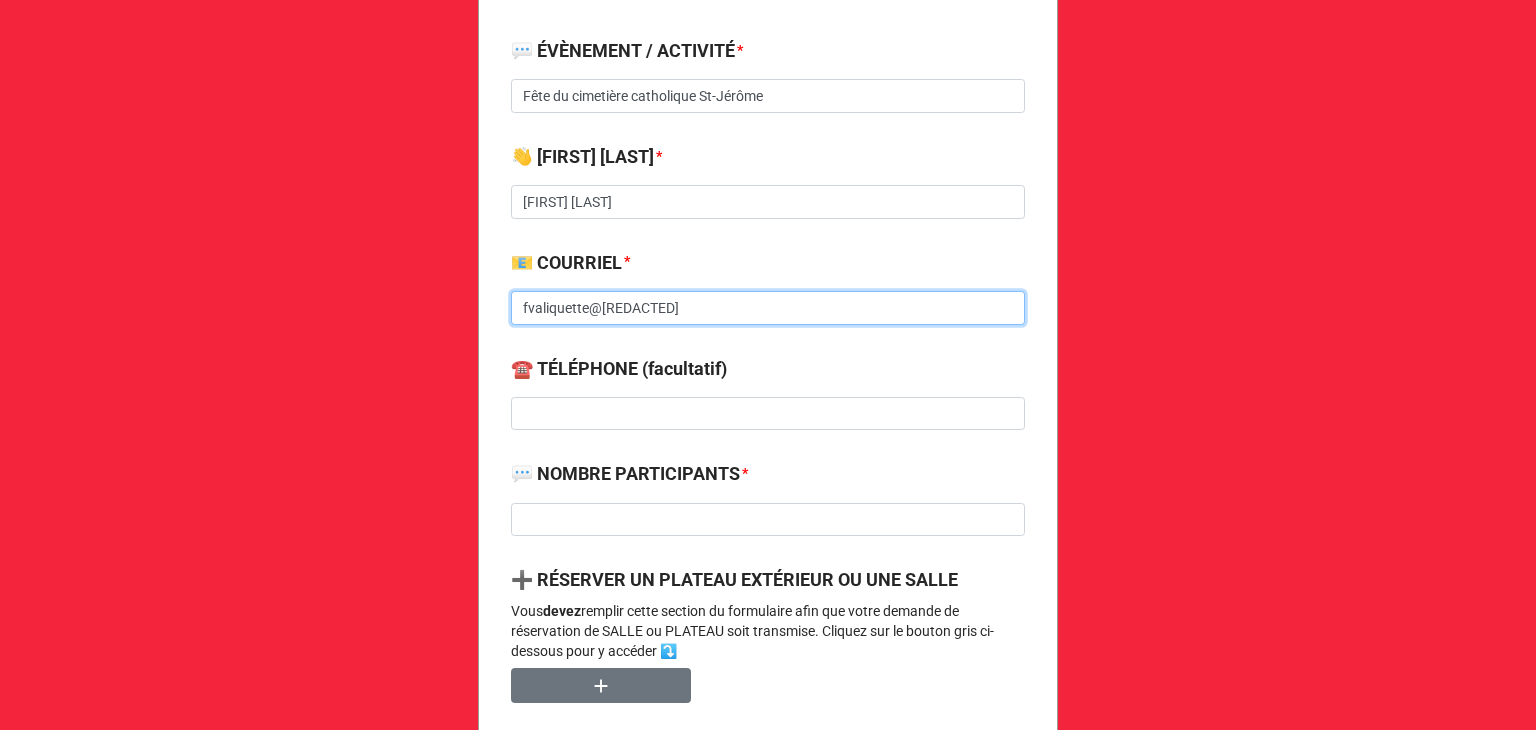 type on "fvaliquette@[REDACTED]" 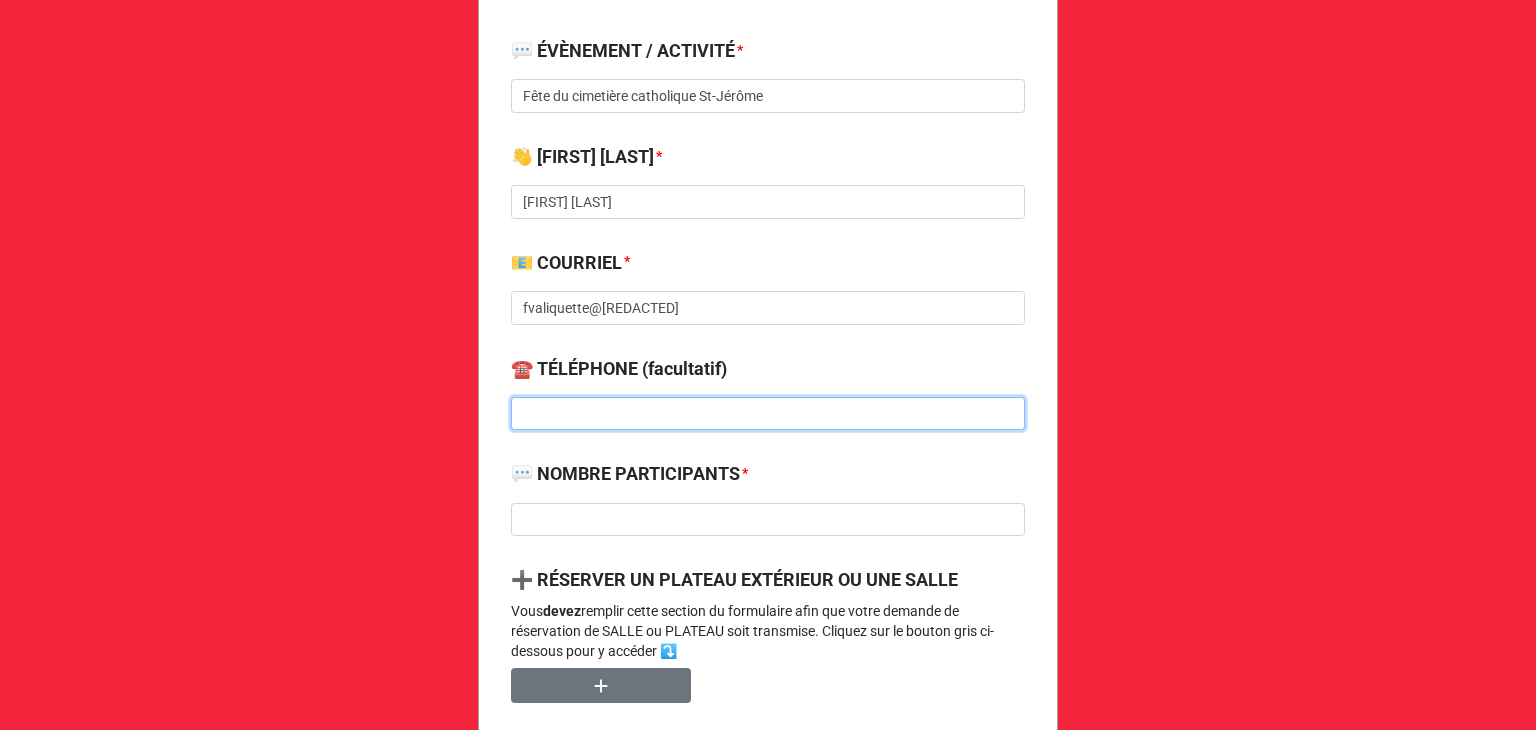 click at bounding box center [768, 414] 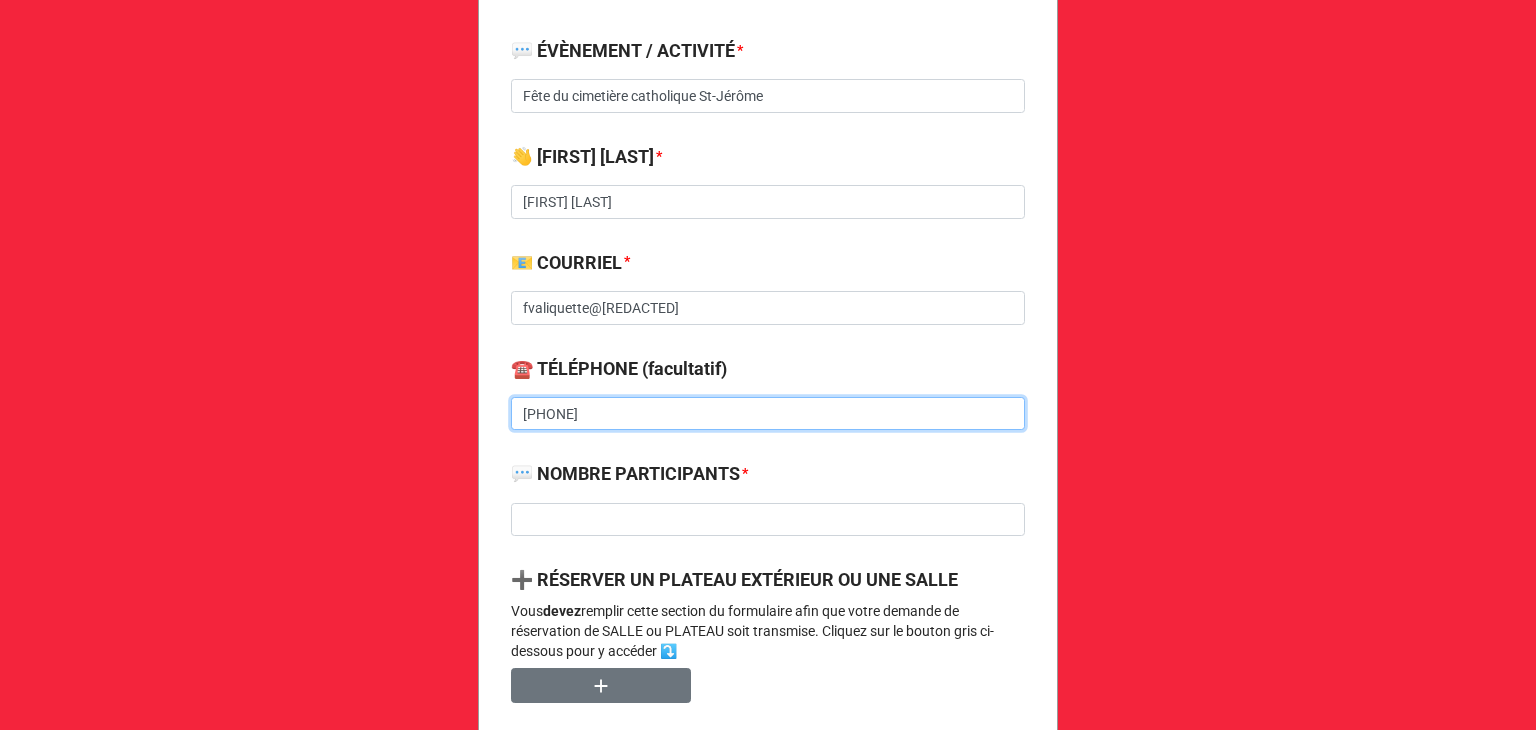 type on "[PHONE]" 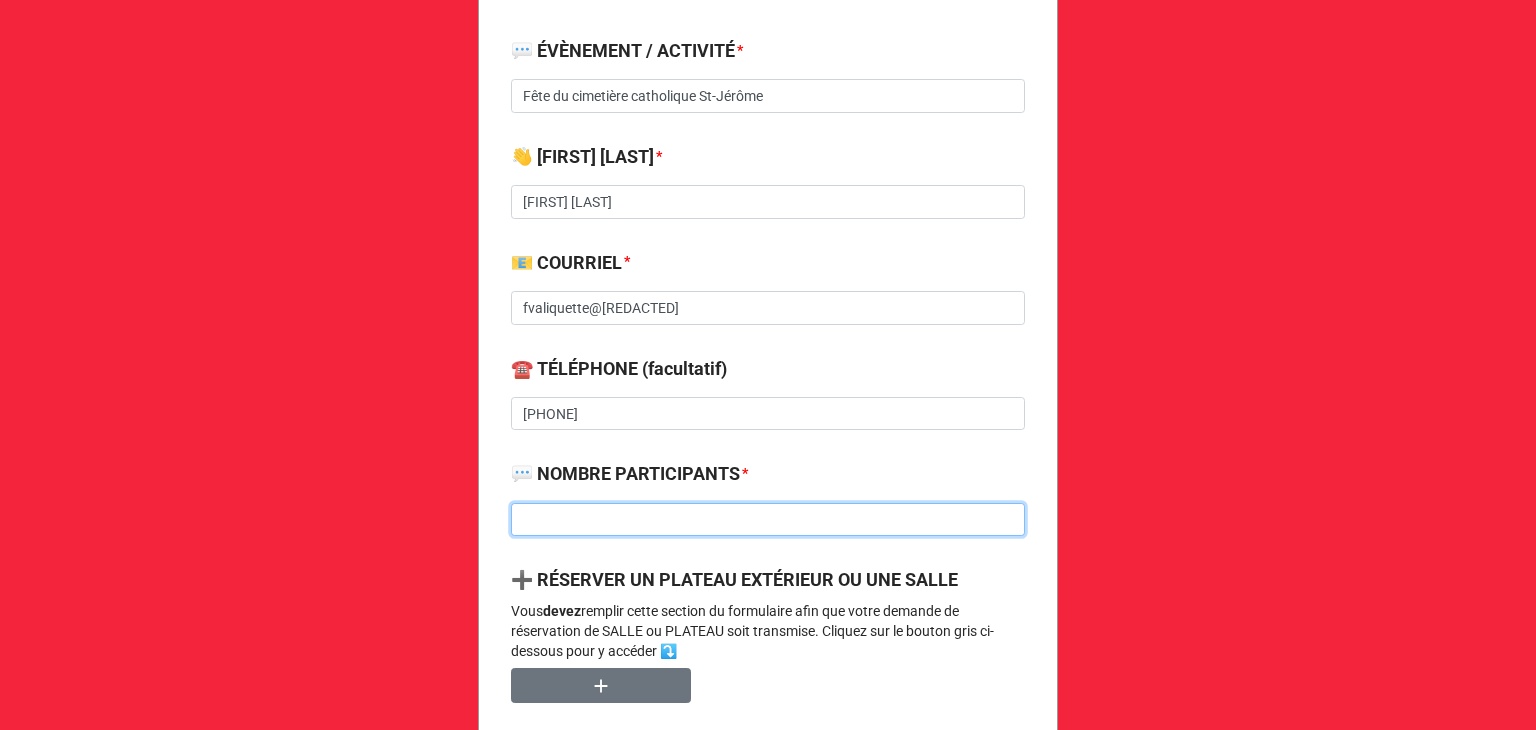 click at bounding box center [768, 520] 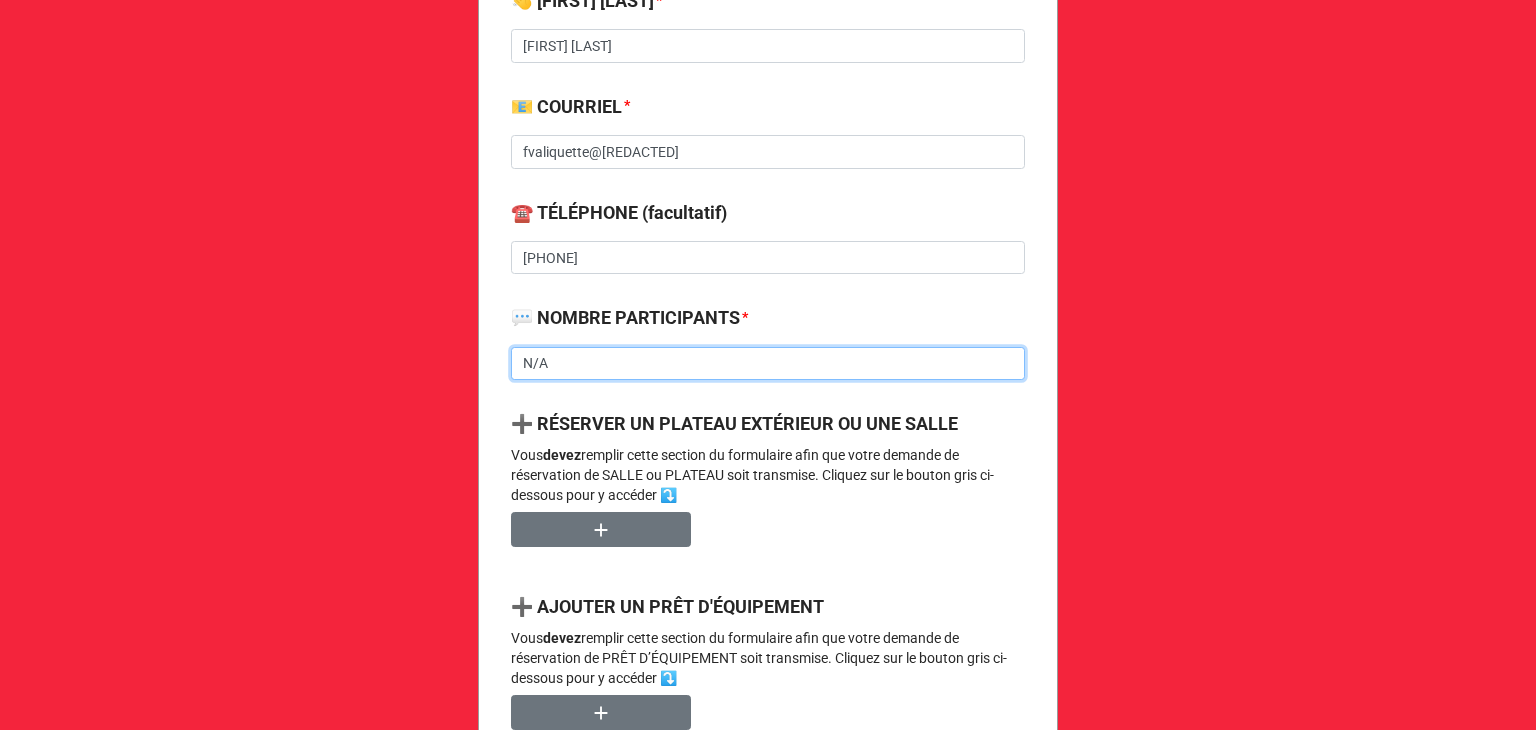 scroll, scrollTop: 700, scrollLeft: 0, axis: vertical 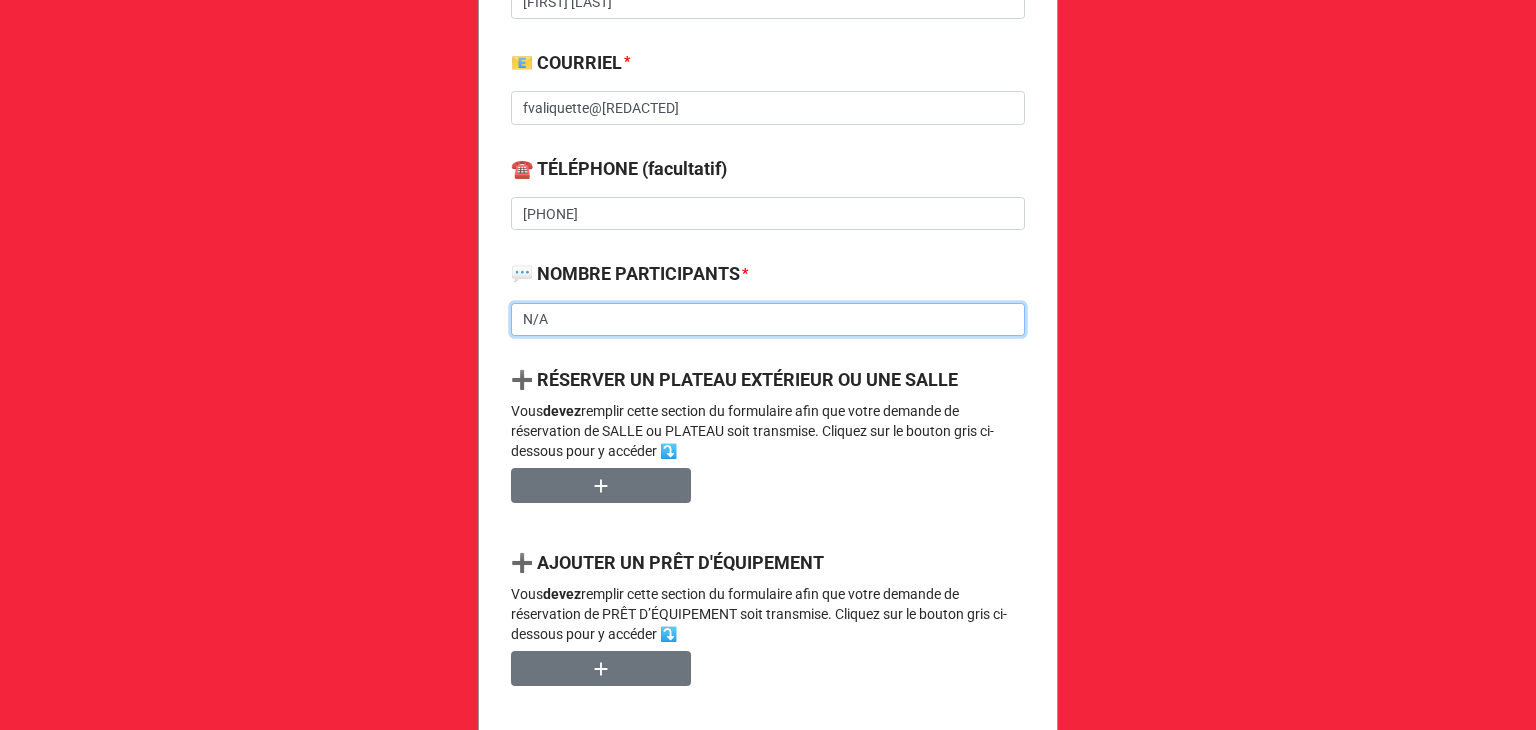 type on "N/A" 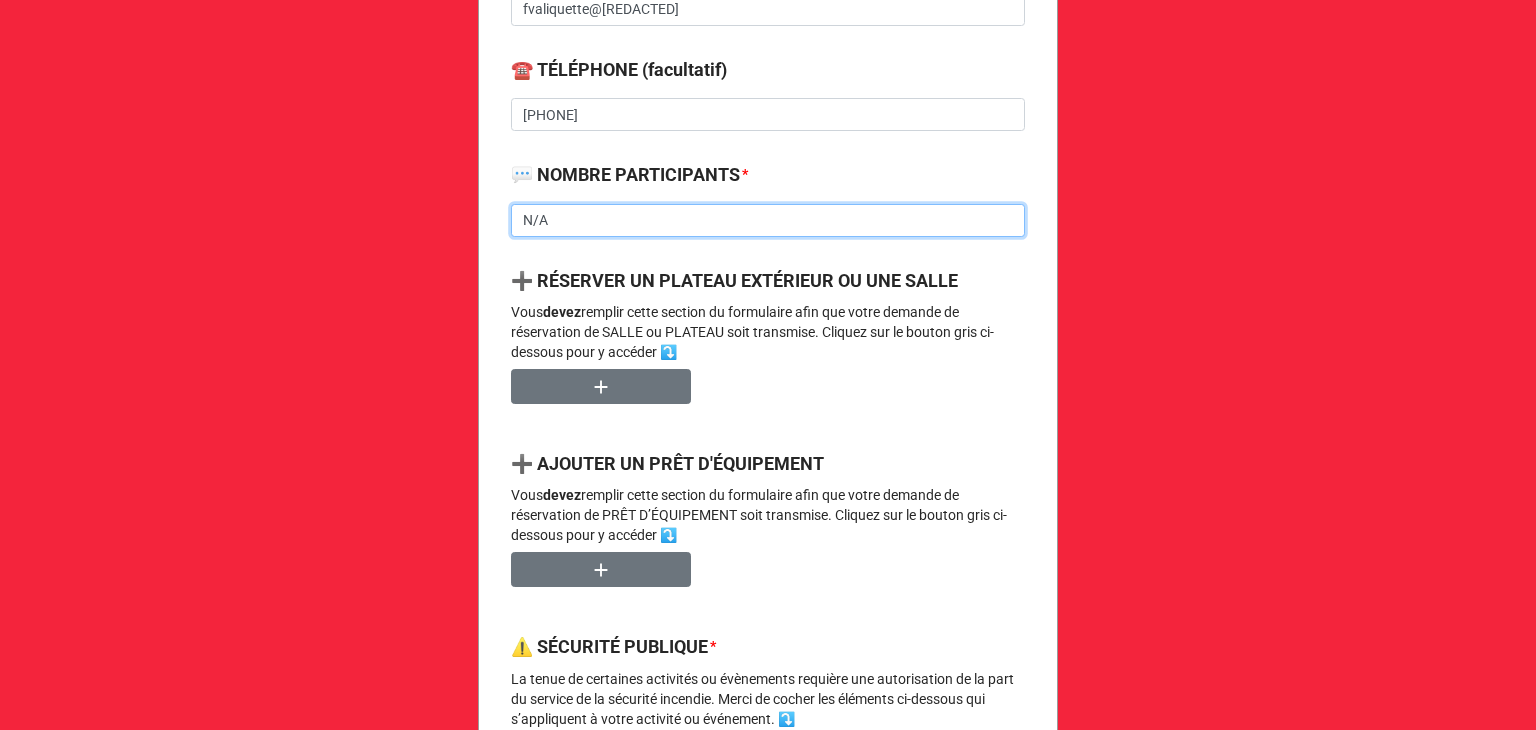 scroll, scrollTop: 800, scrollLeft: 0, axis: vertical 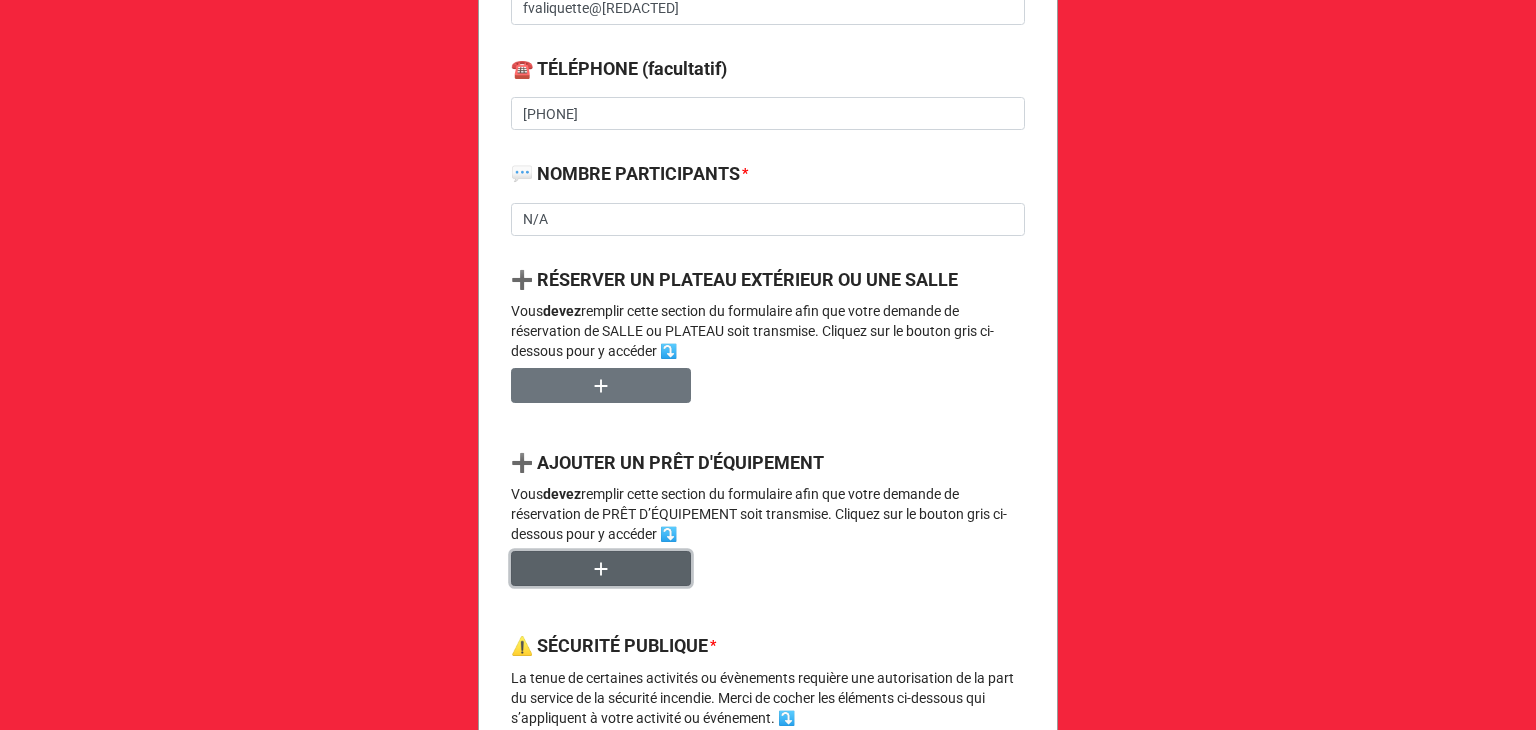 click 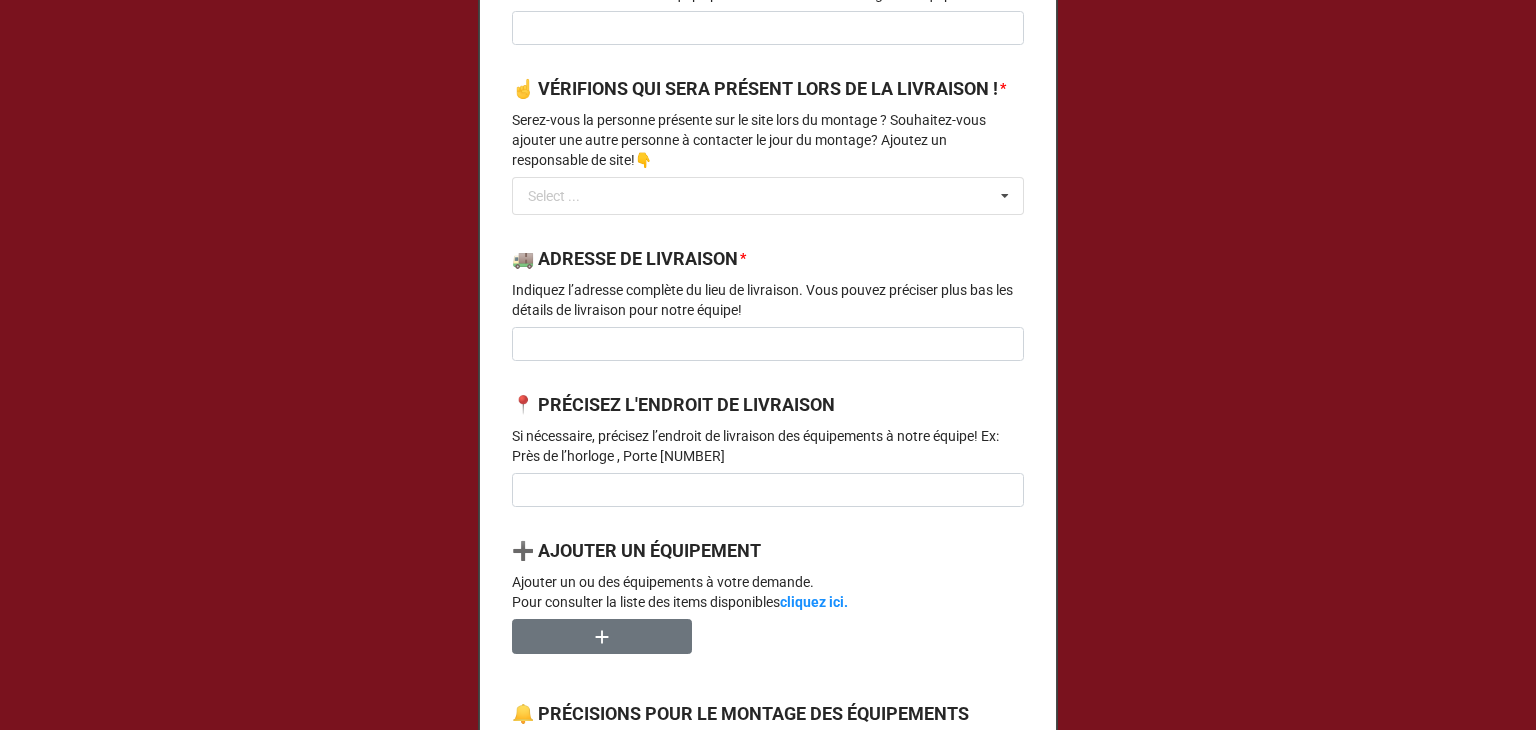 scroll, scrollTop: 500, scrollLeft: 0, axis: vertical 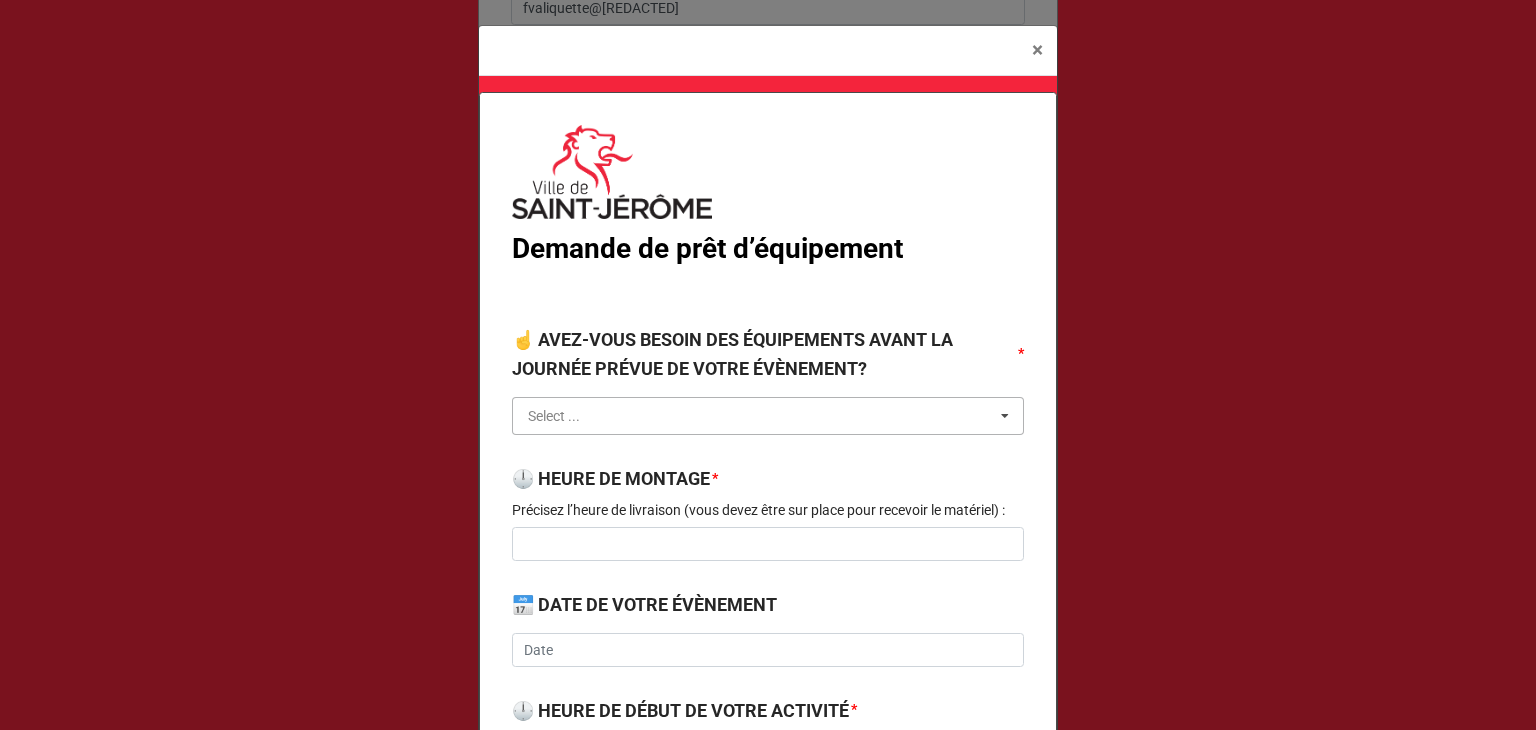 click at bounding box center (769, 416) 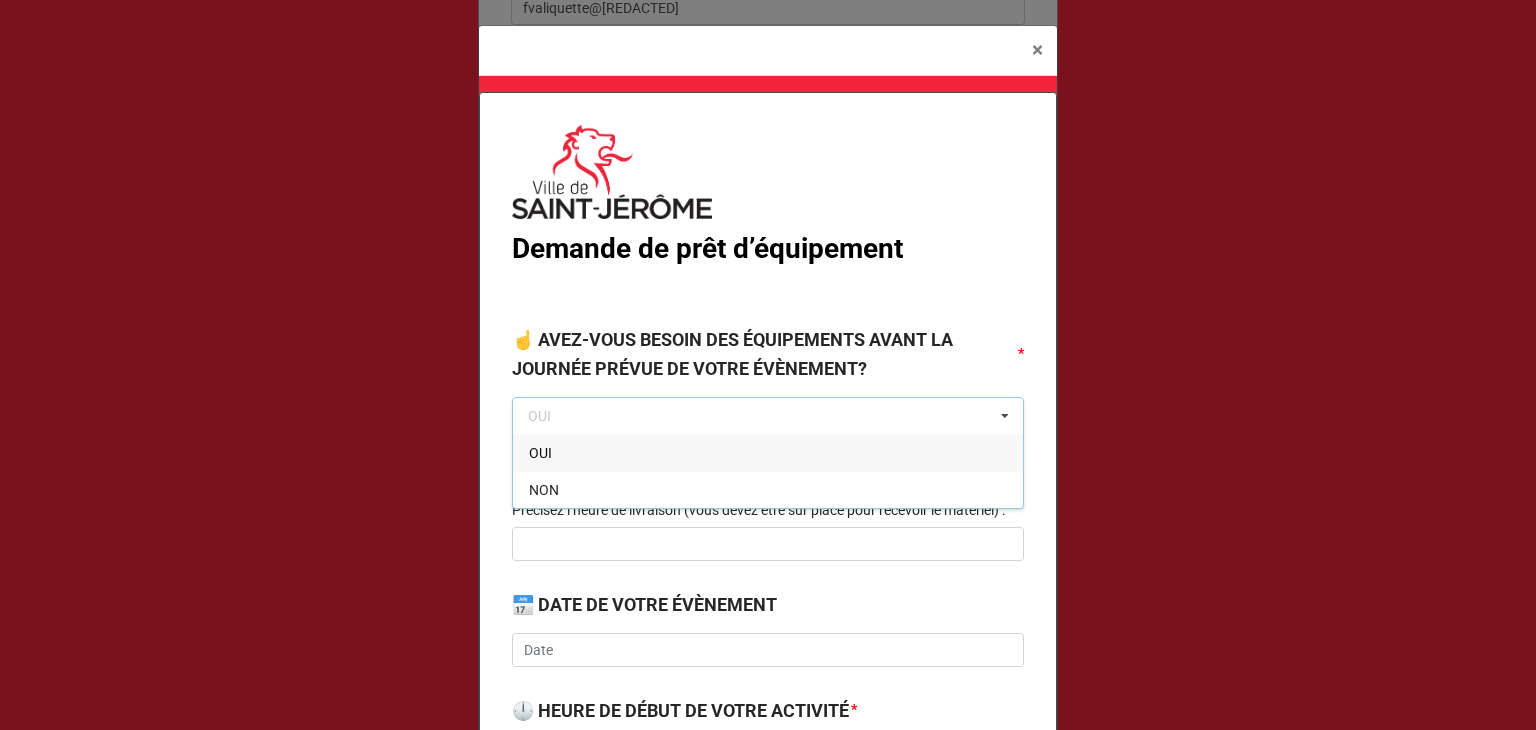 click on "OUI" at bounding box center (768, 452) 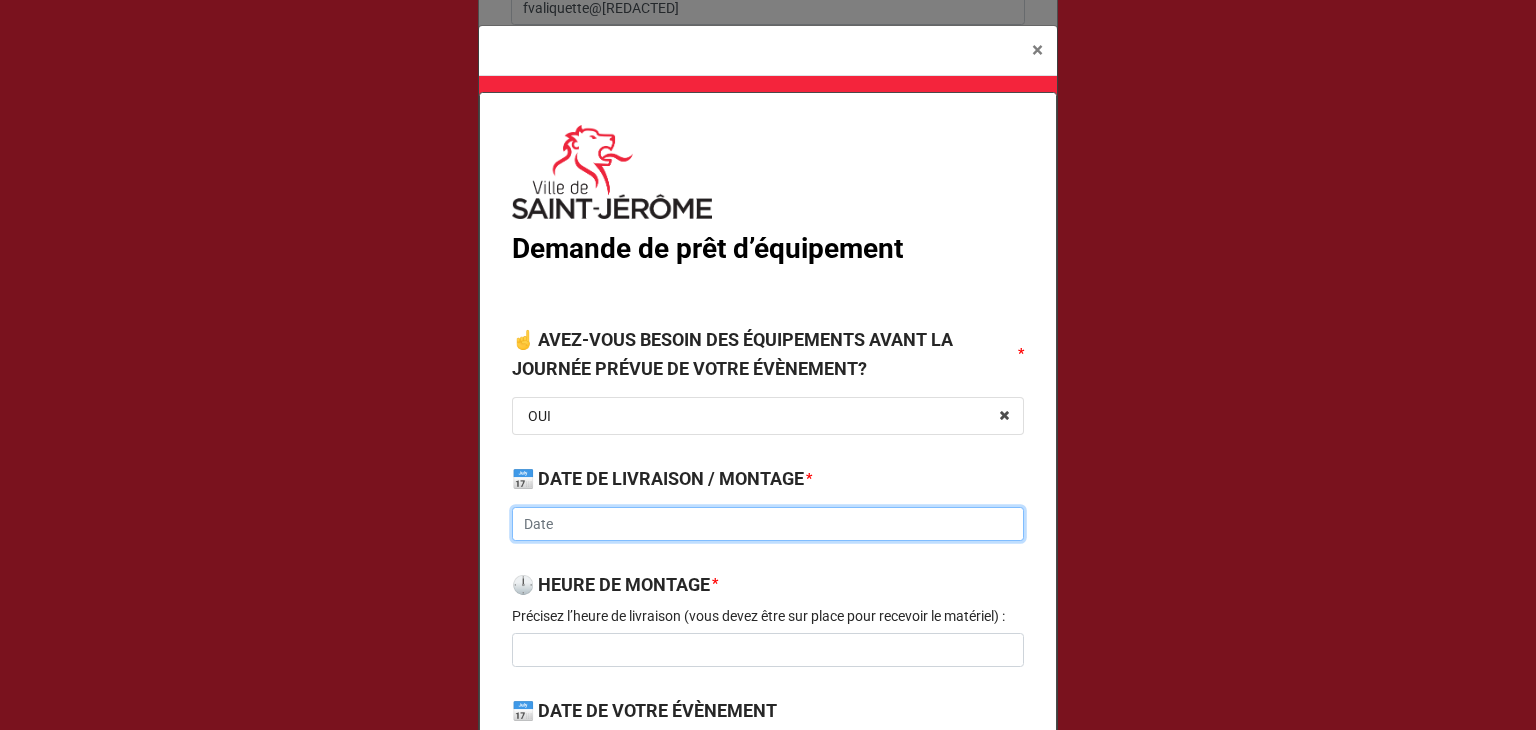 click at bounding box center (768, 524) 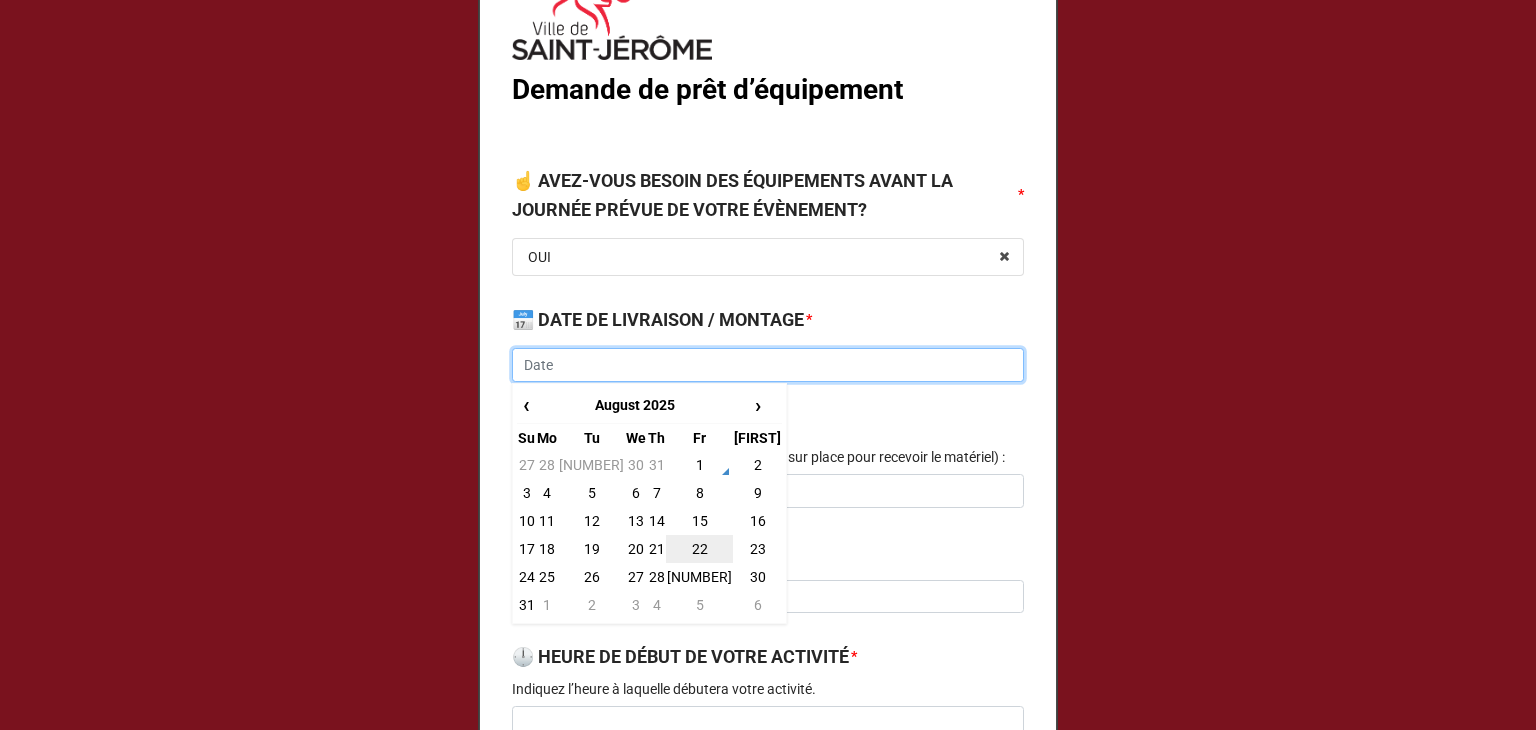 scroll, scrollTop: 200, scrollLeft: 0, axis: vertical 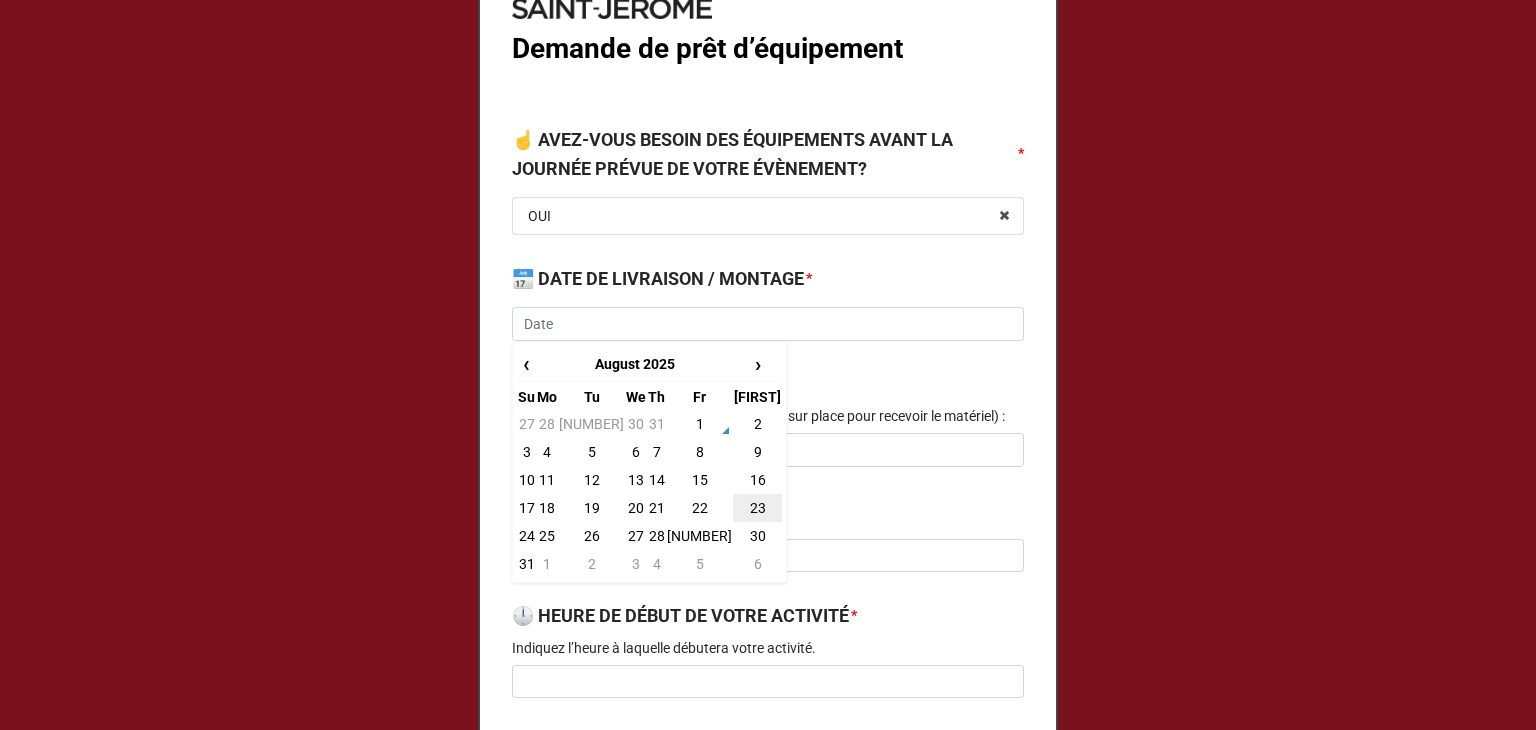 click on "23" at bounding box center [757, 508] 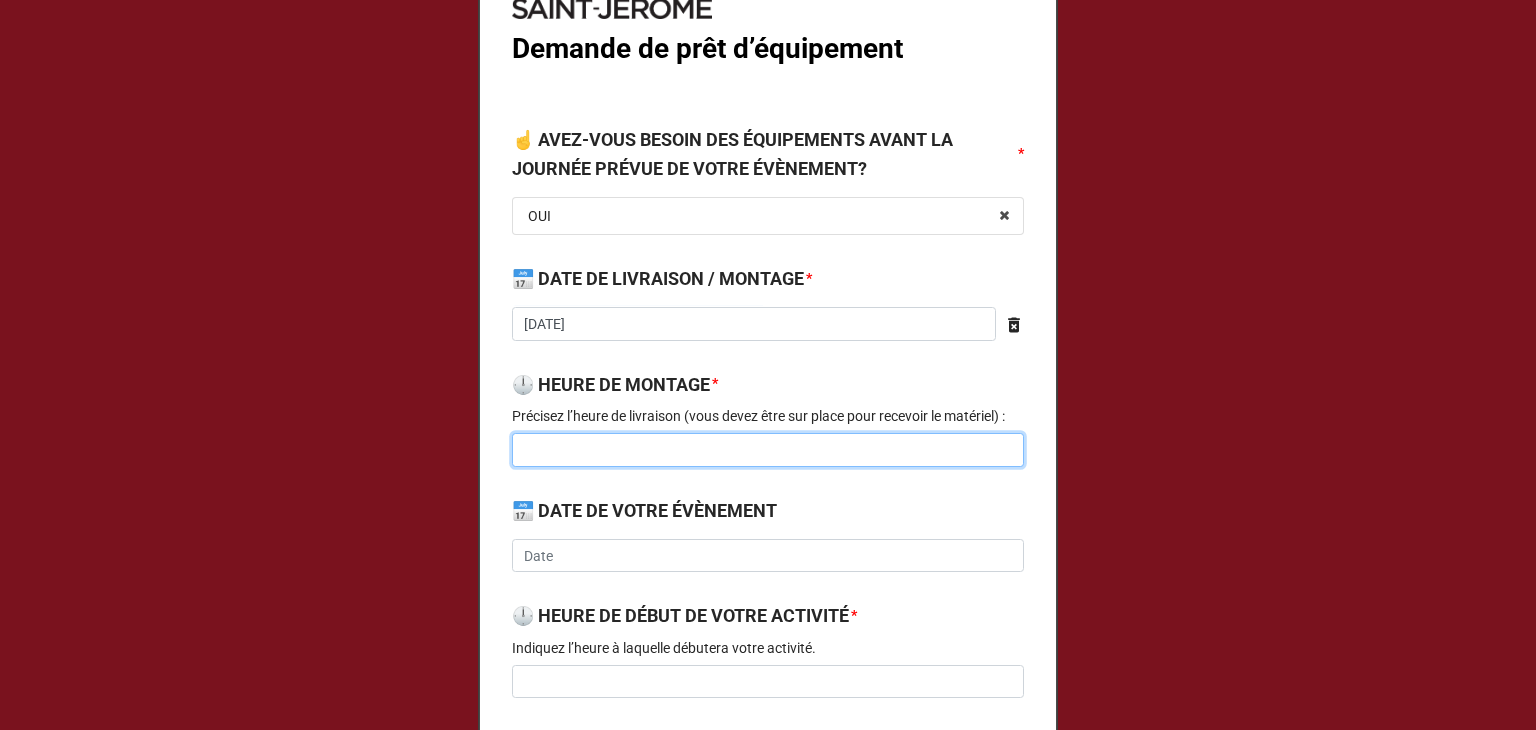 click at bounding box center (768, 450) 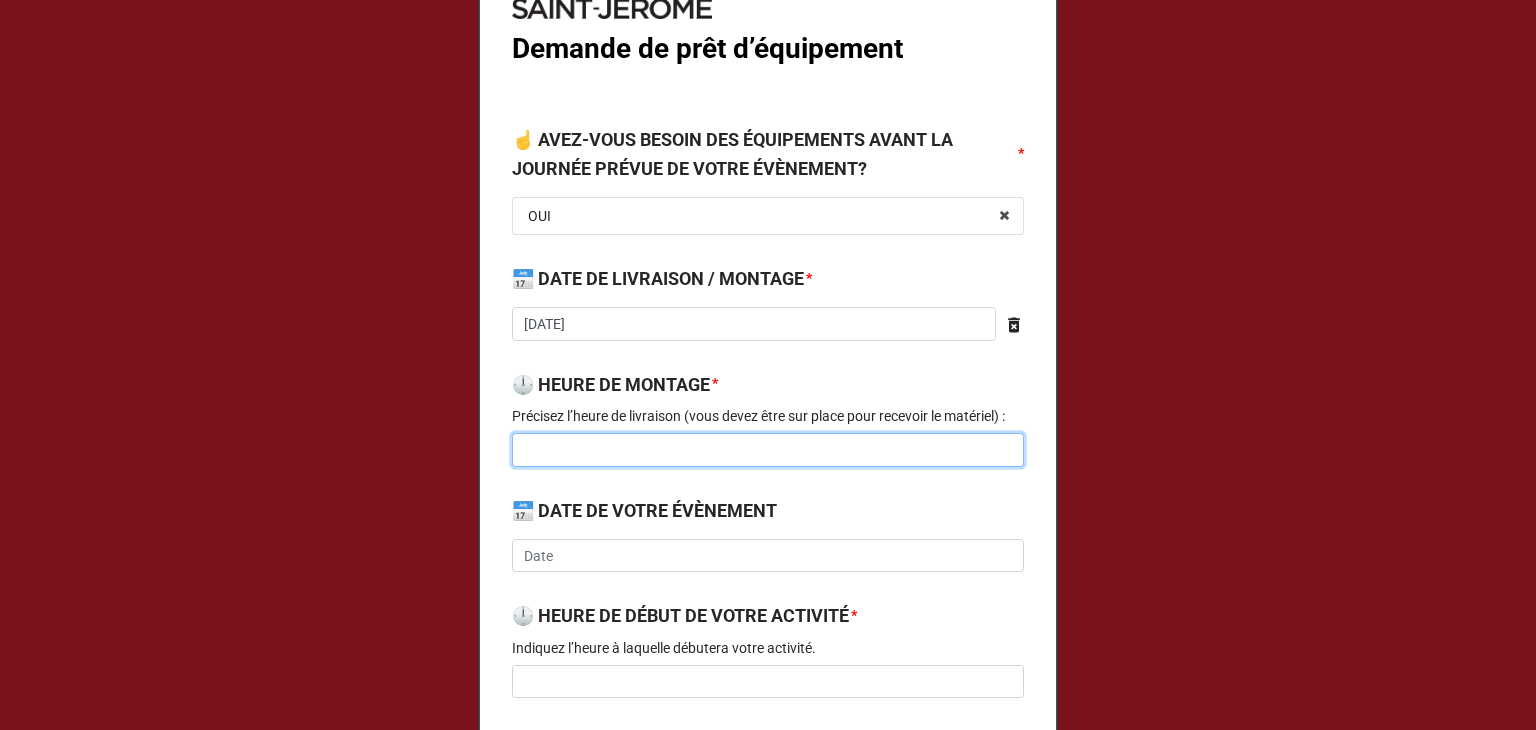 click at bounding box center [768, 450] 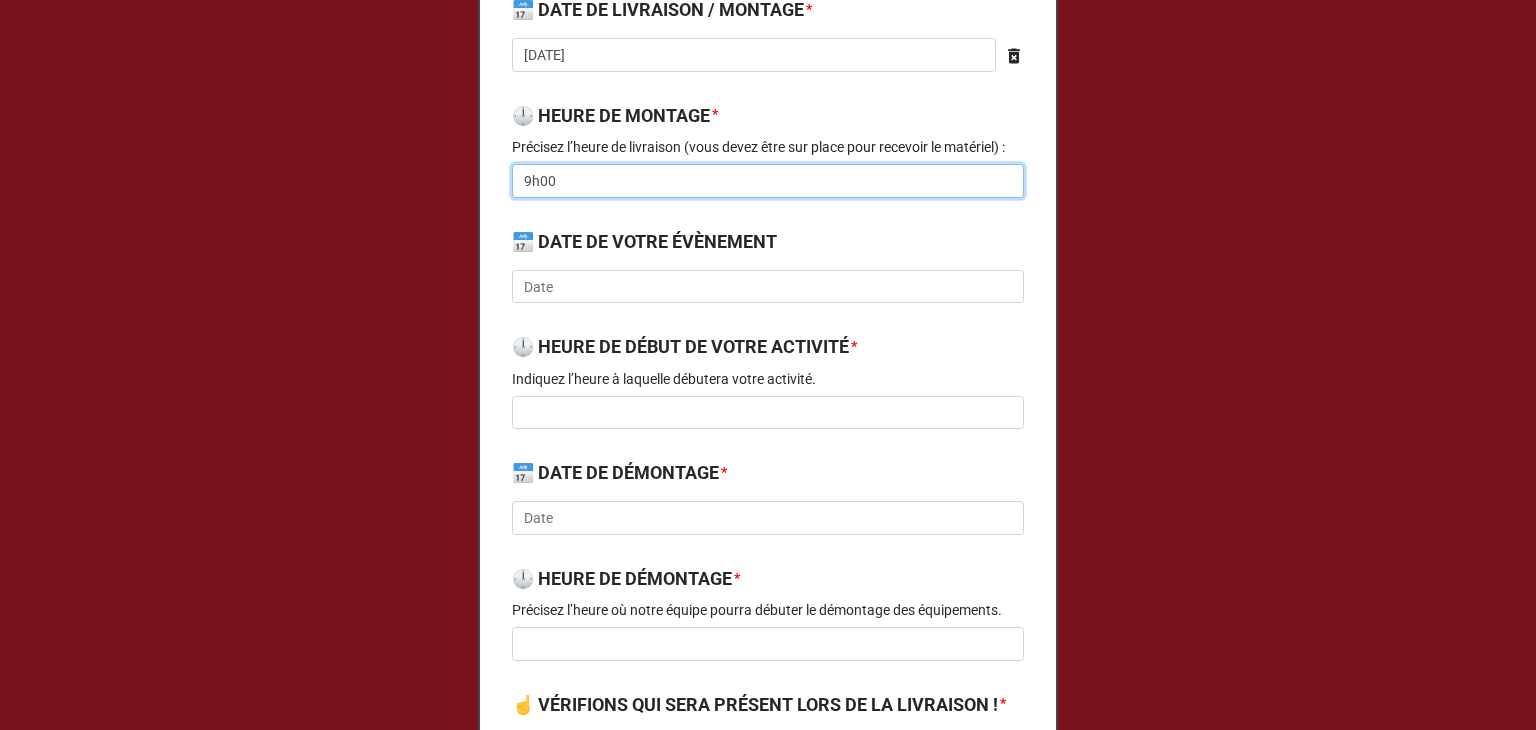 scroll, scrollTop: 500, scrollLeft: 0, axis: vertical 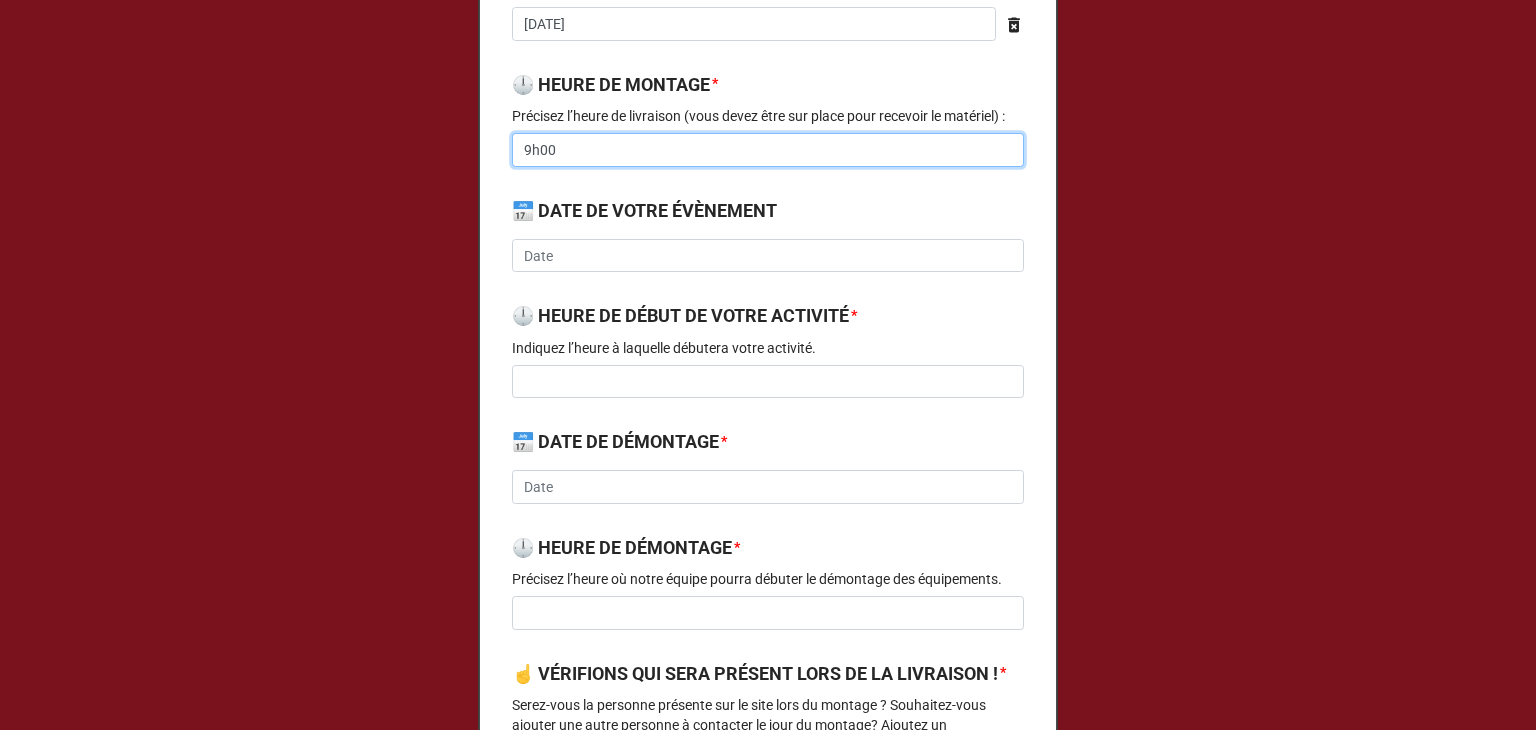 type on "9h00" 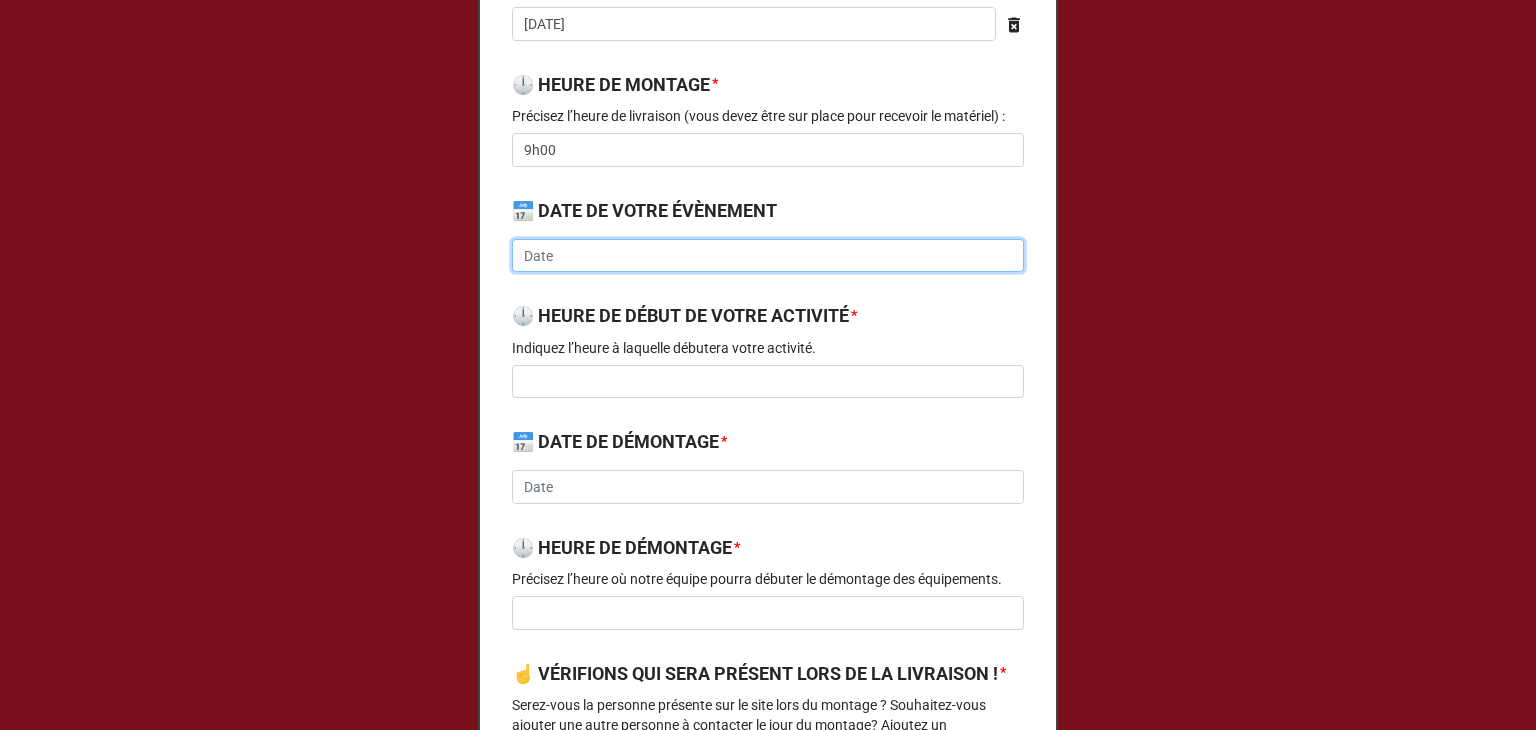 click at bounding box center (768, 256) 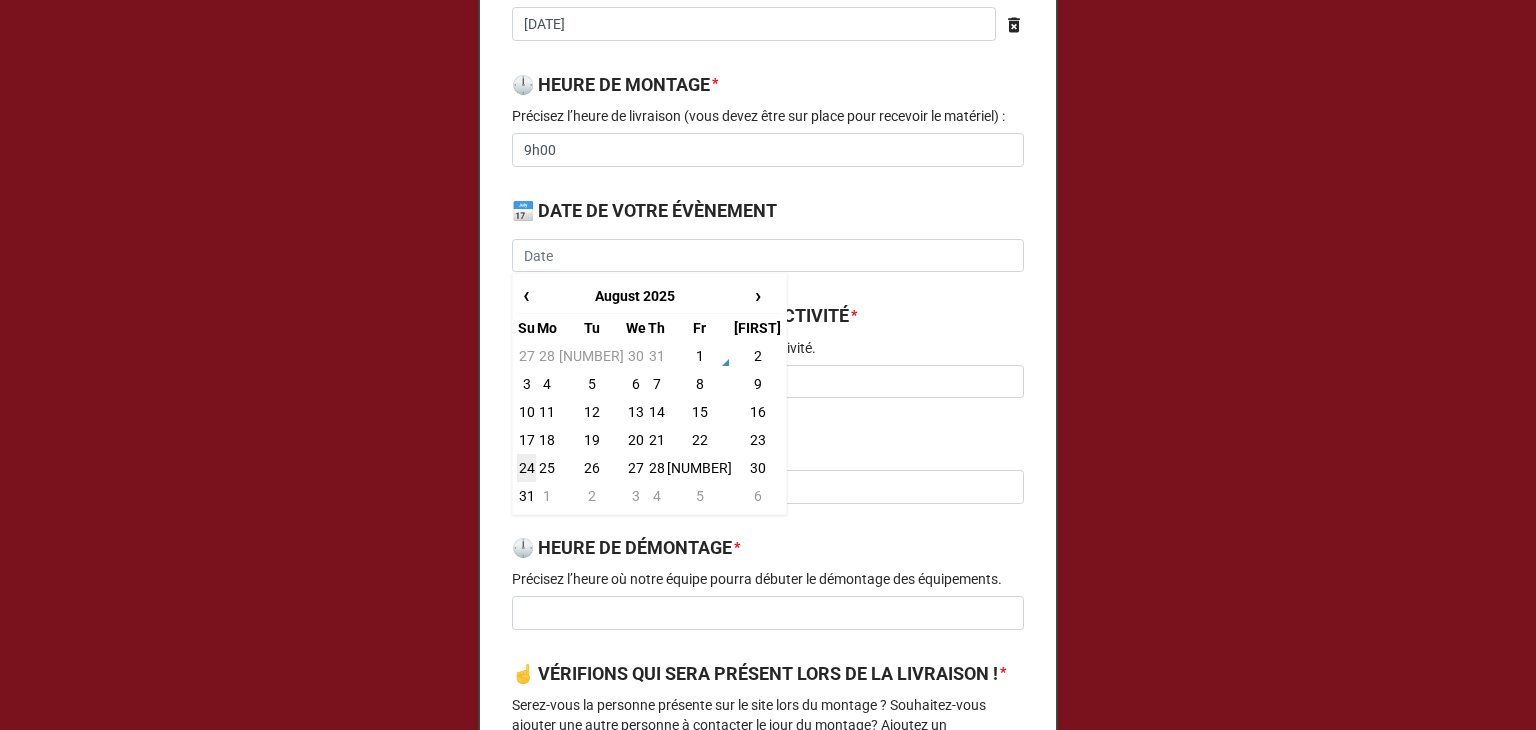 click on "24" at bounding box center (526, 468) 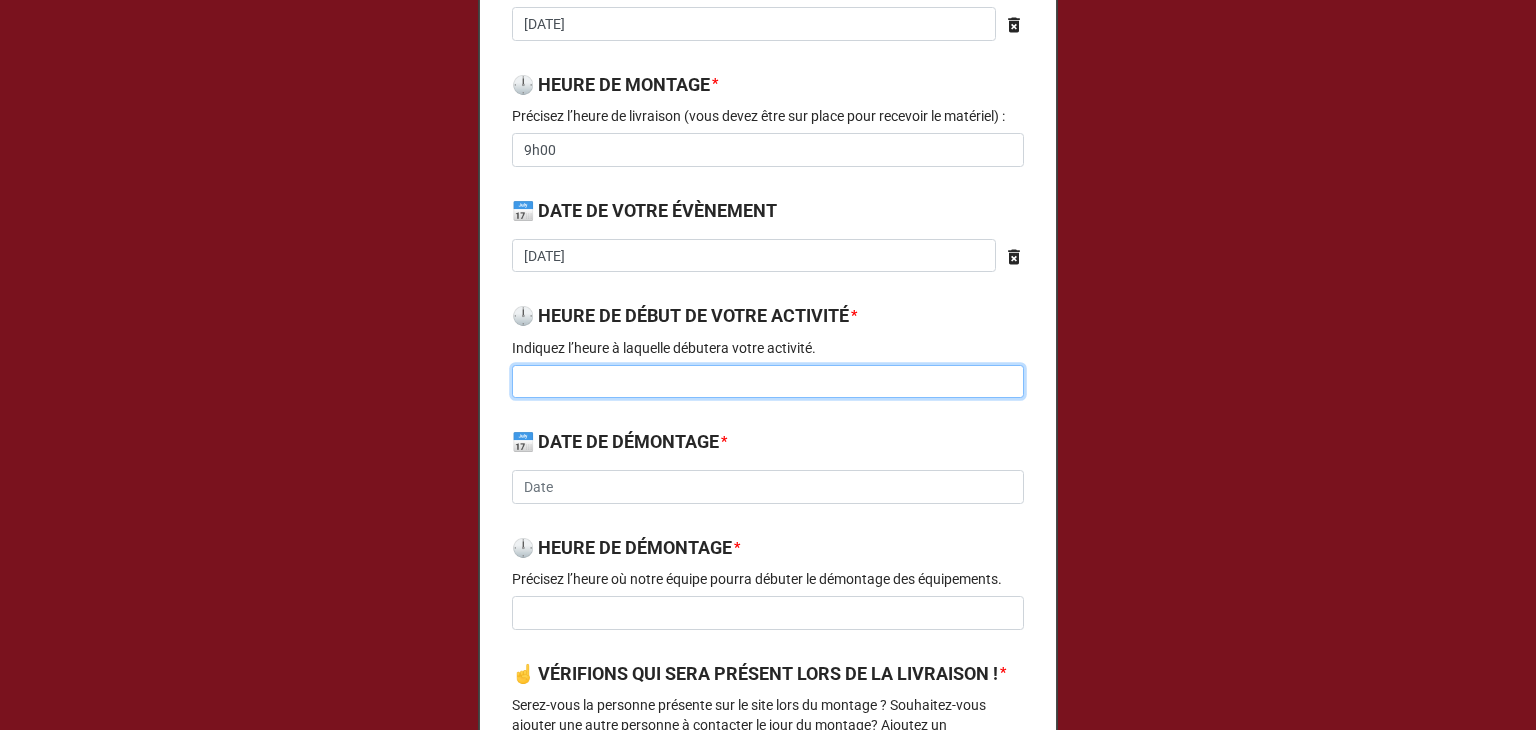click at bounding box center [768, 382] 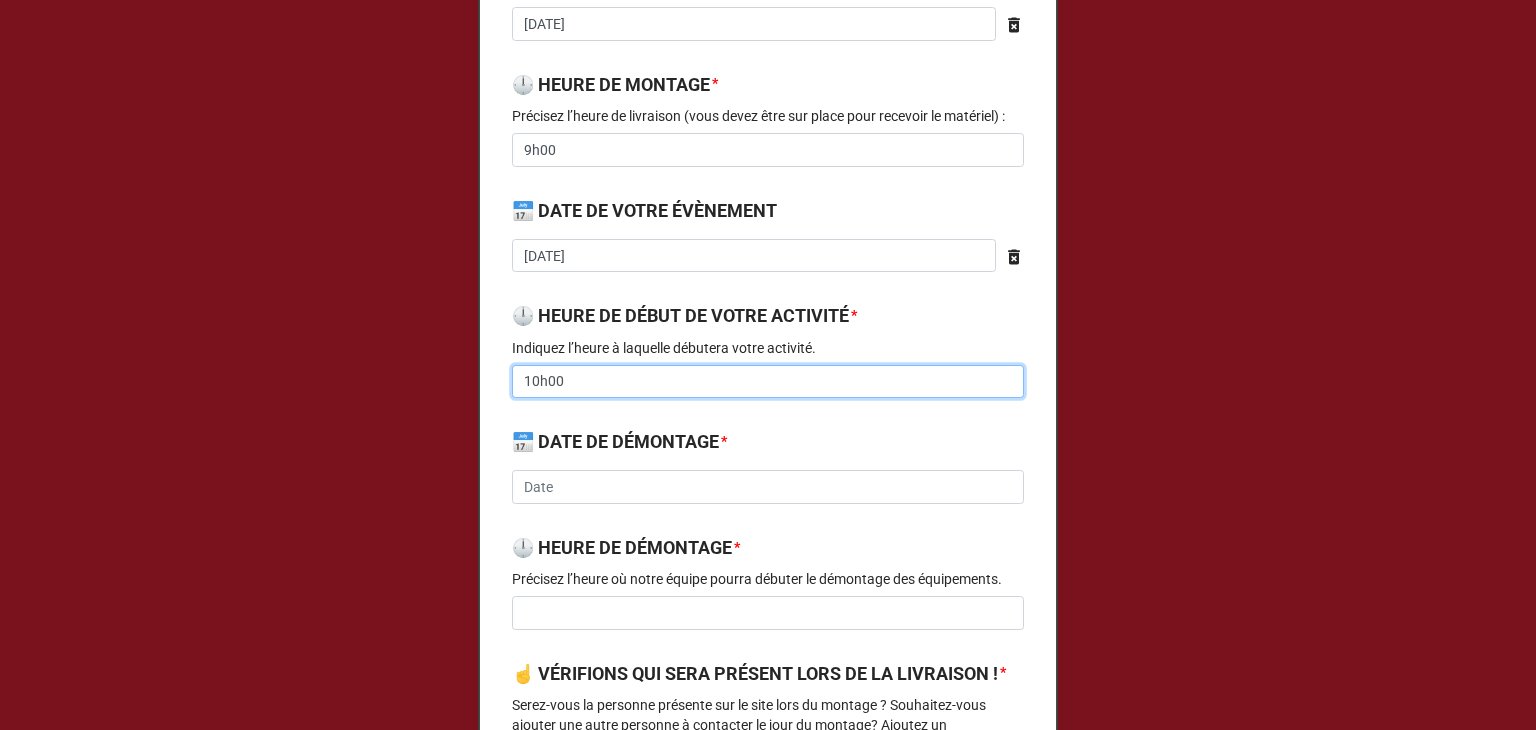 type on "10h00" 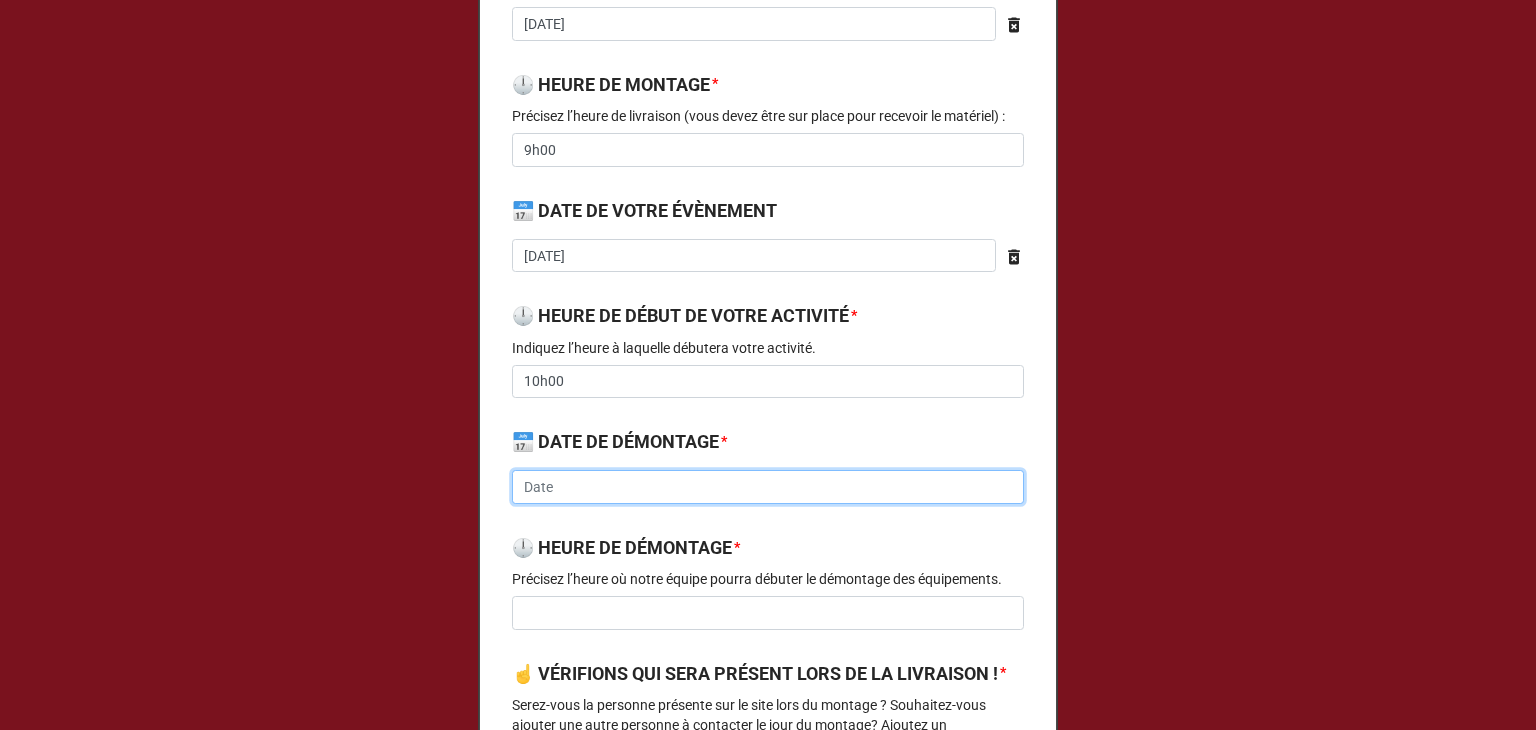 click at bounding box center [768, 487] 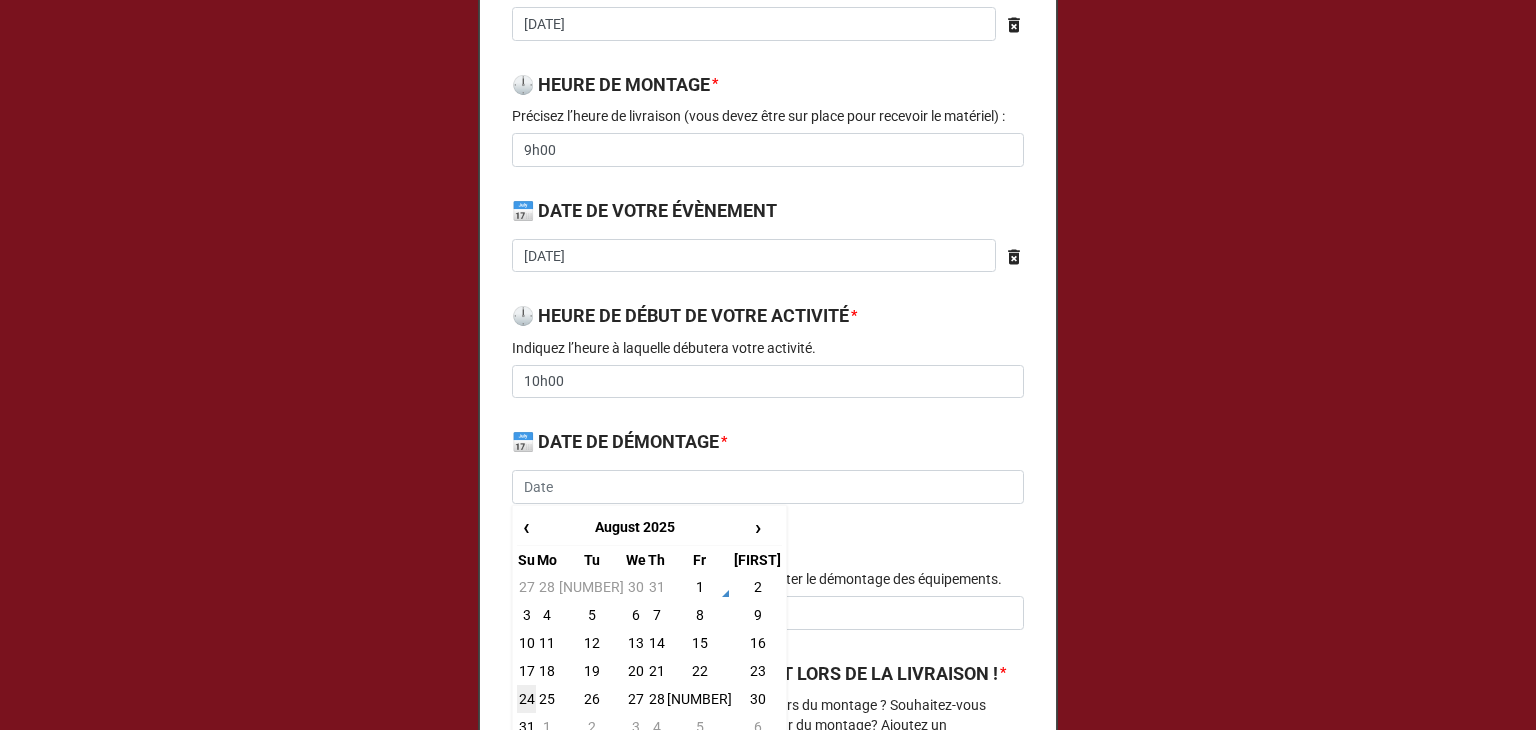 click on "24" at bounding box center (526, 699) 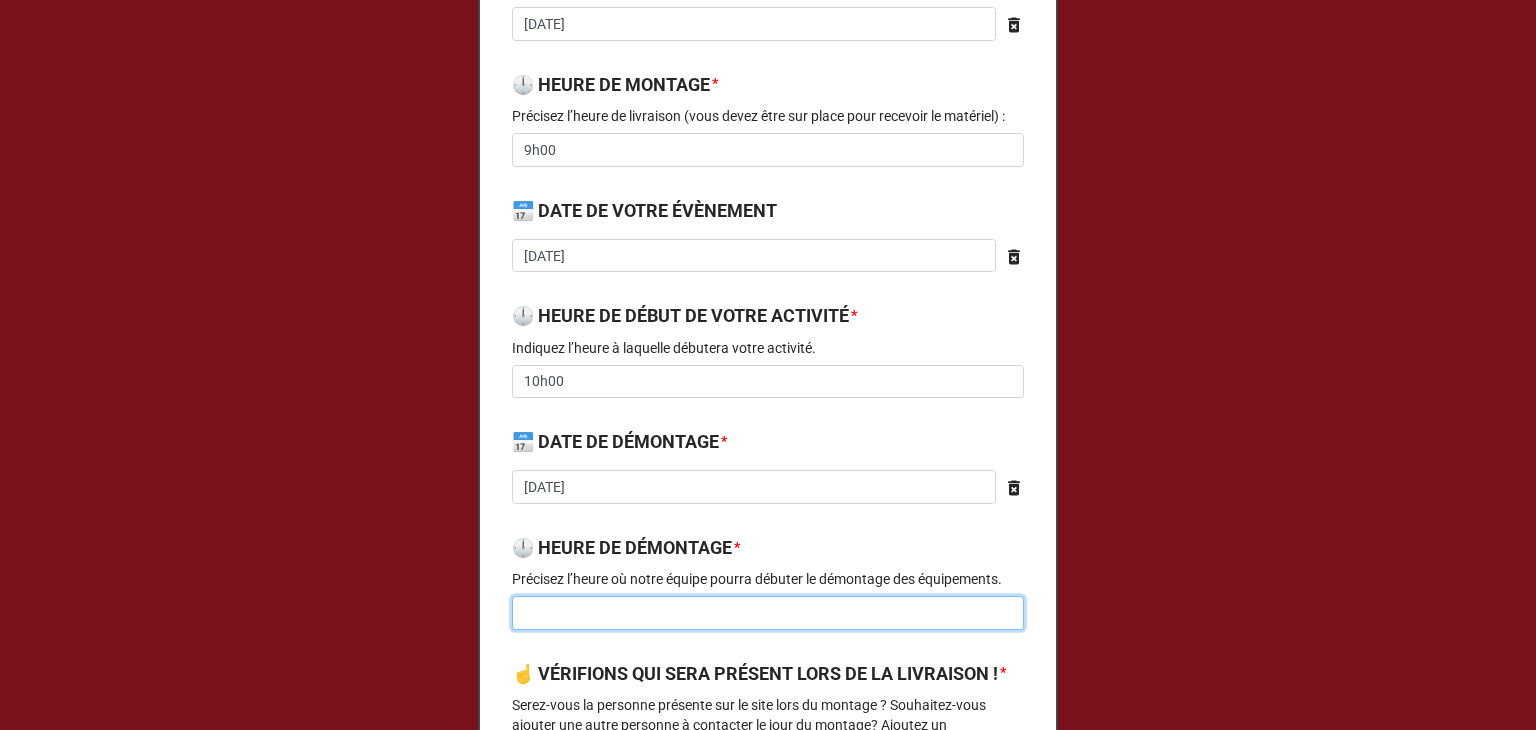 click at bounding box center [768, 613] 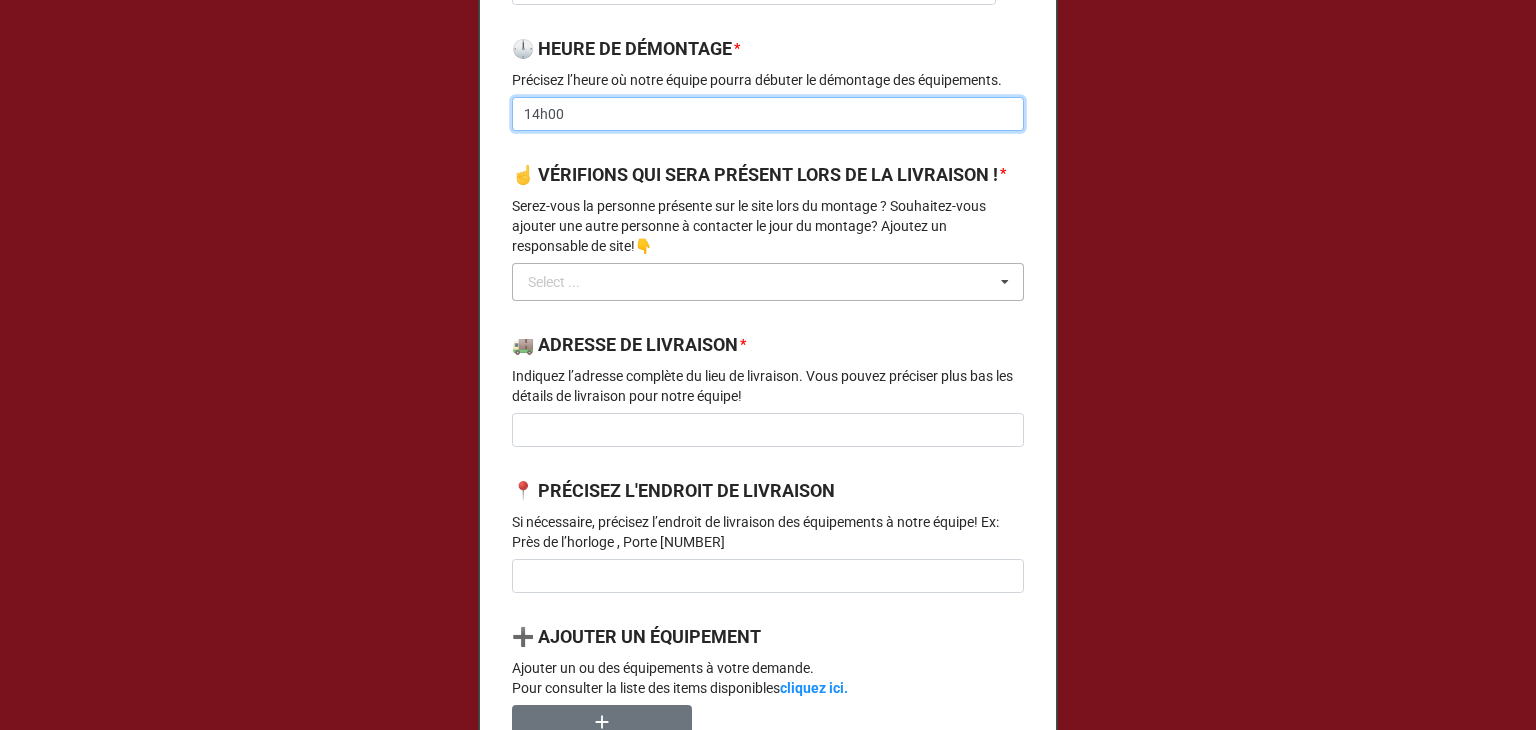 scroll, scrollTop: 1000, scrollLeft: 0, axis: vertical 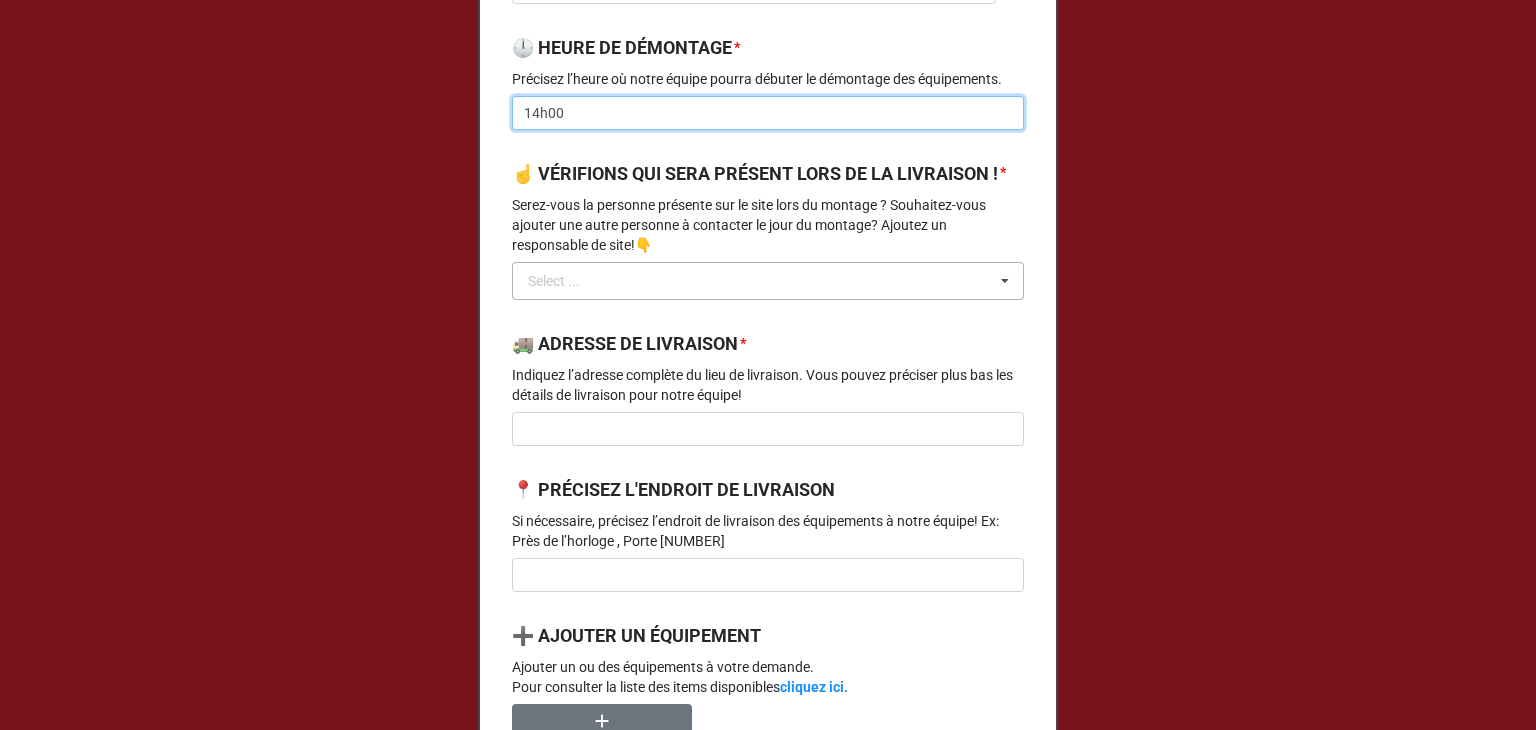 type on "14h00" 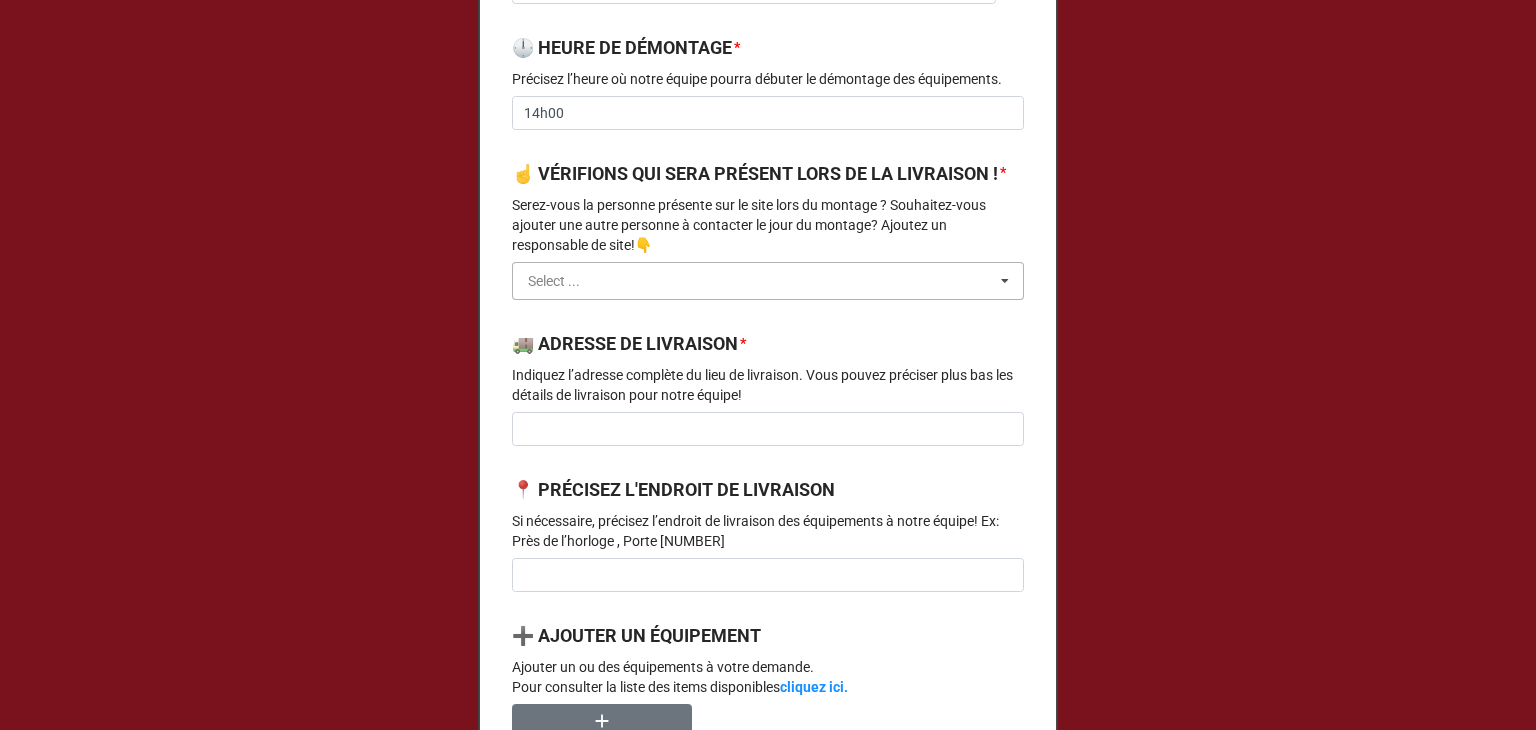 click at bounding box center [769, 281] 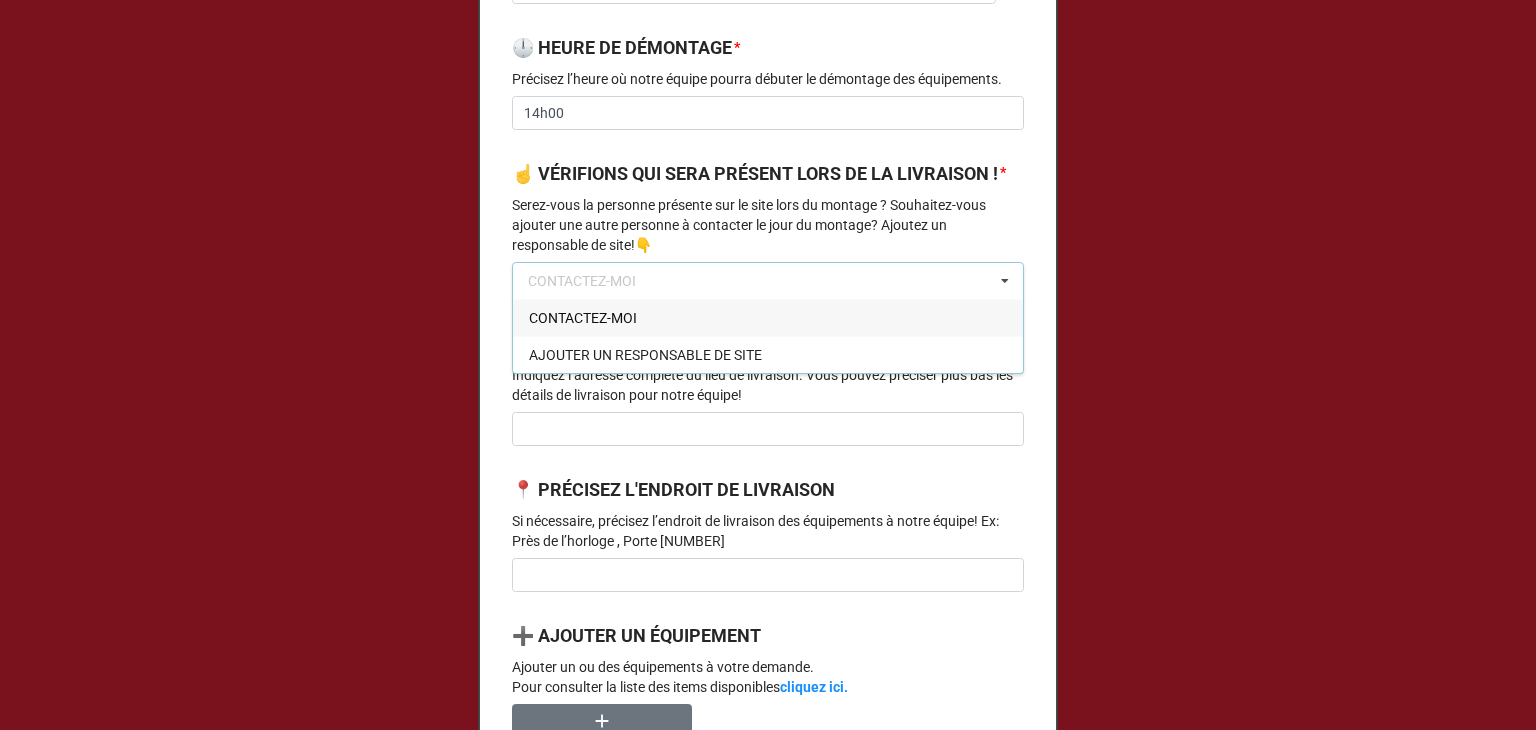 click on "CONTACTEZ-MOI" at bounding box center (583, 318) 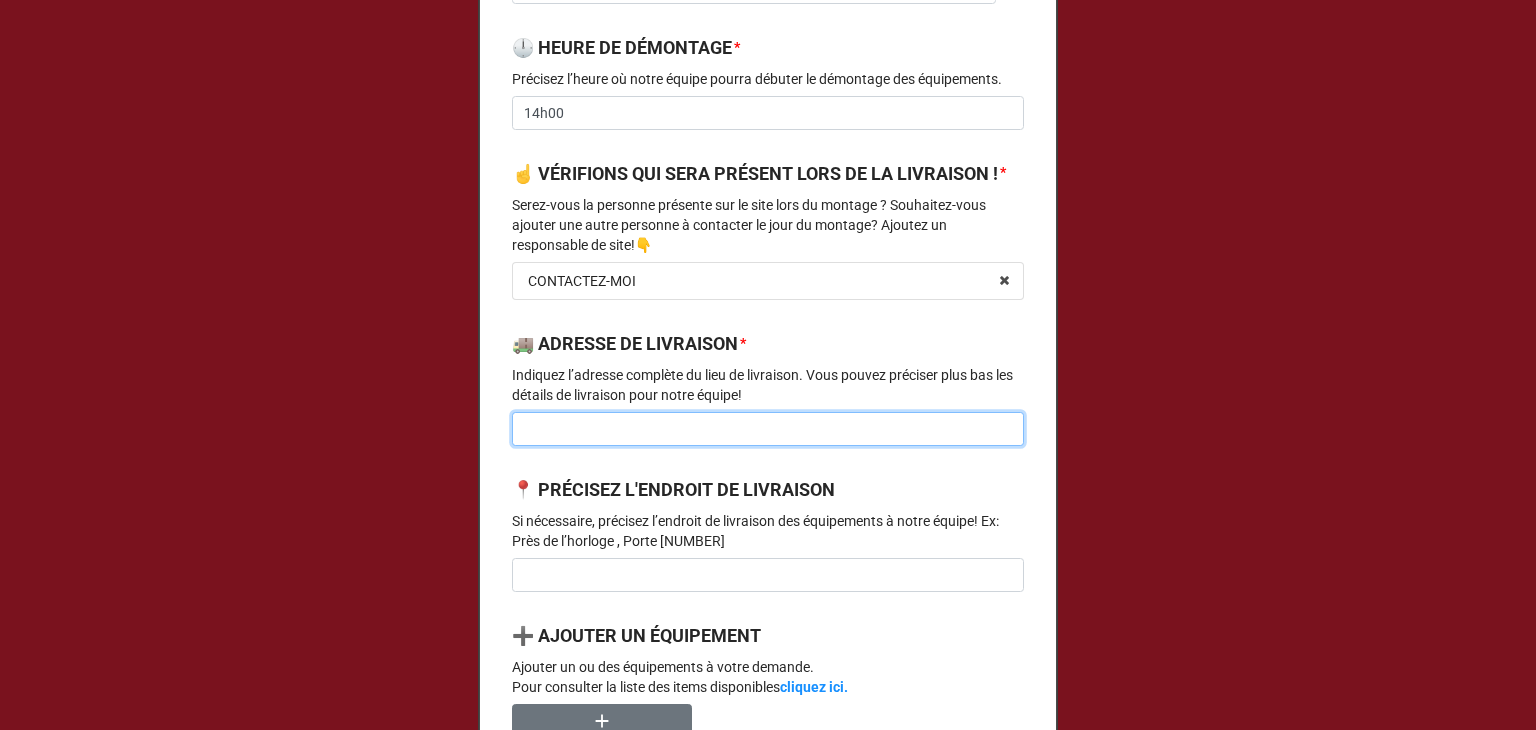 click at bounding box center [768, 429] 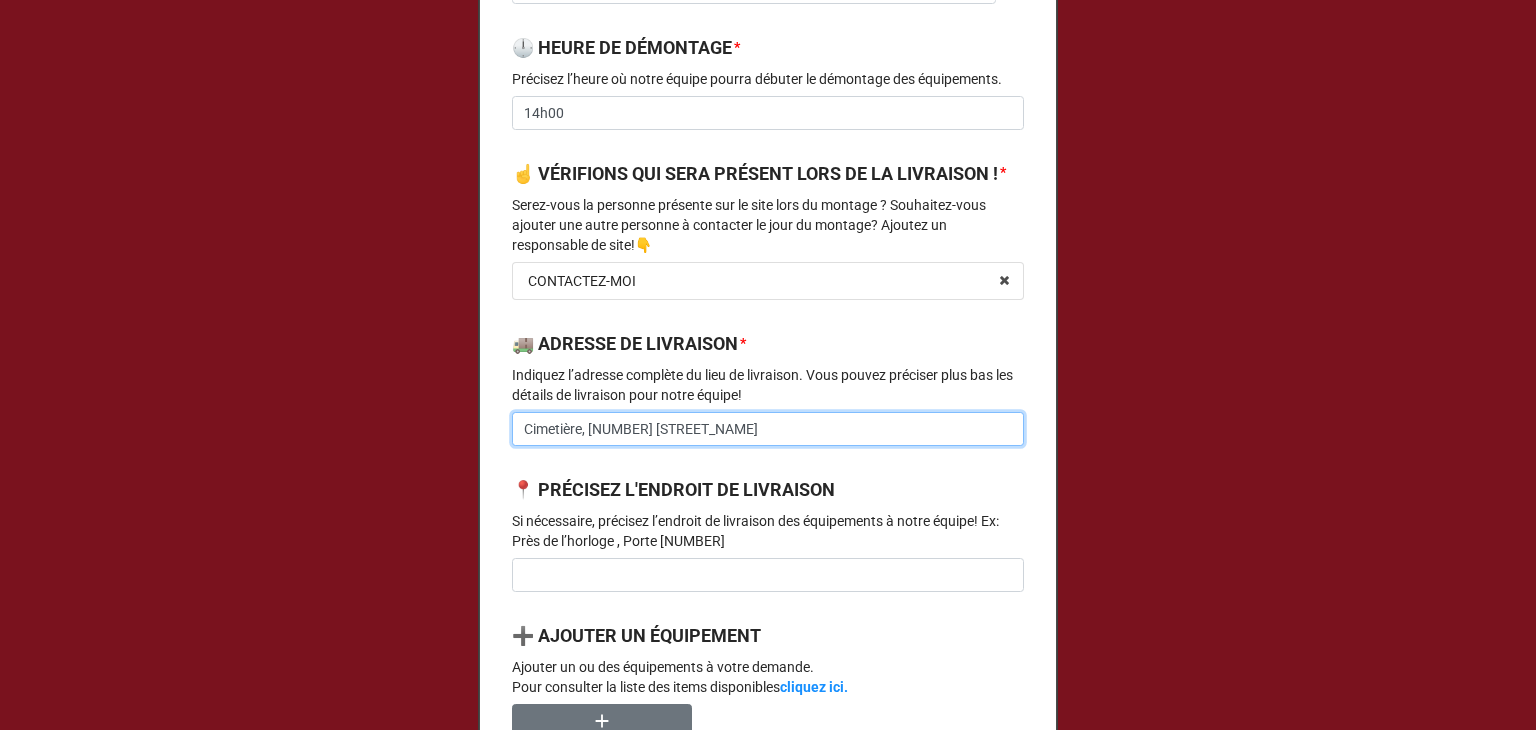 type on "Cimetière, [NUMBER] [STREET_NAME]" 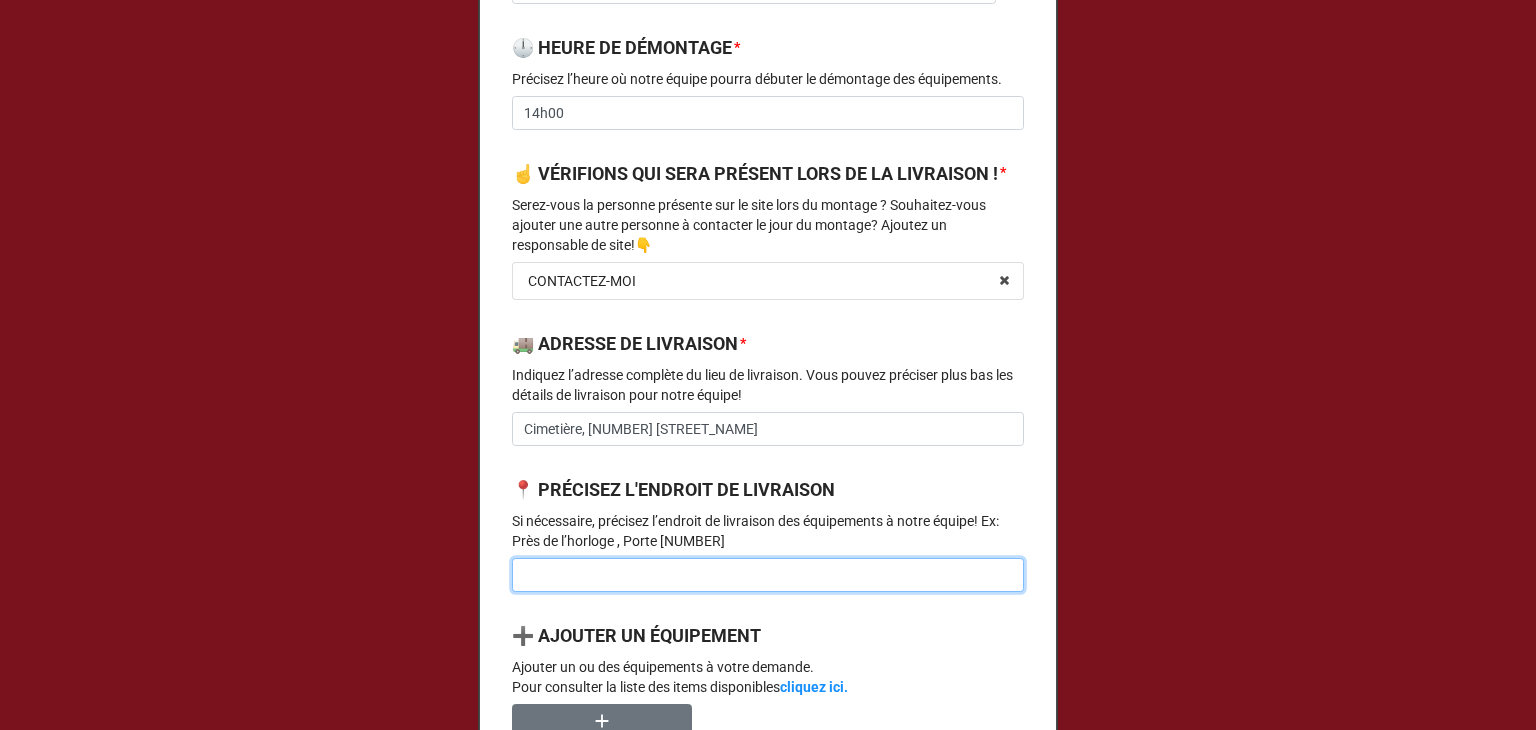 click at bounding box center [768, 575] 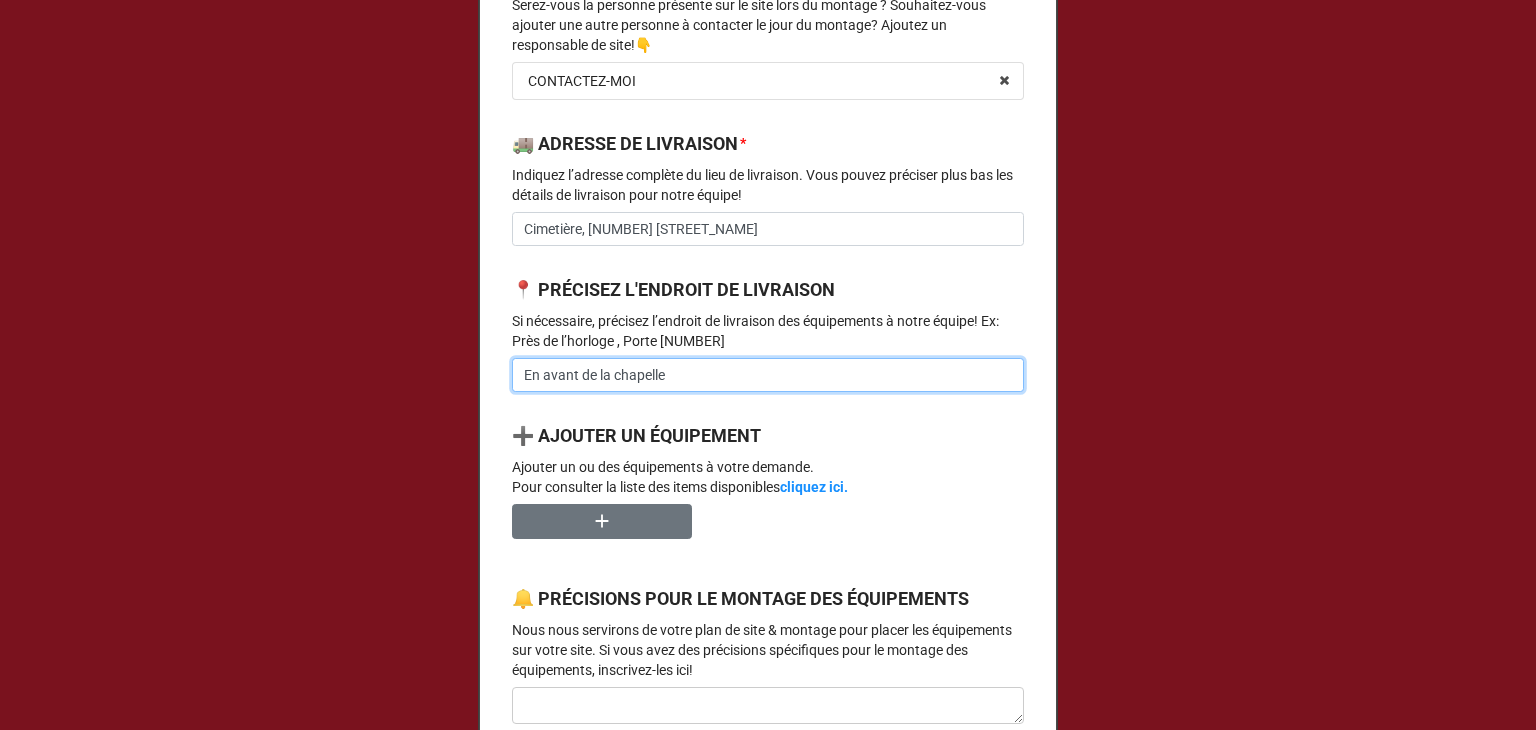 scroll, scrollTop: 1300, scrollLeft: 0, axis: vertical 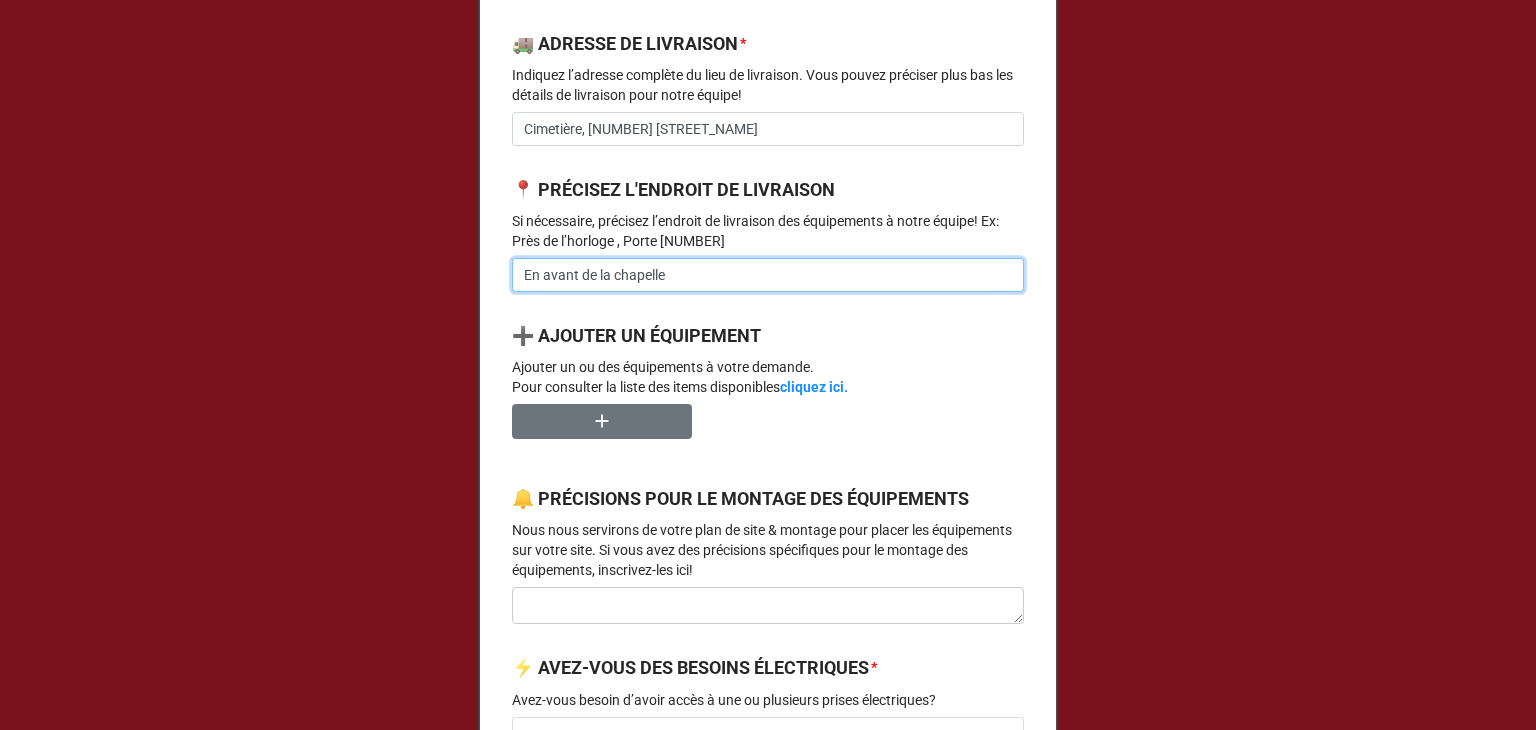 type on "En avant de la chapelle" 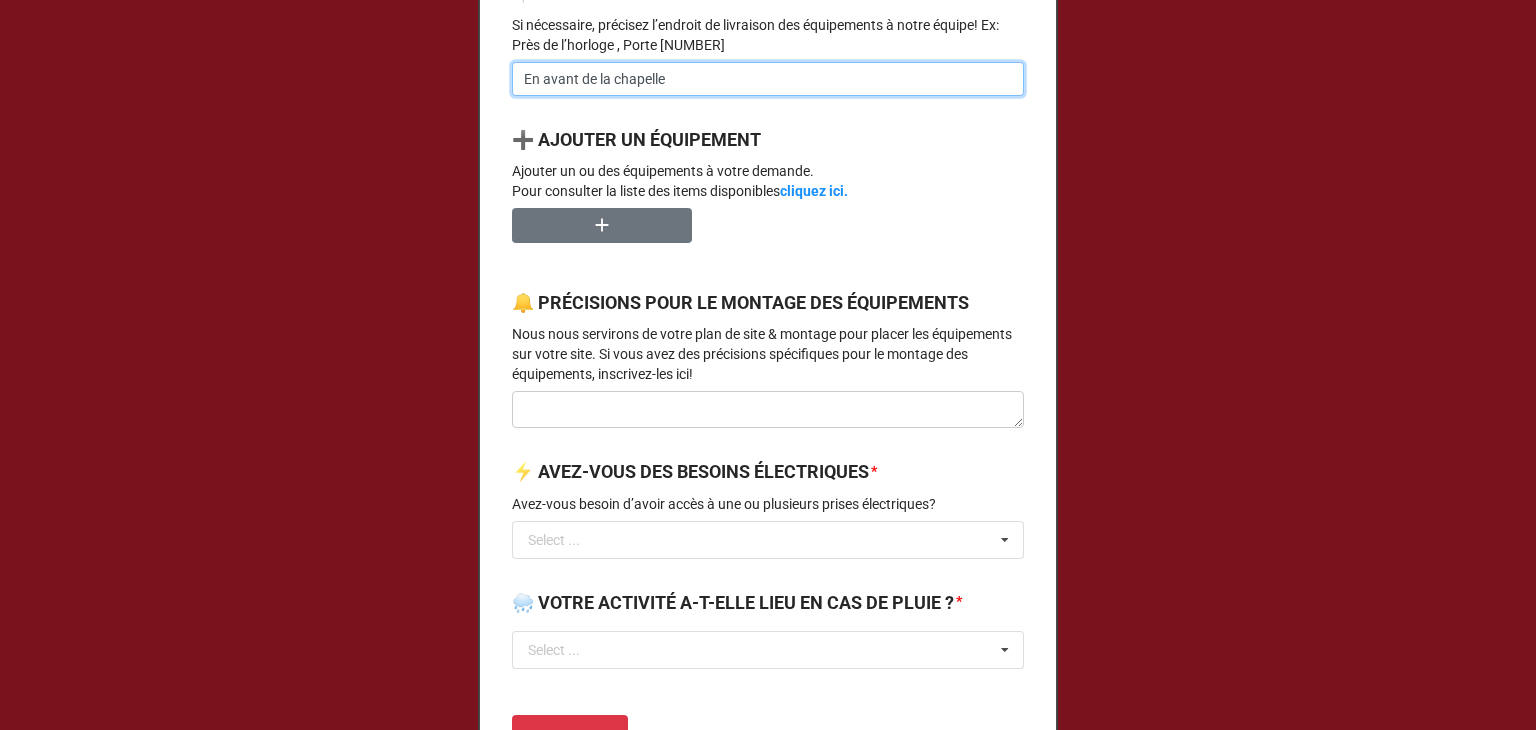 scroll, scrollTop: 1500, scrollLeft: 0, axis: vertical 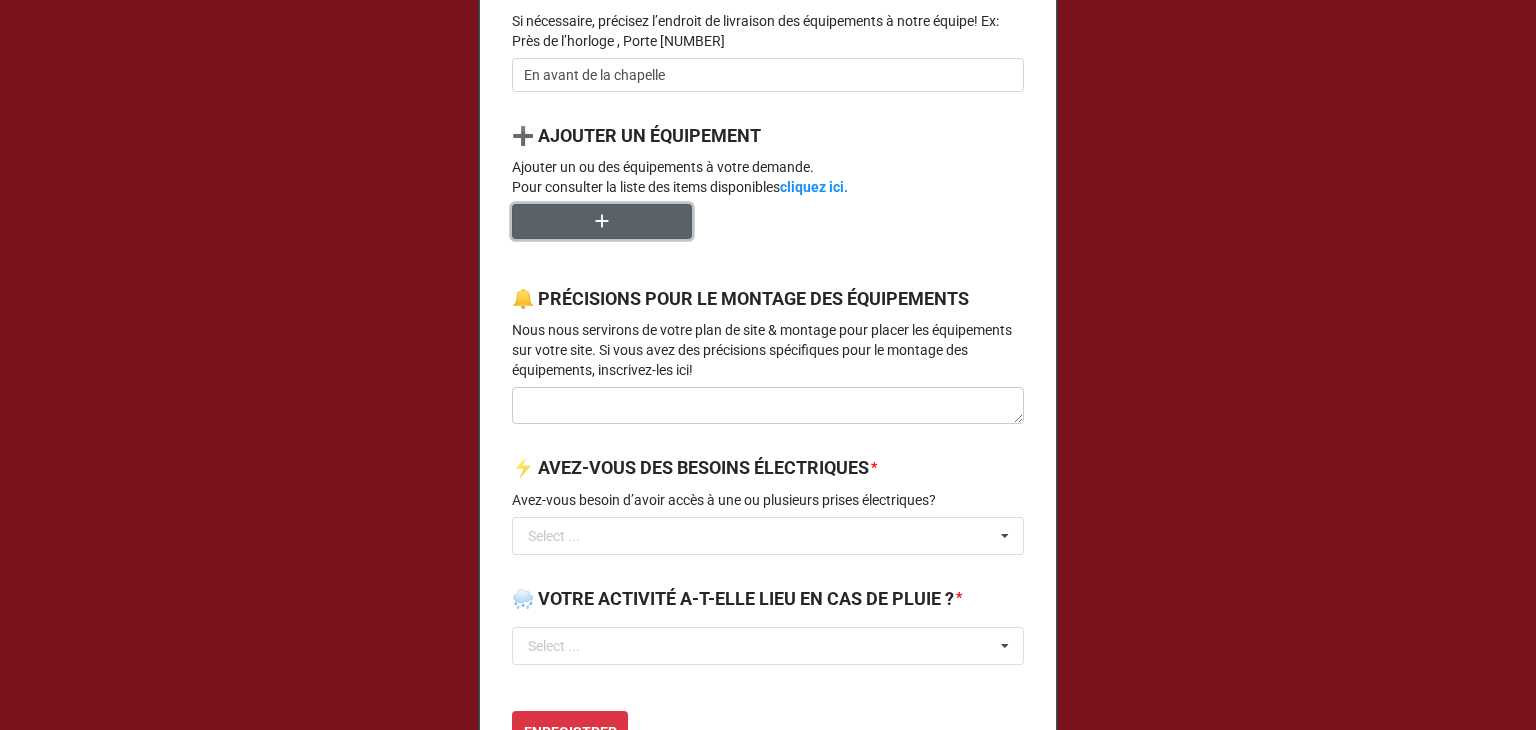 click at bounding box center (602, 221) 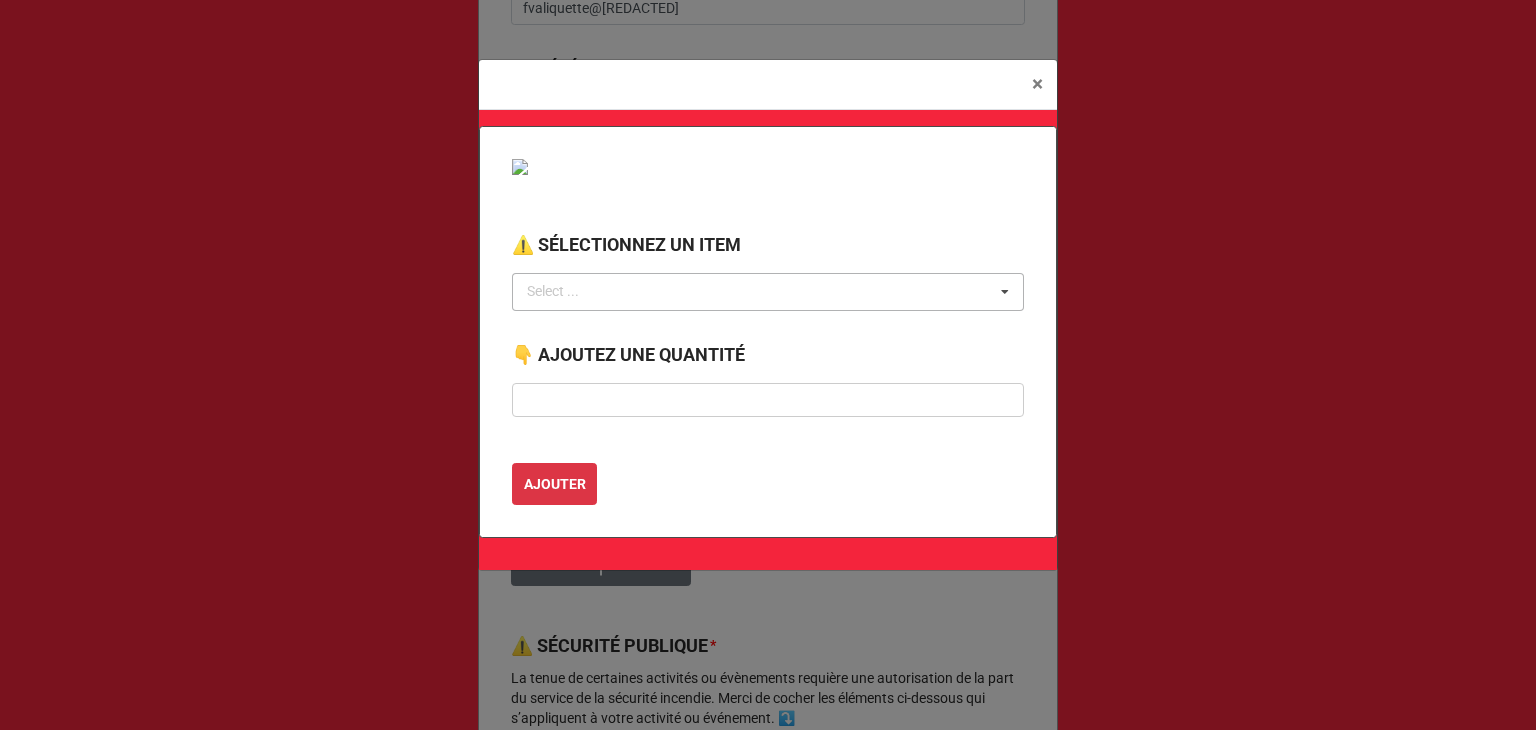 click on "Select ... No results found." at bounding box center (768, 292) 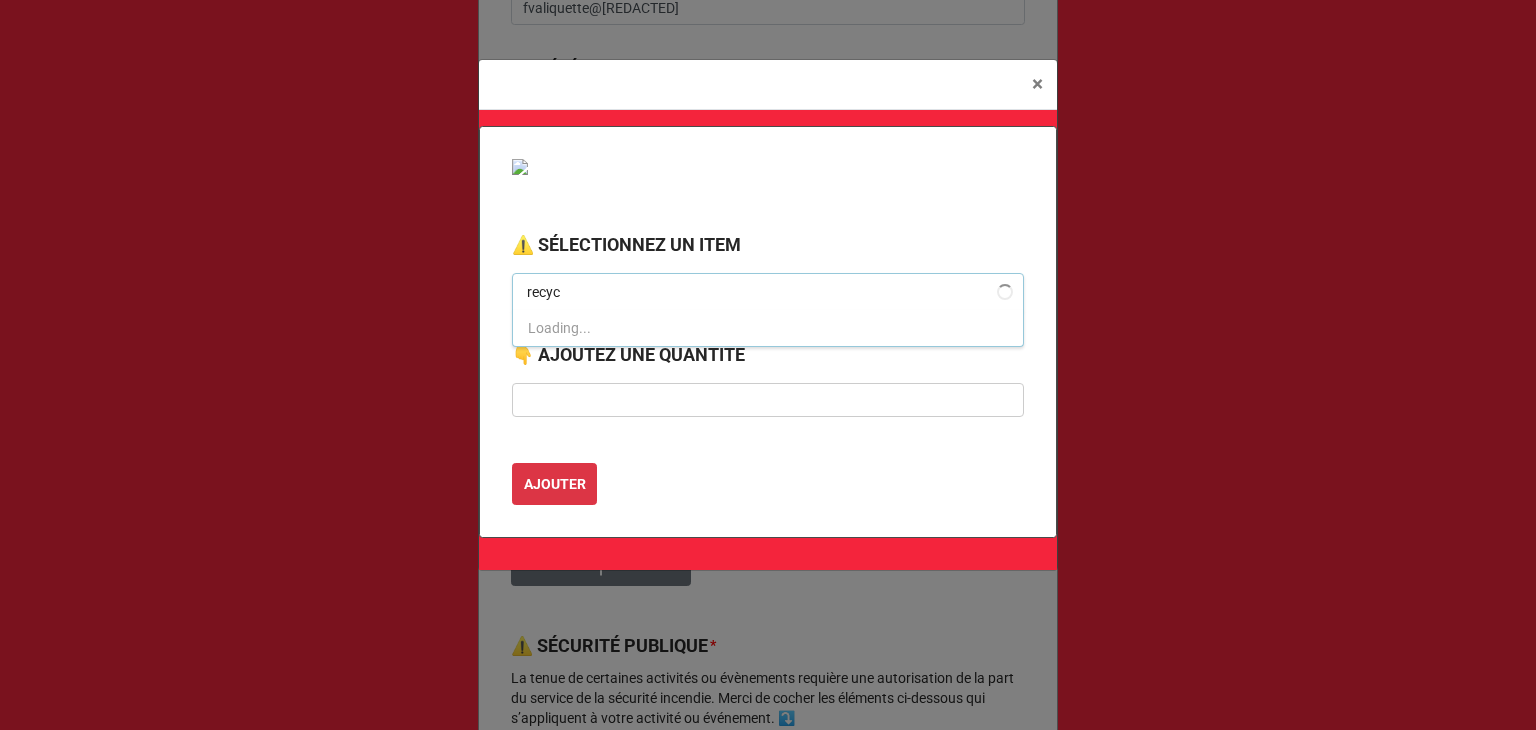 type on "recycl" 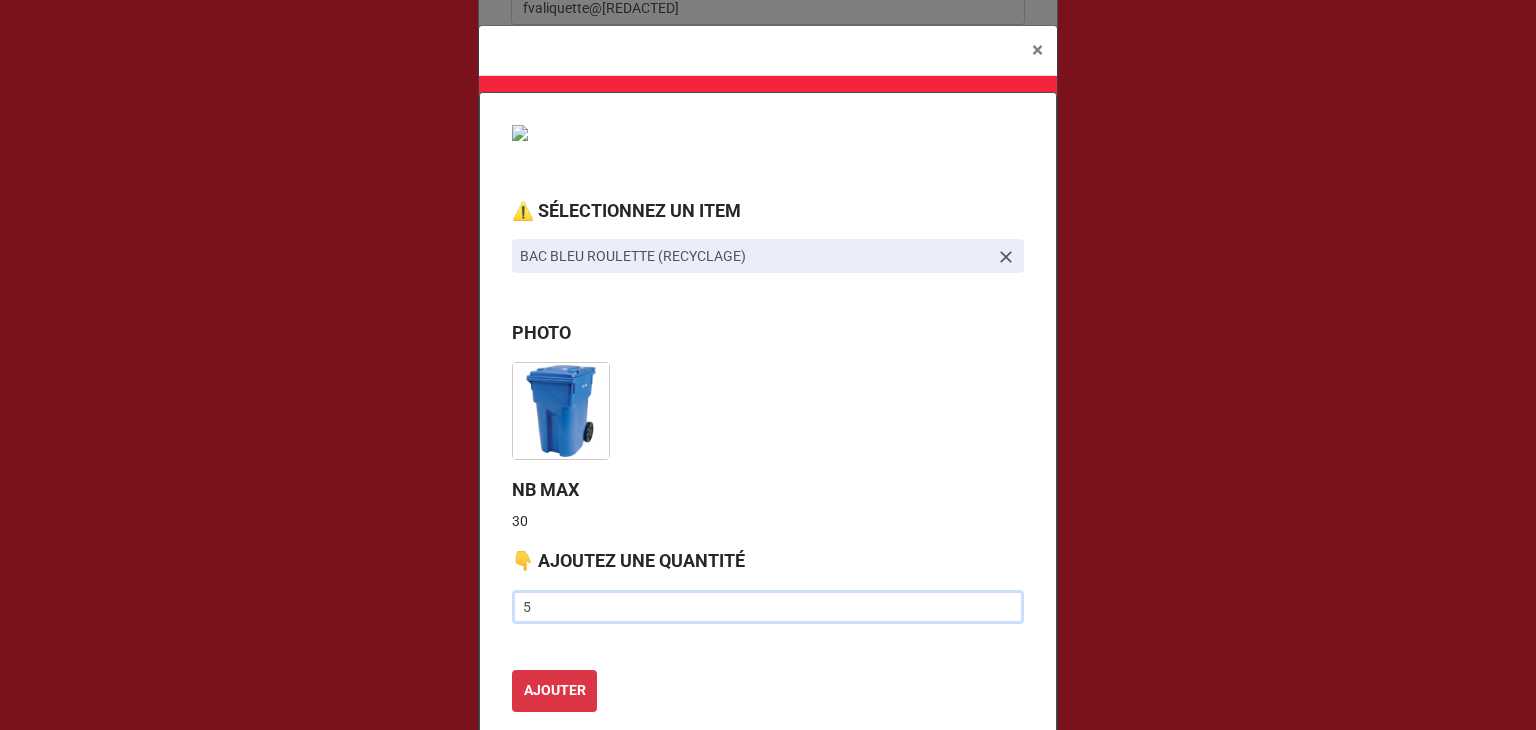 type on "5" 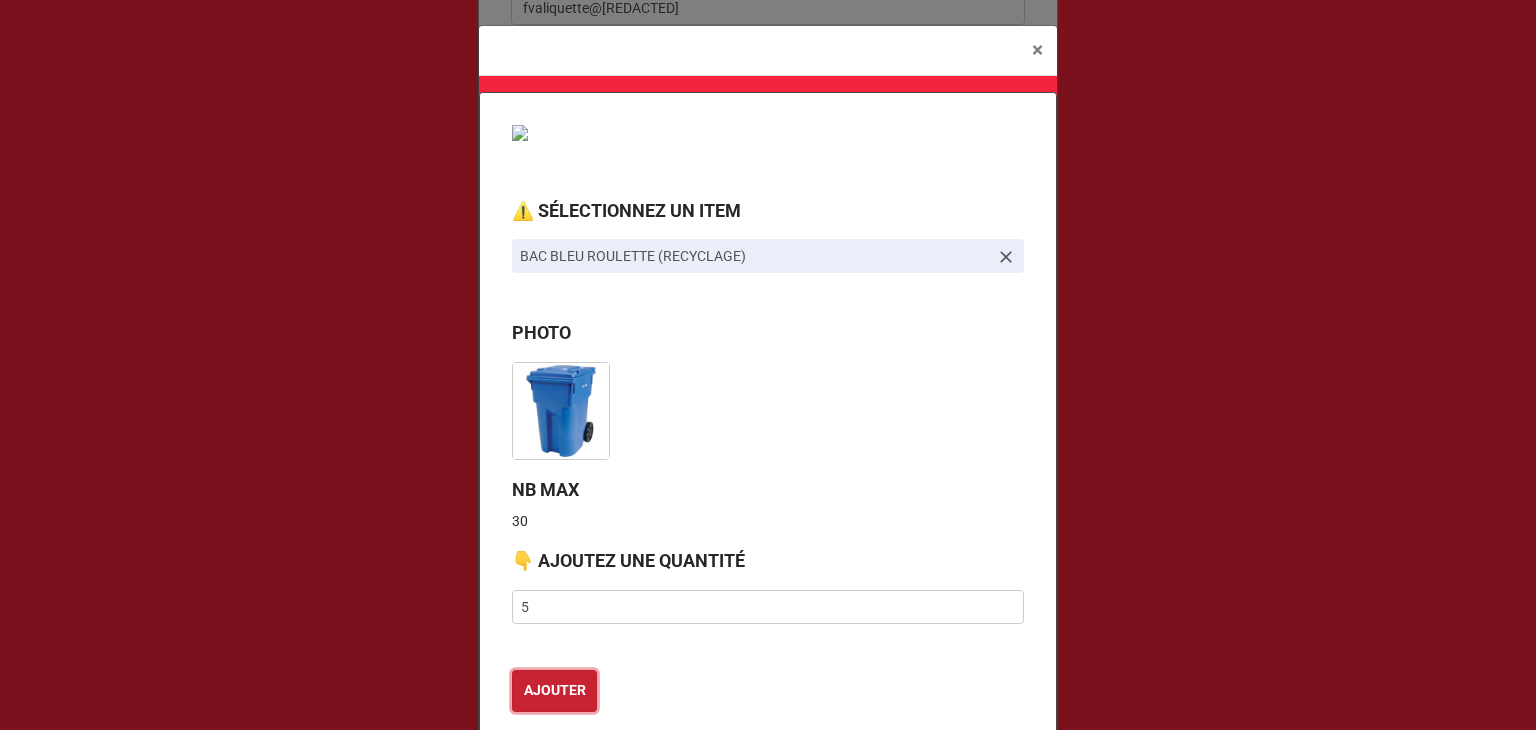 type 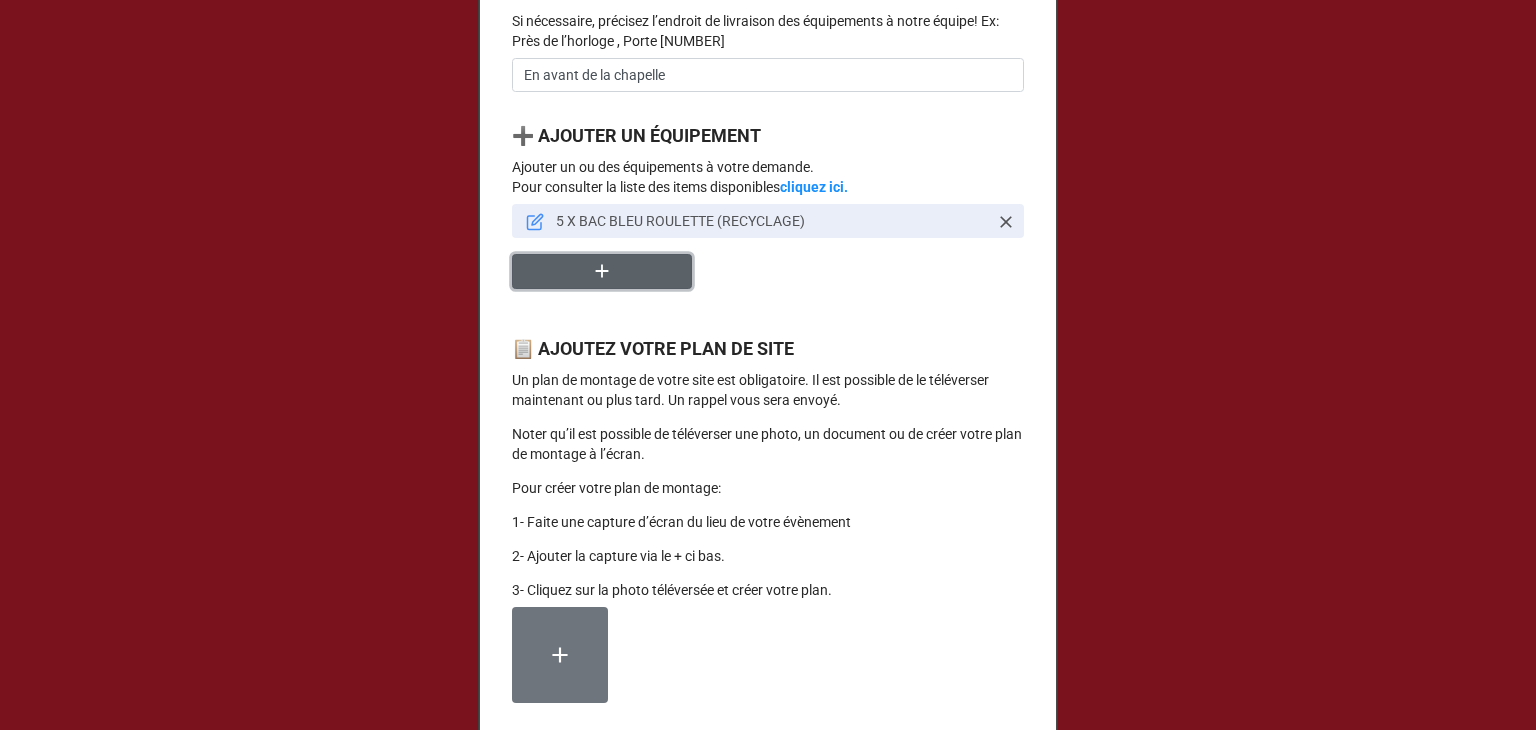 click at bounding box center (602, 271) 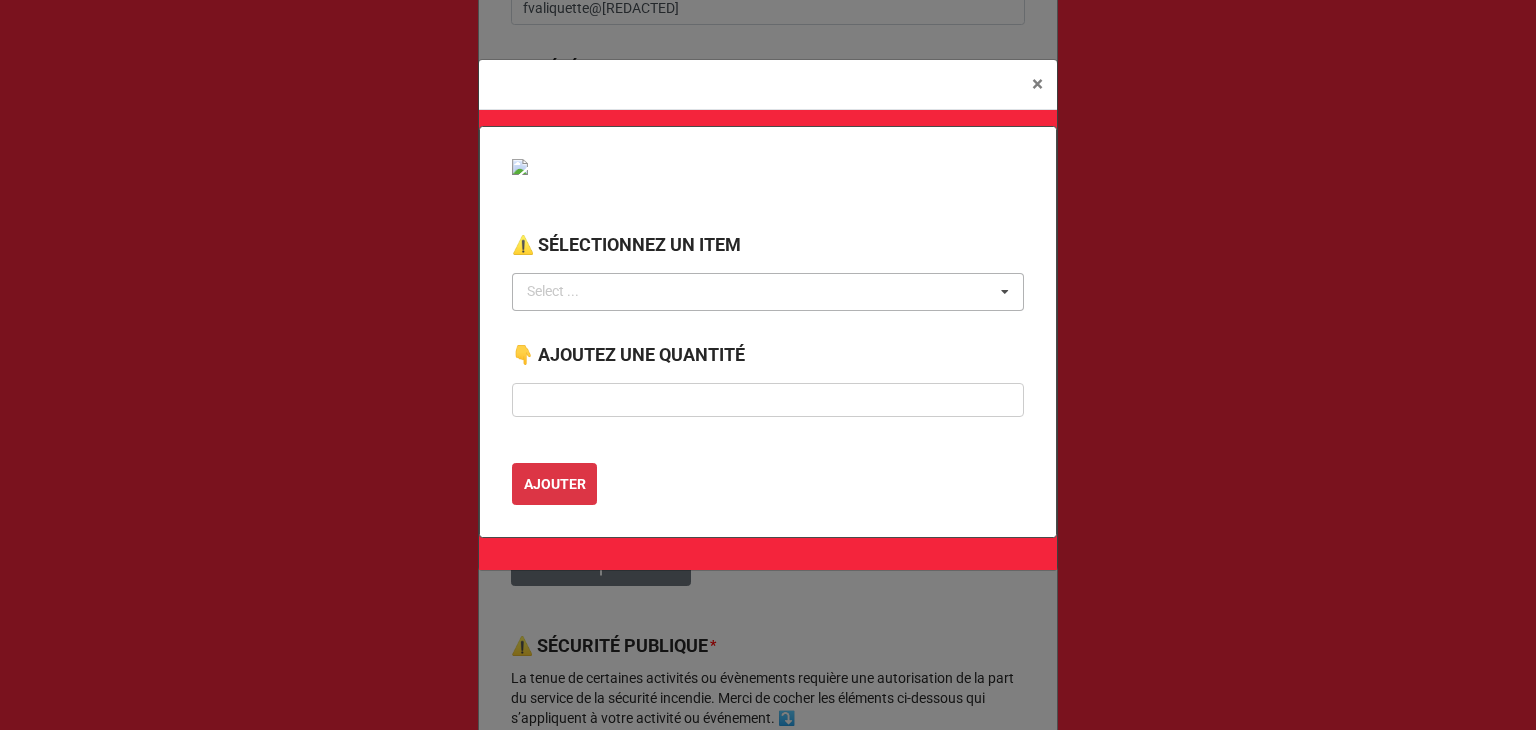 click on "Select ... No results found." at bounding box center [768, 292] 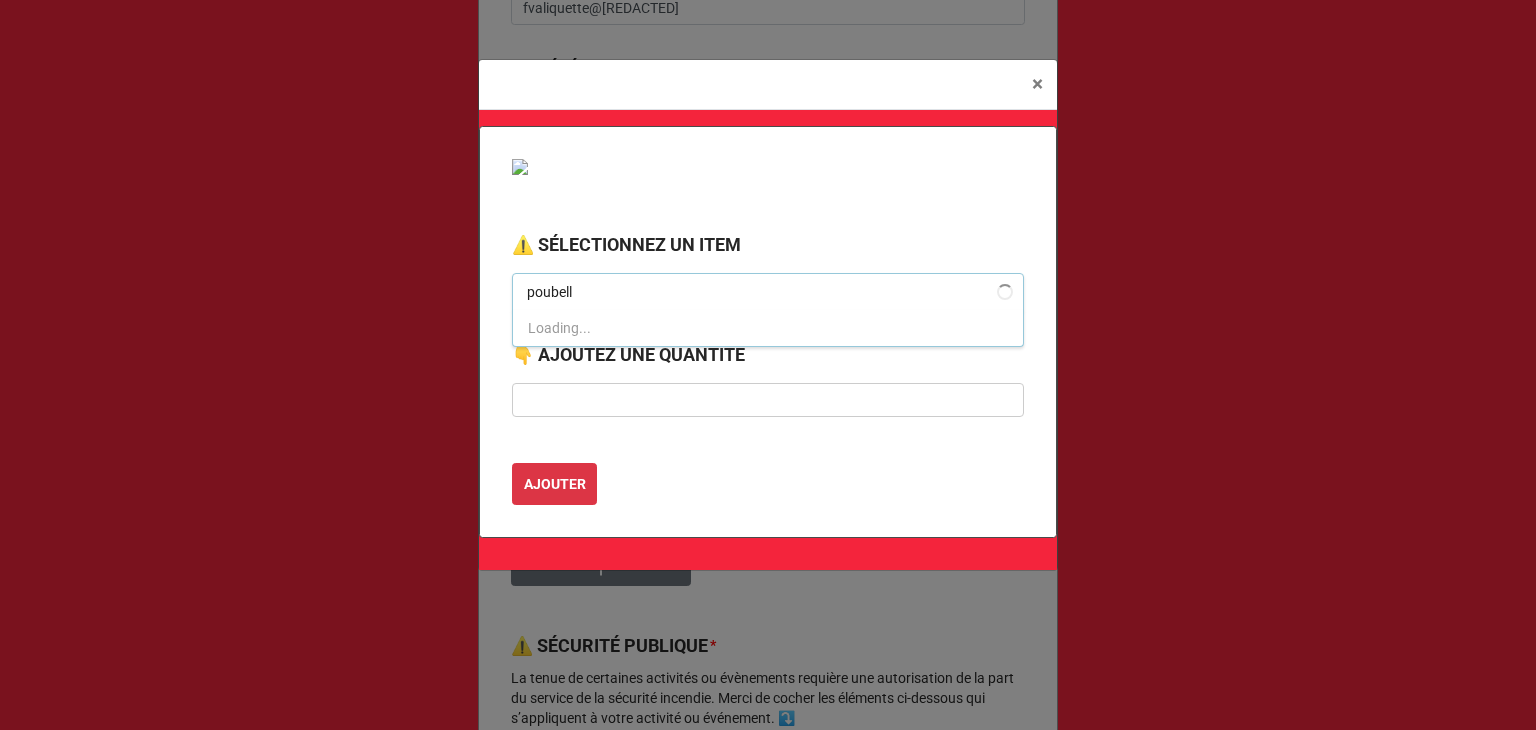 type on "poubelle" 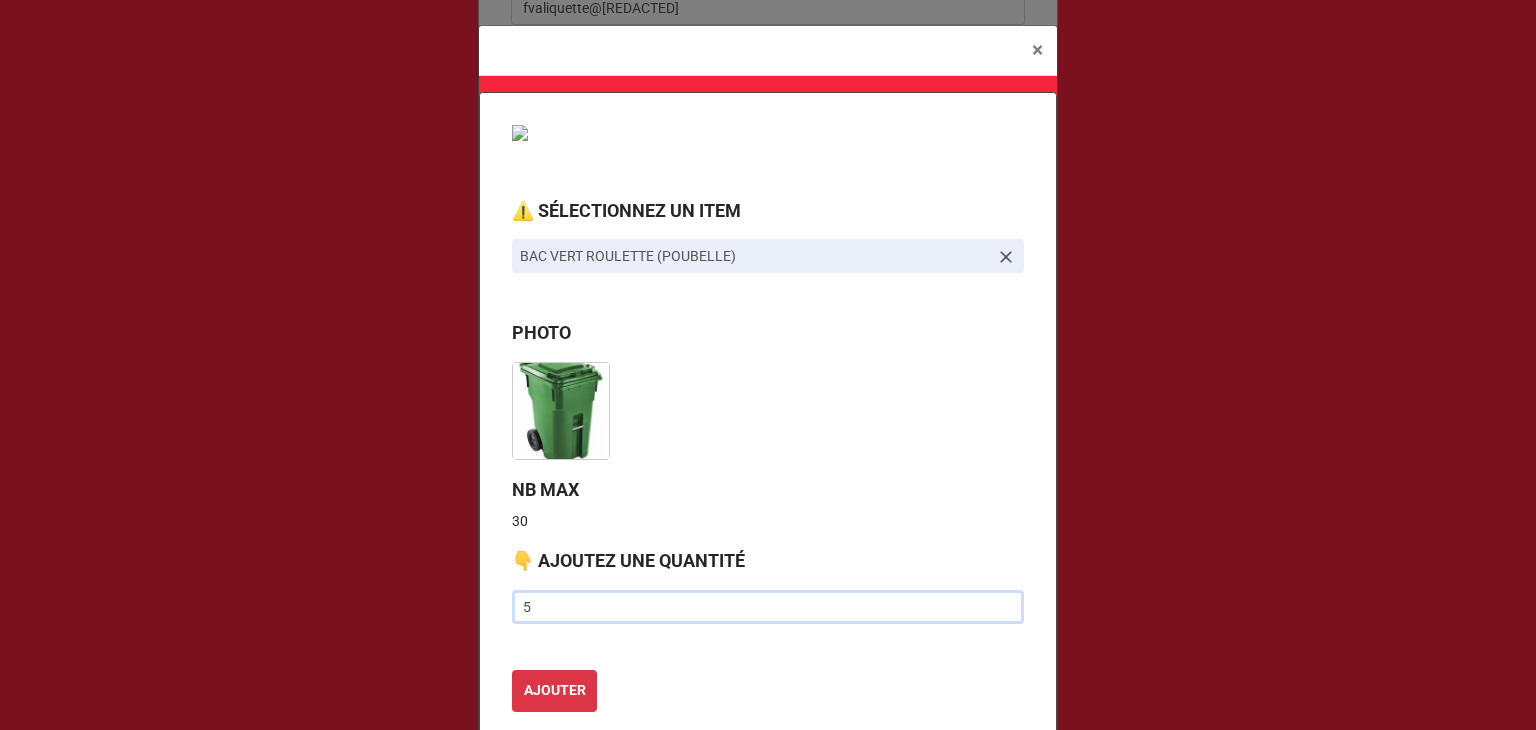type on "5" 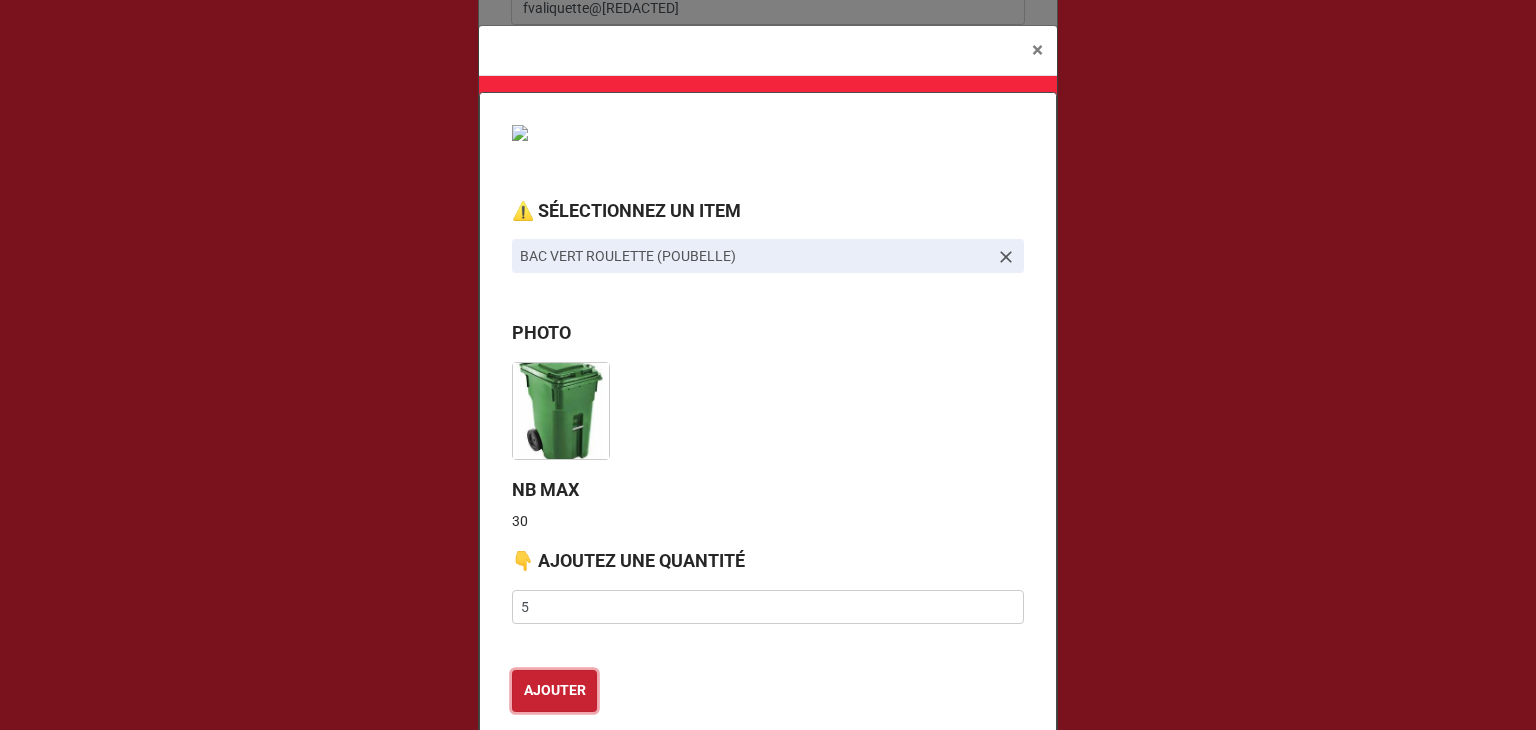 type 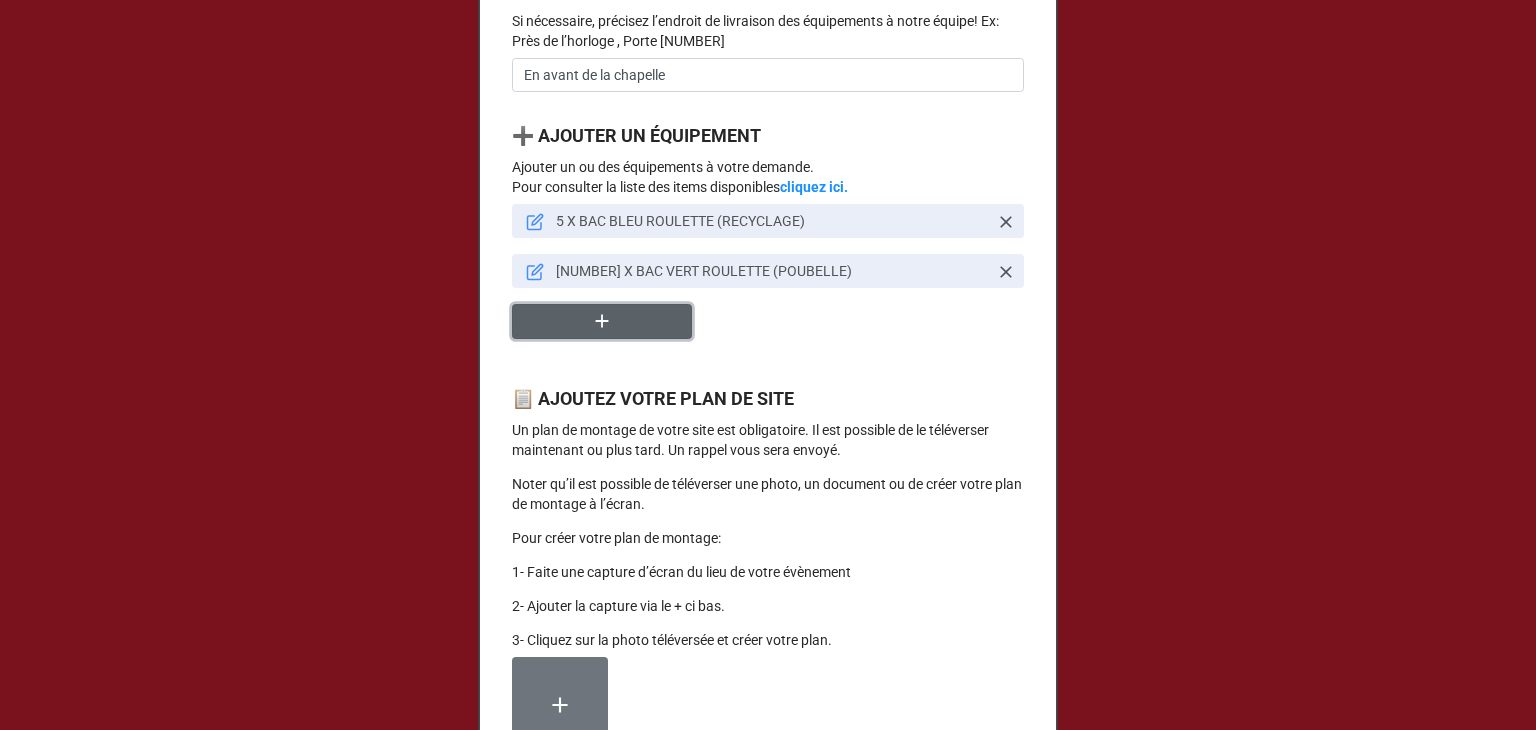 click 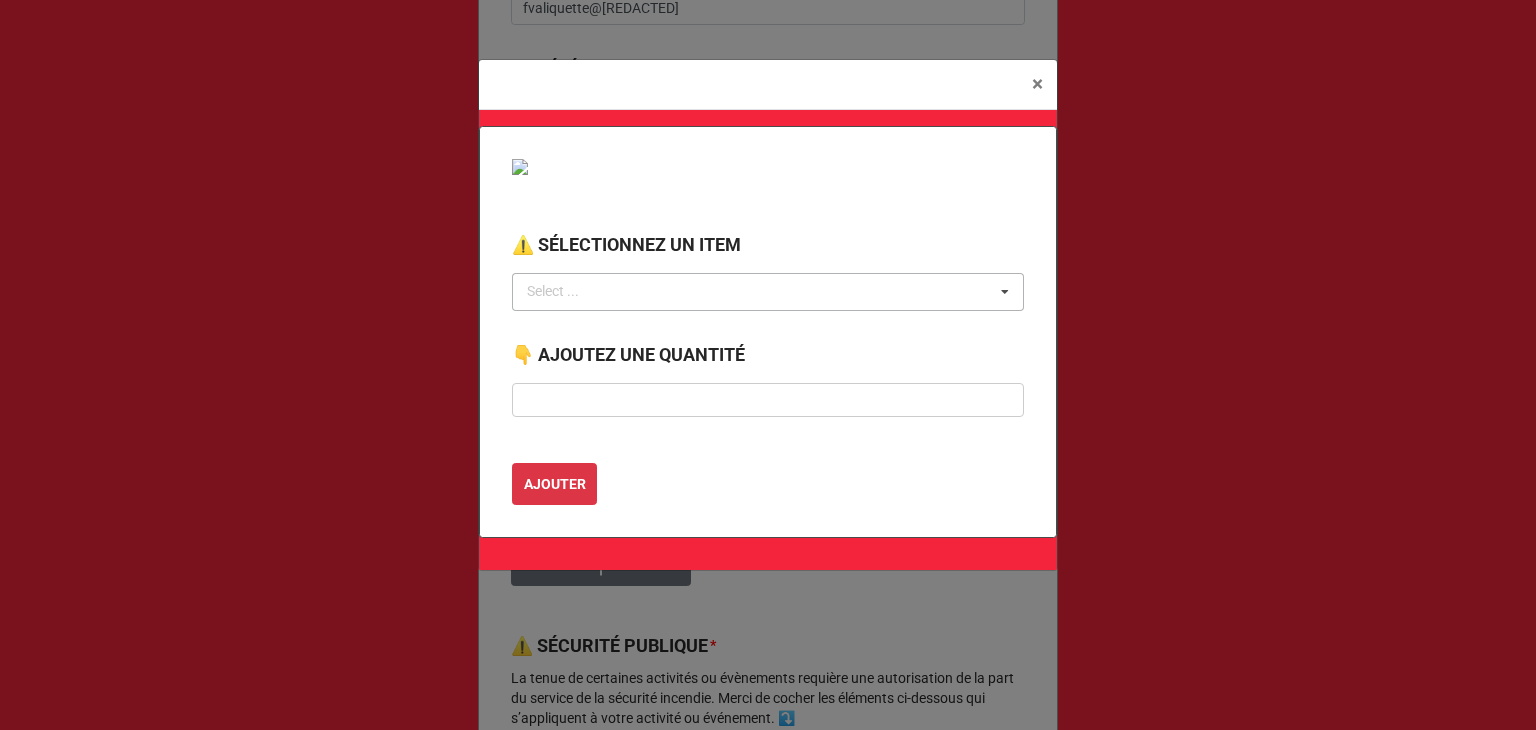 click on "Select ... No results found." at bounding box center [768, 292] 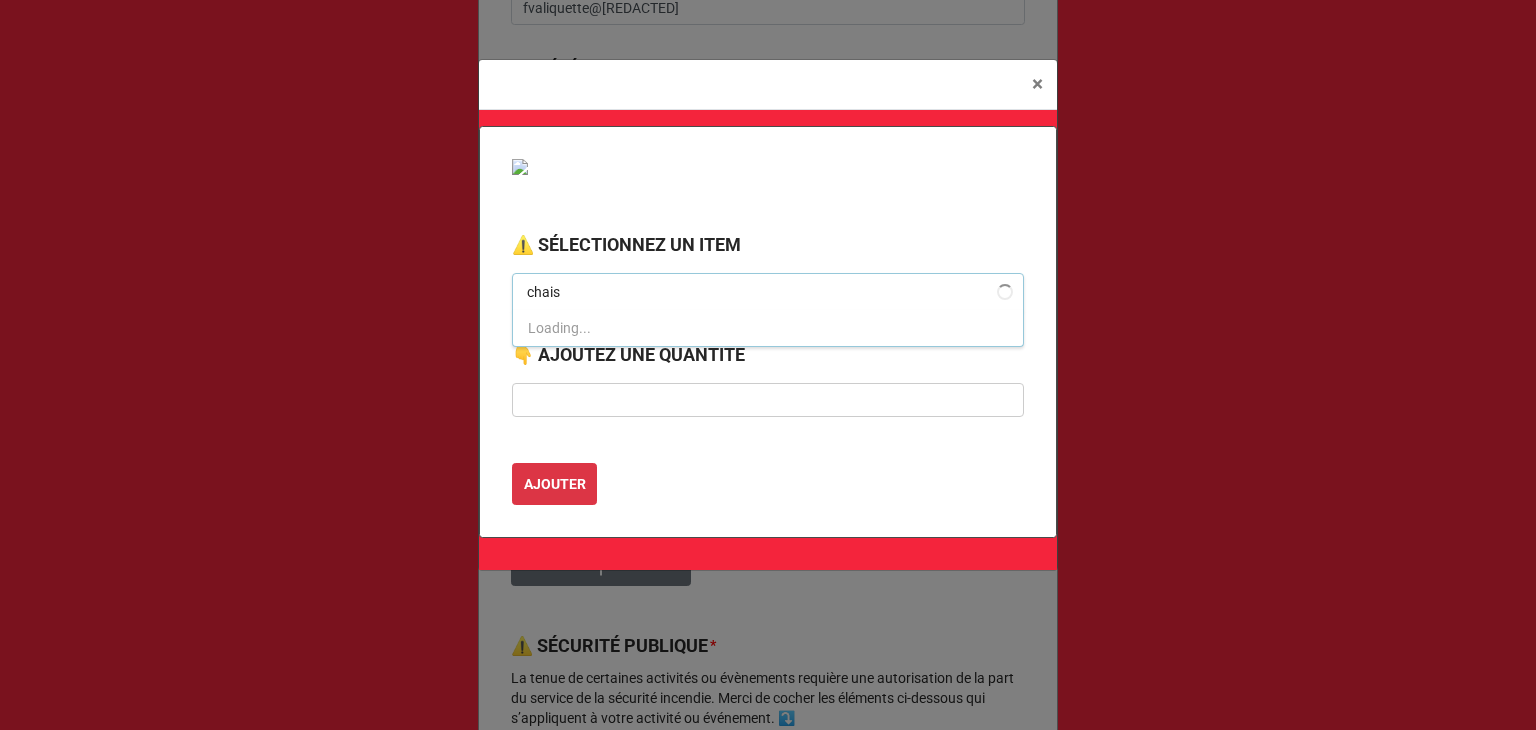 type on "chaise" 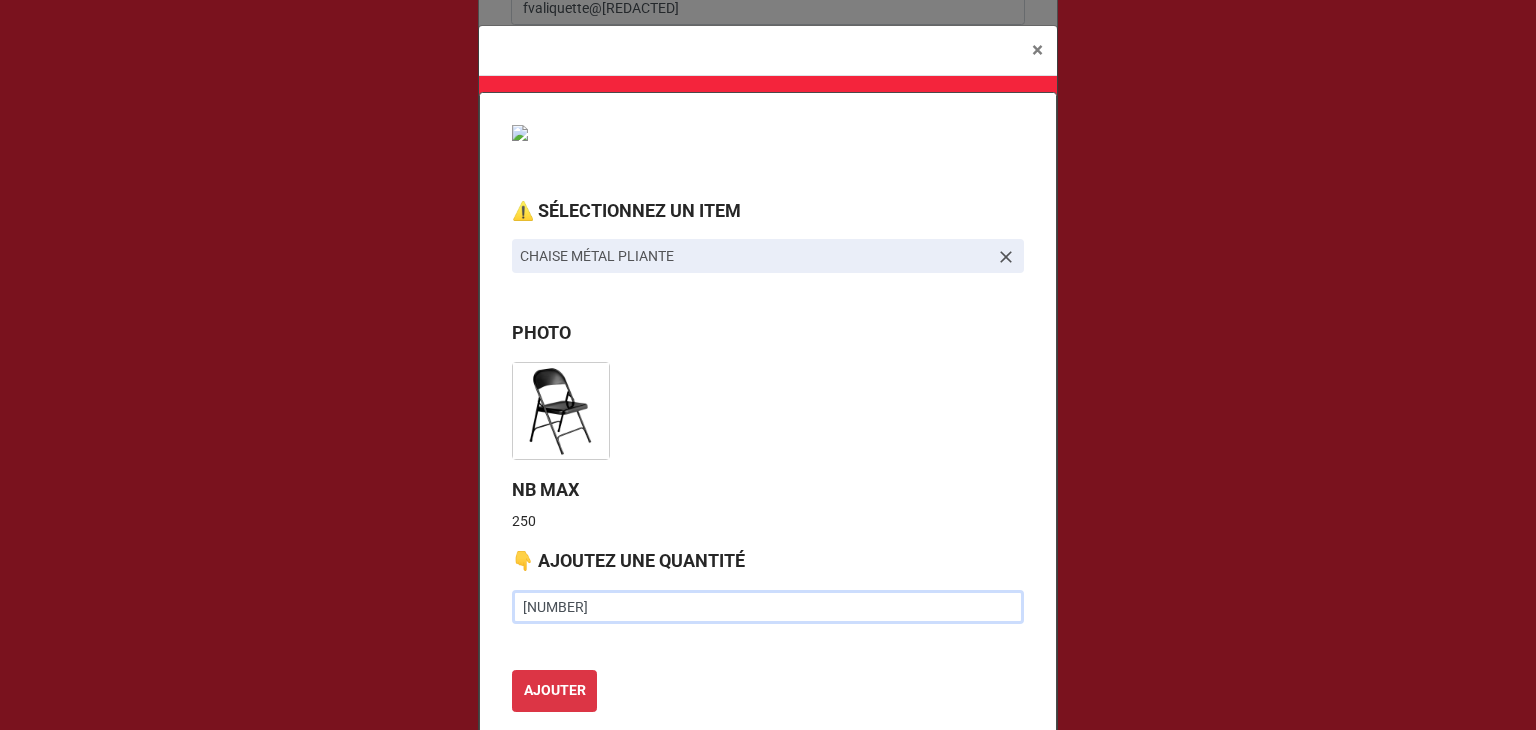 type on "[NUMBER]" 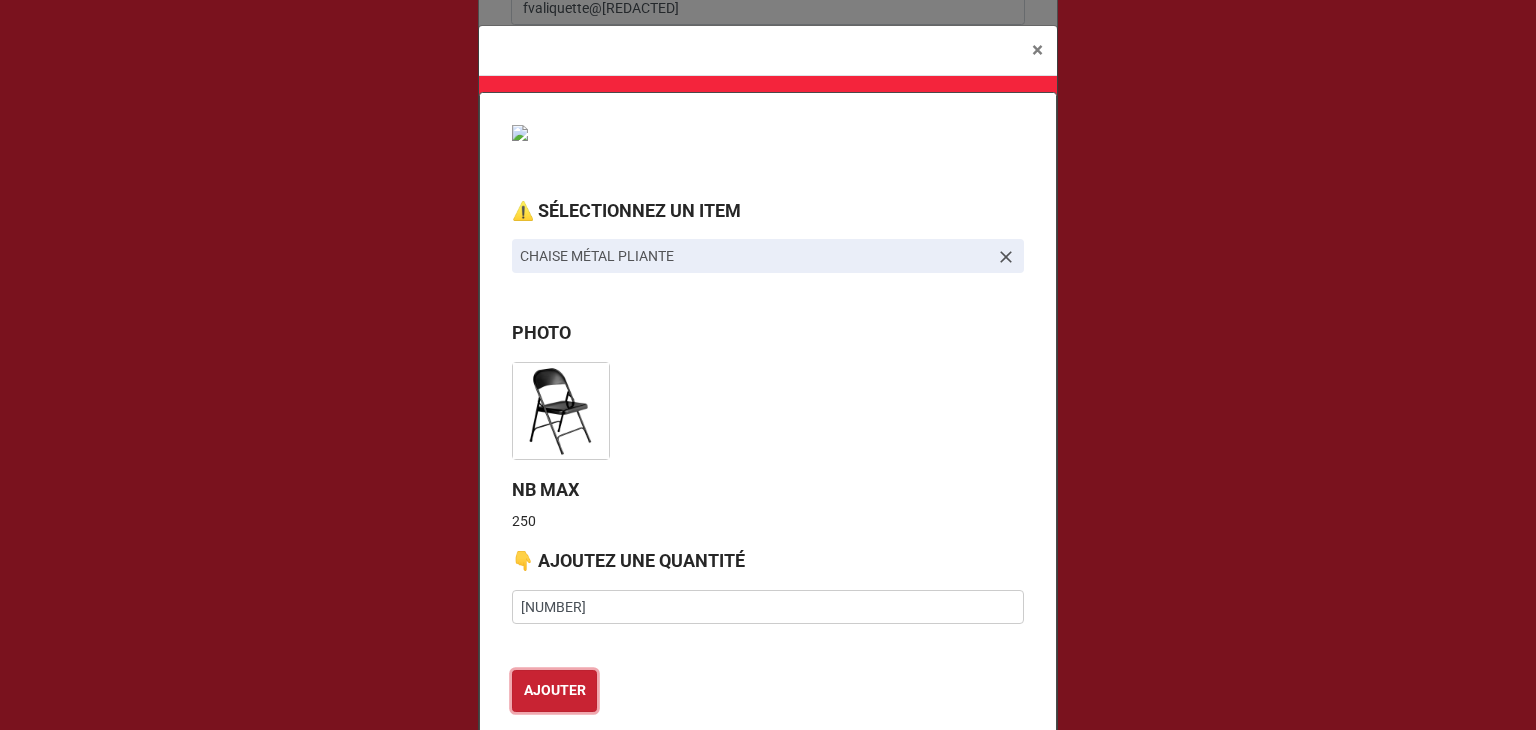 type 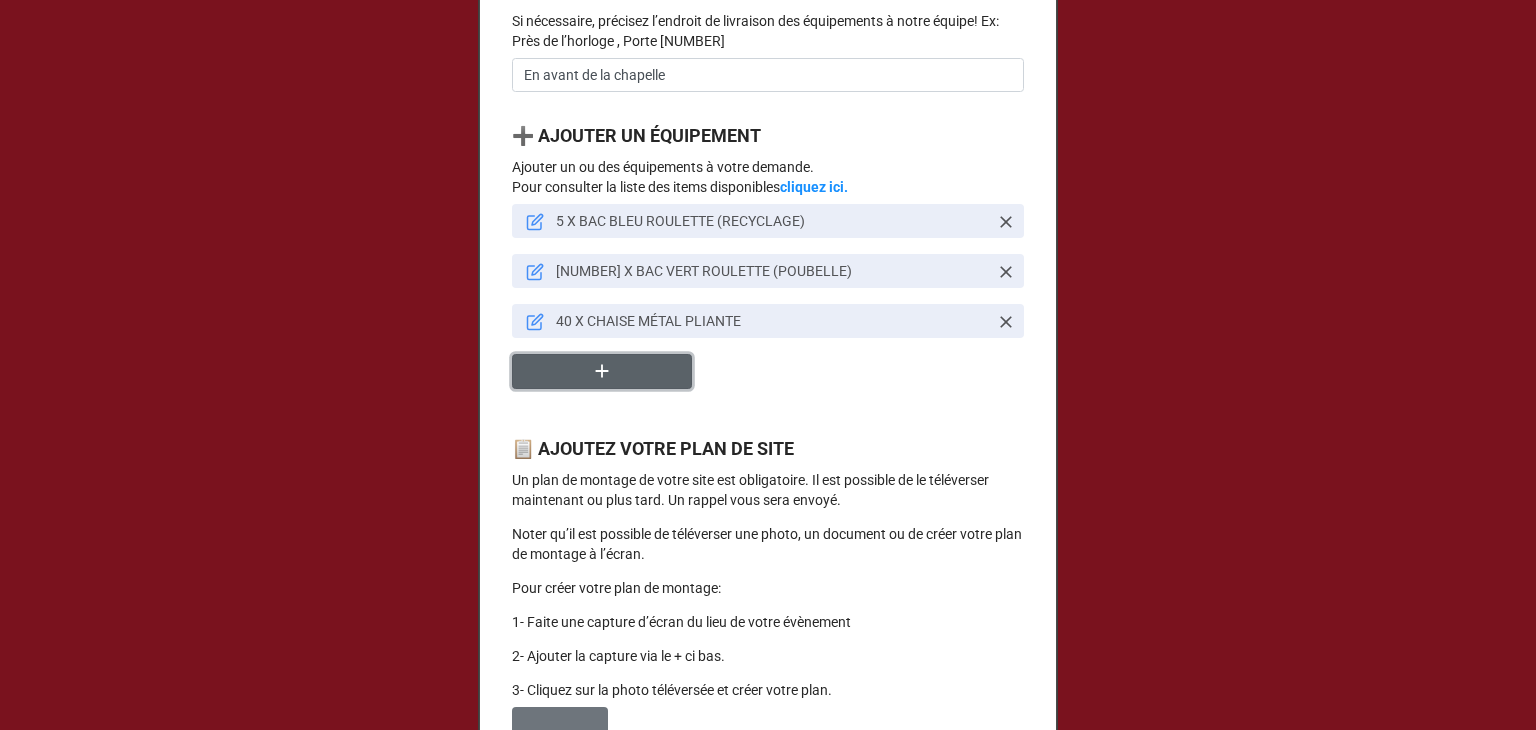 click 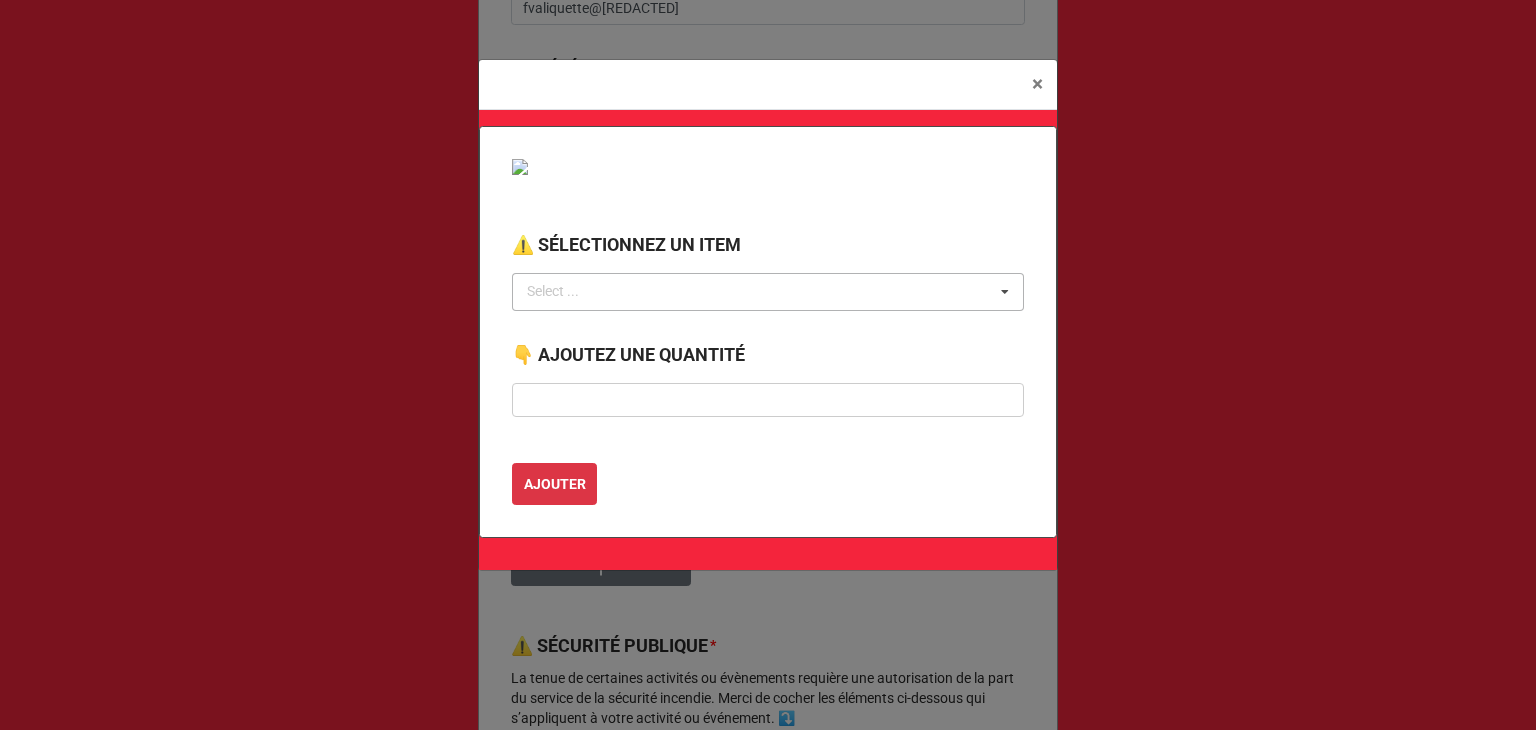 click on "Select ..." at bounding box center (565, 291) 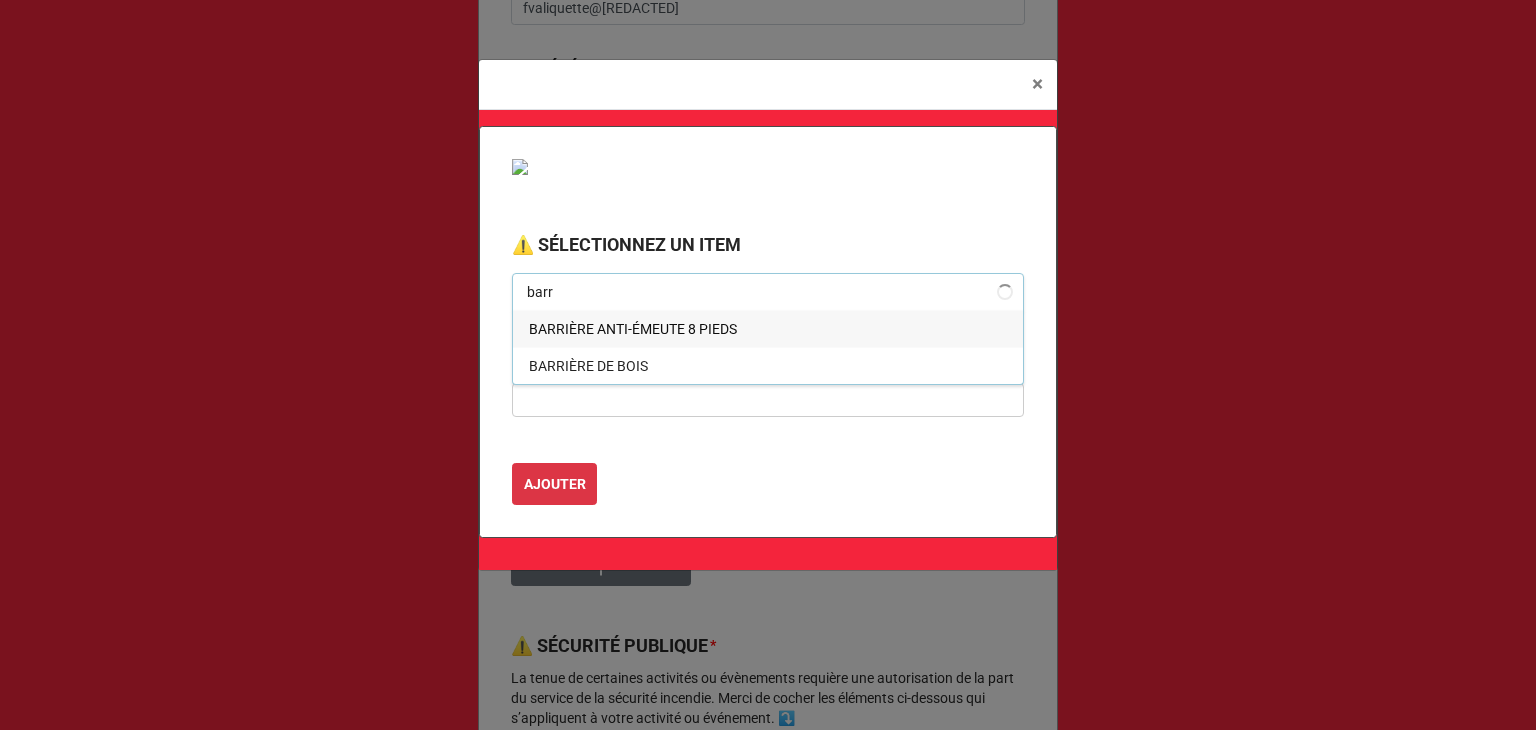type on "barri" 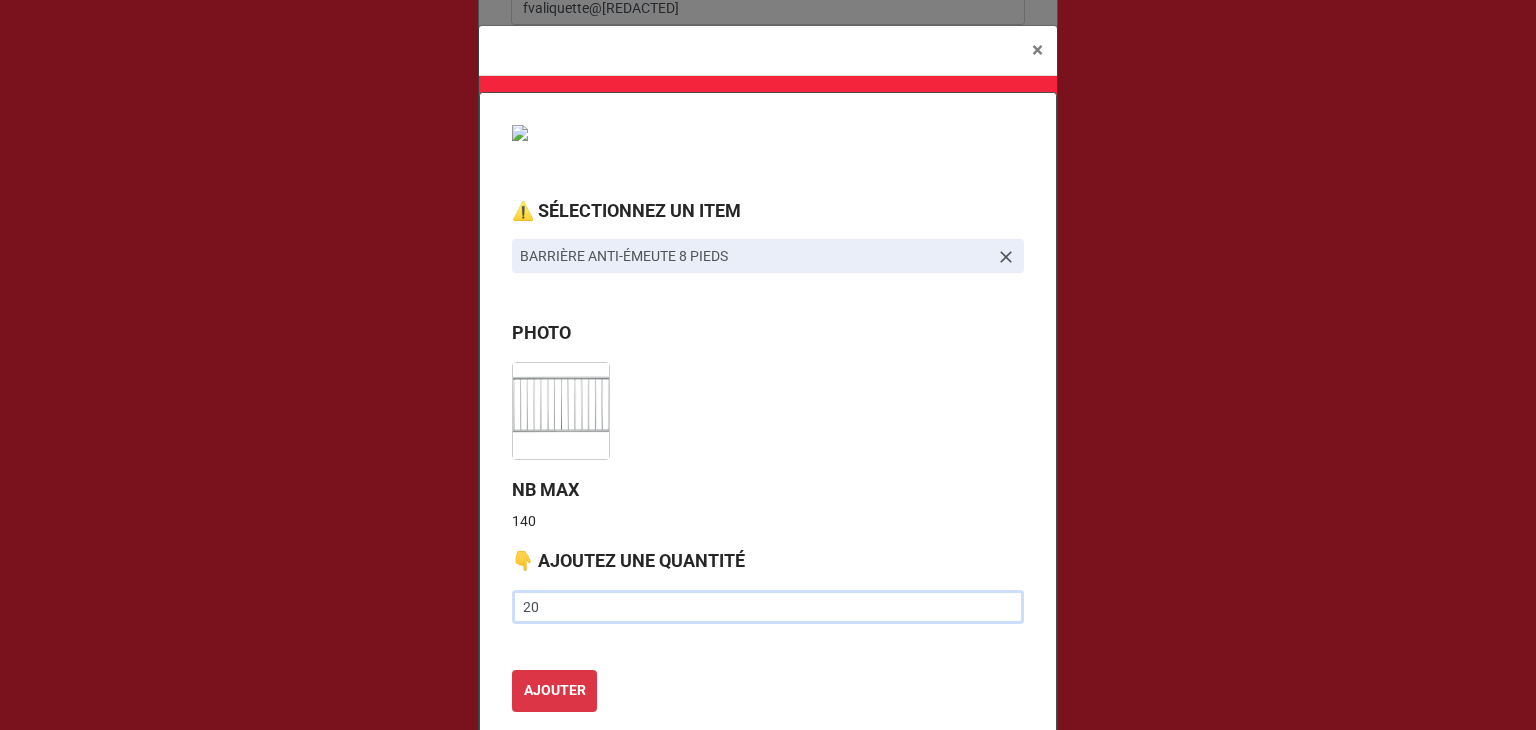 type on "20" 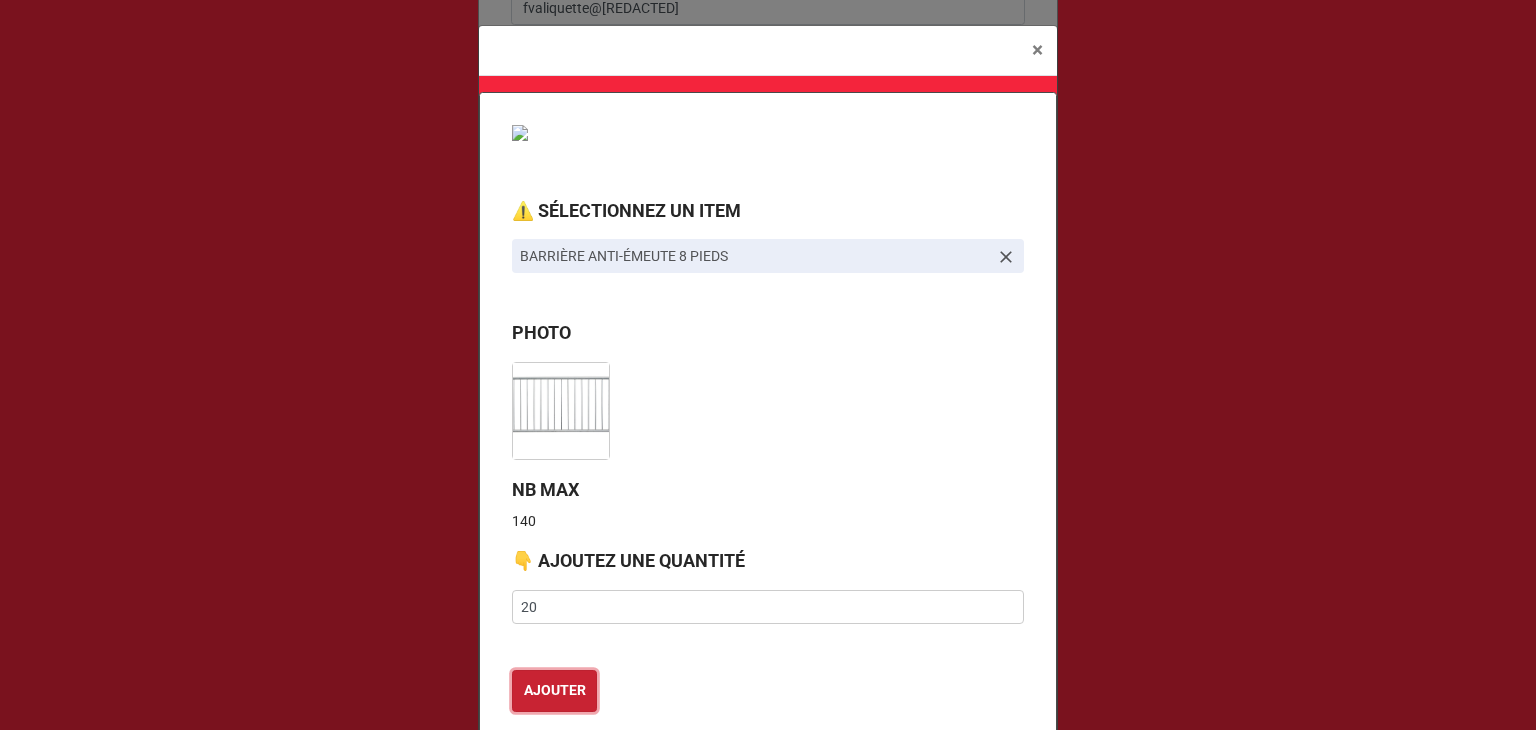 type 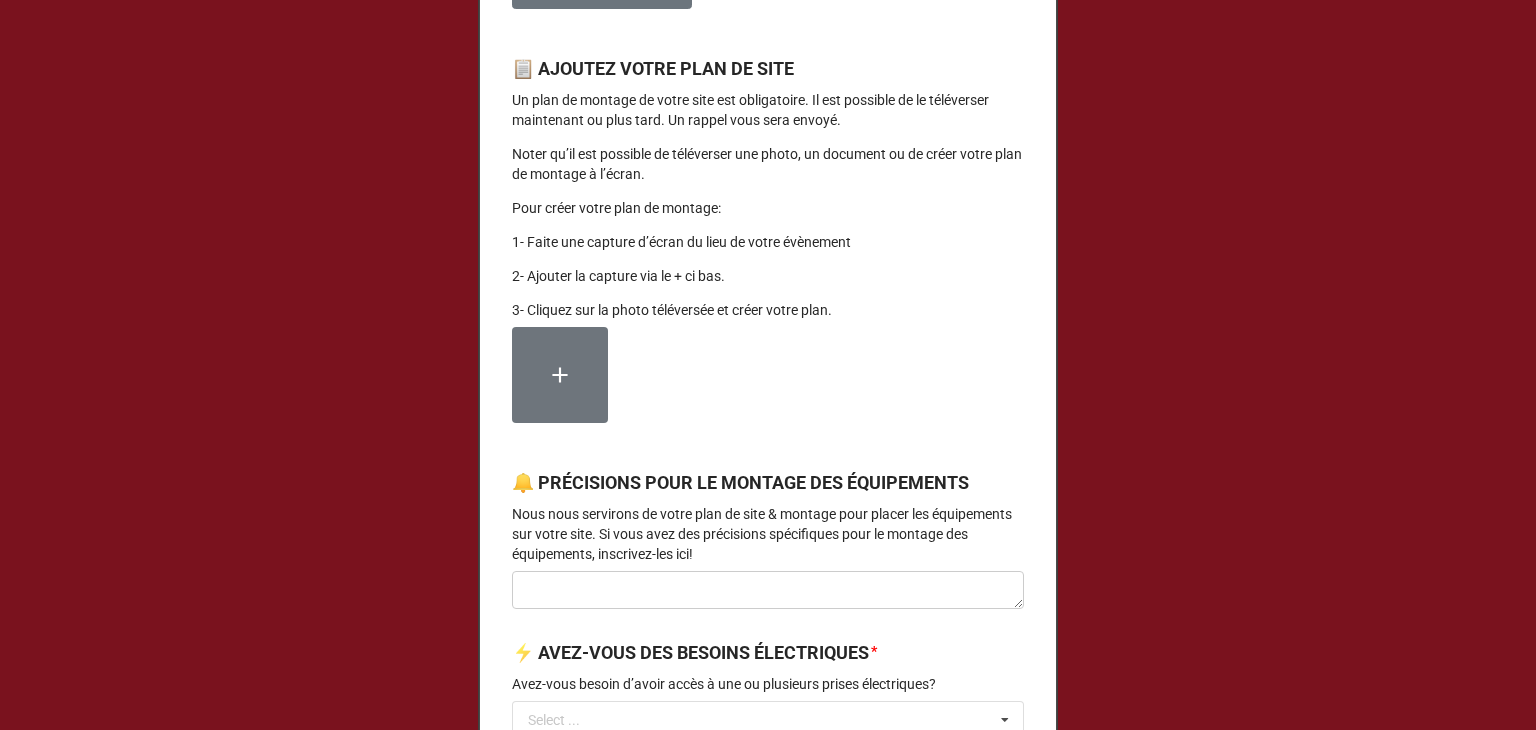 scroll, scrollTop: 1900, scrollLeft: 0, axis: vertical 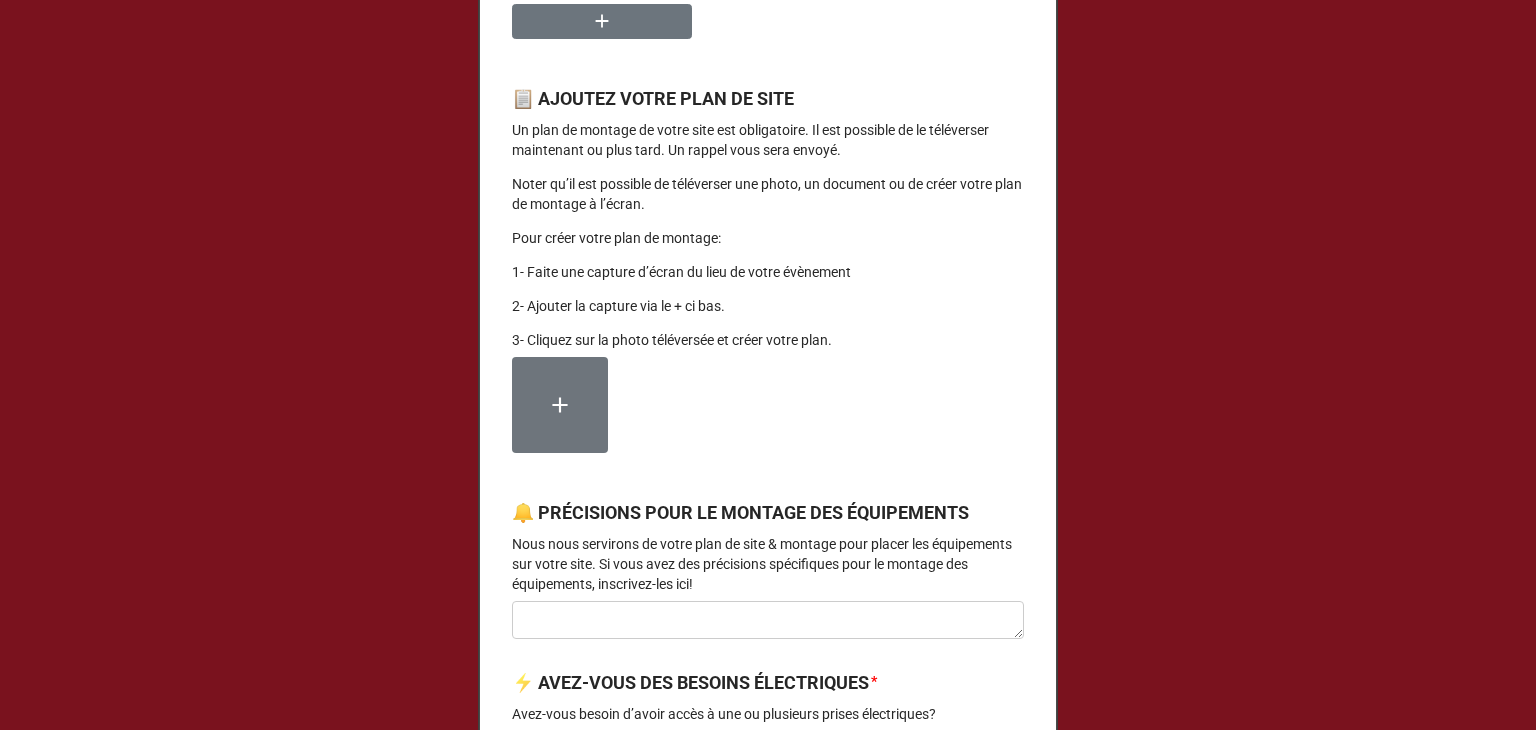 click at bounding box center (560, 405) 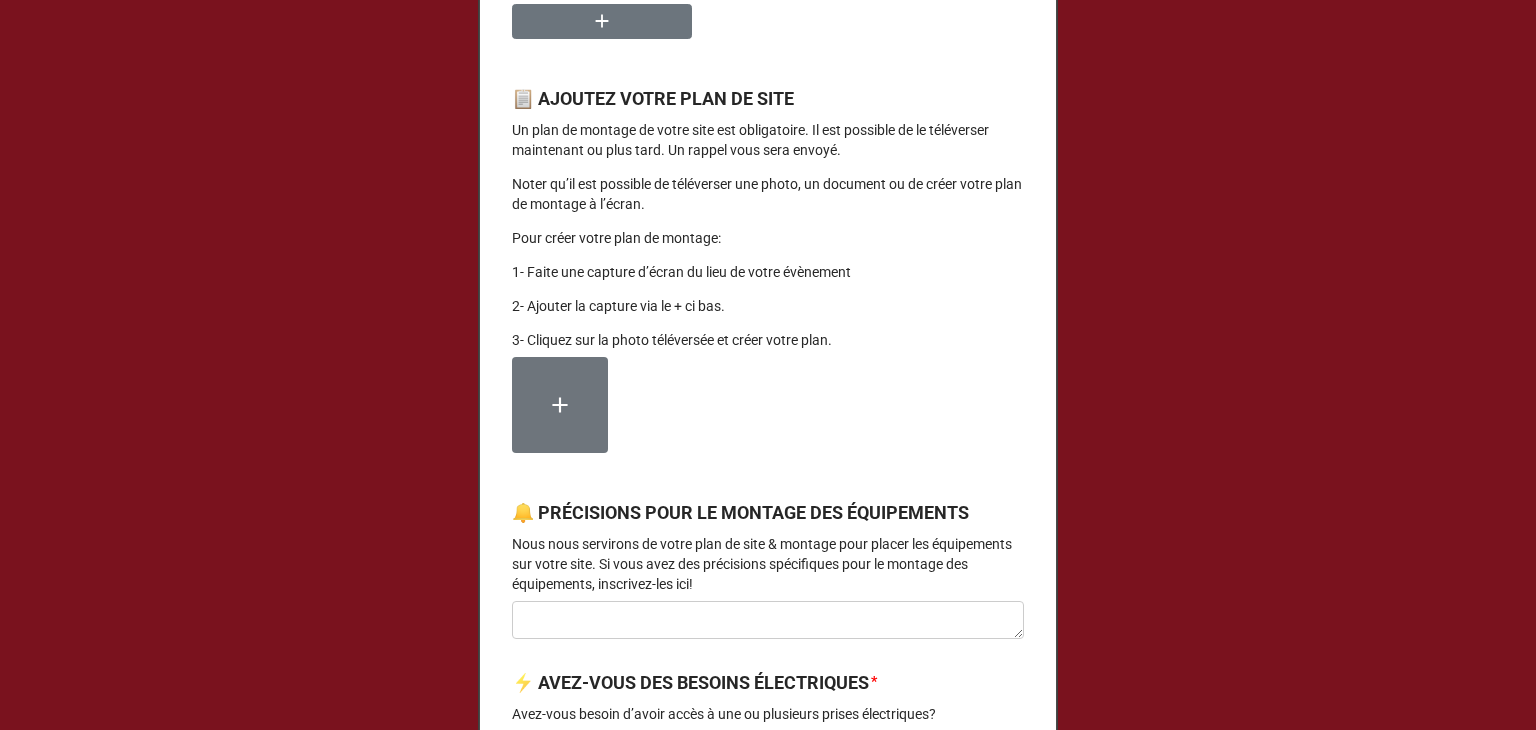 click at bounding box center (560, 405) 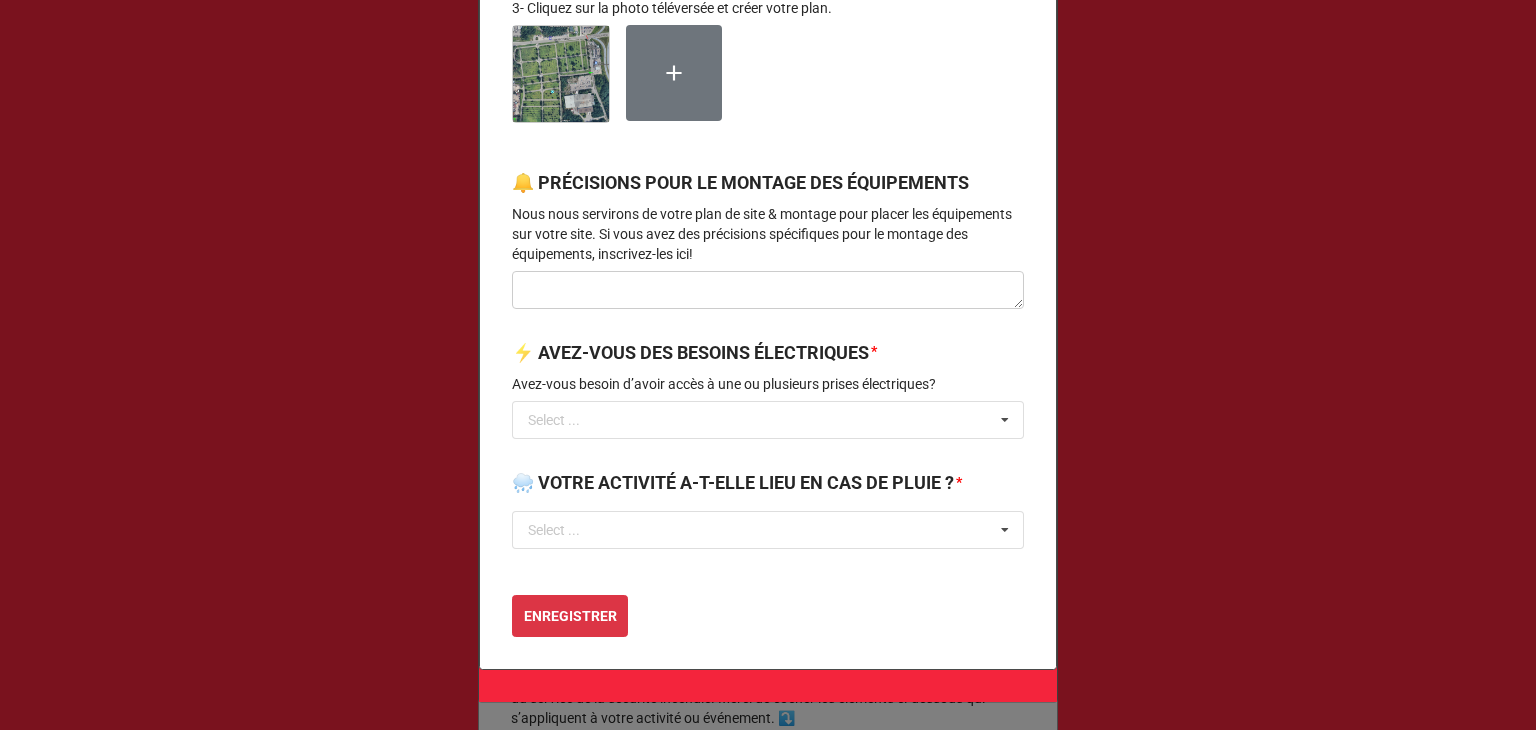 scroll, scrollTop: 2300, scrollLeft: 0, axis: vertical 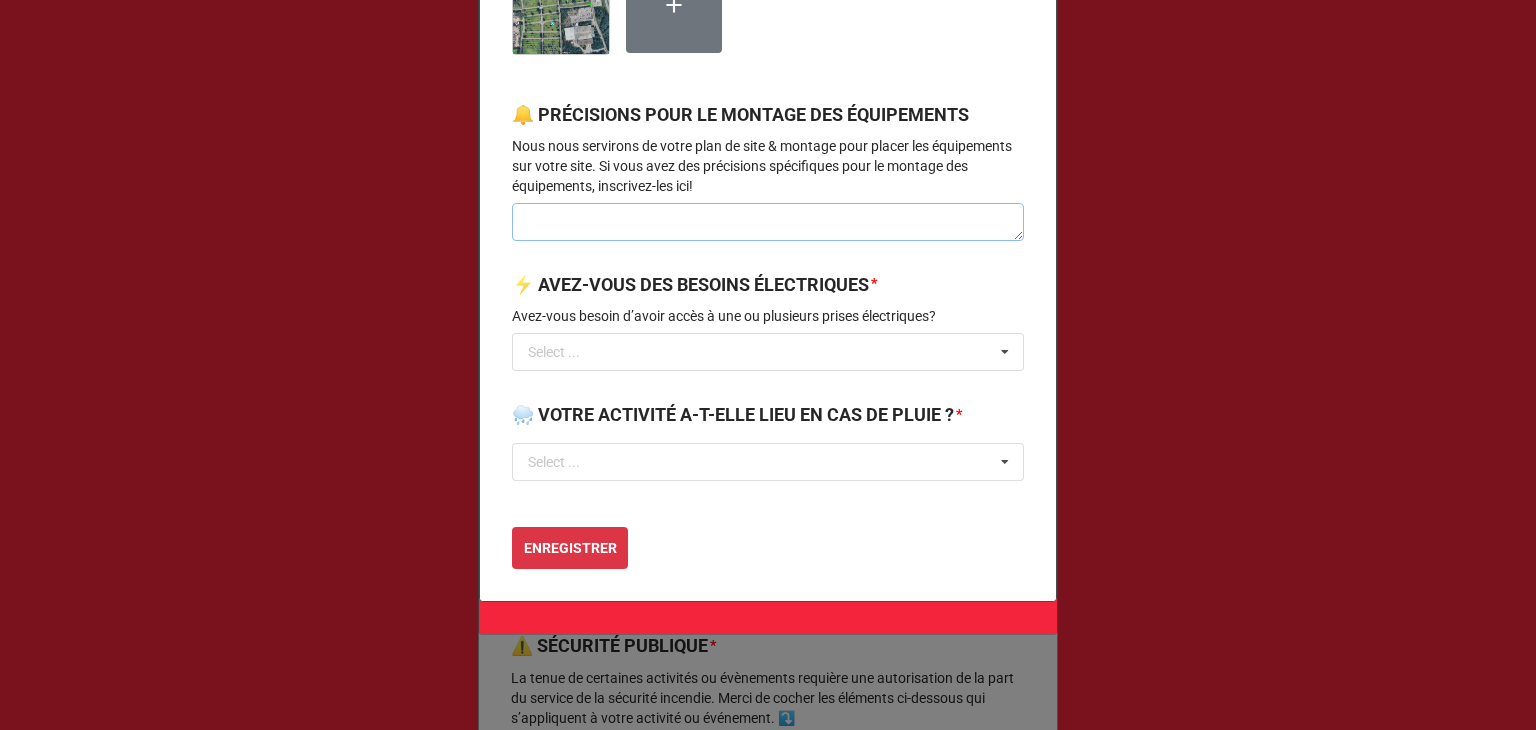click at bounding box center (768, 222) 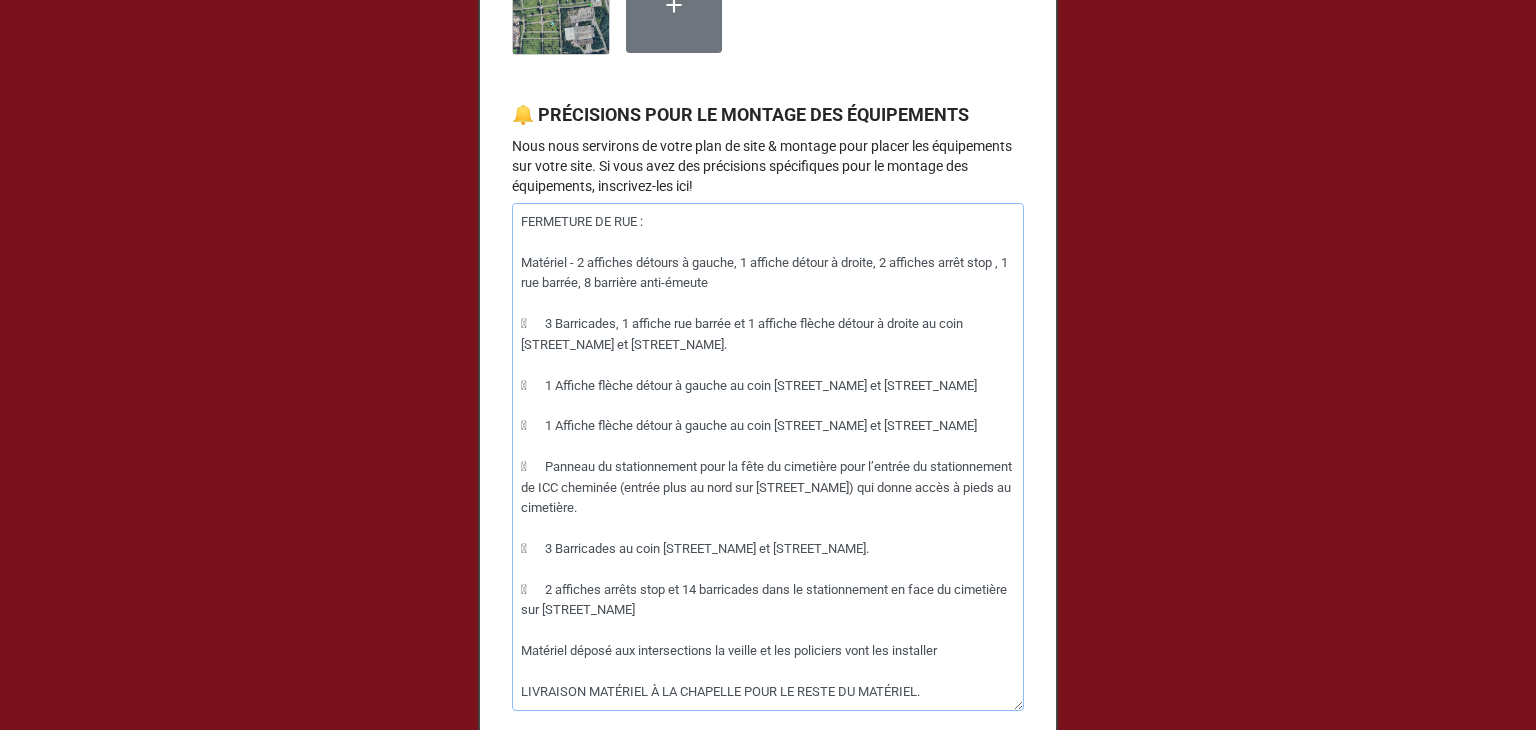drag, startPoint x: 545, startPoint y: 354, endPoint x: 558, endPoint y: 381, distance: 29.966648 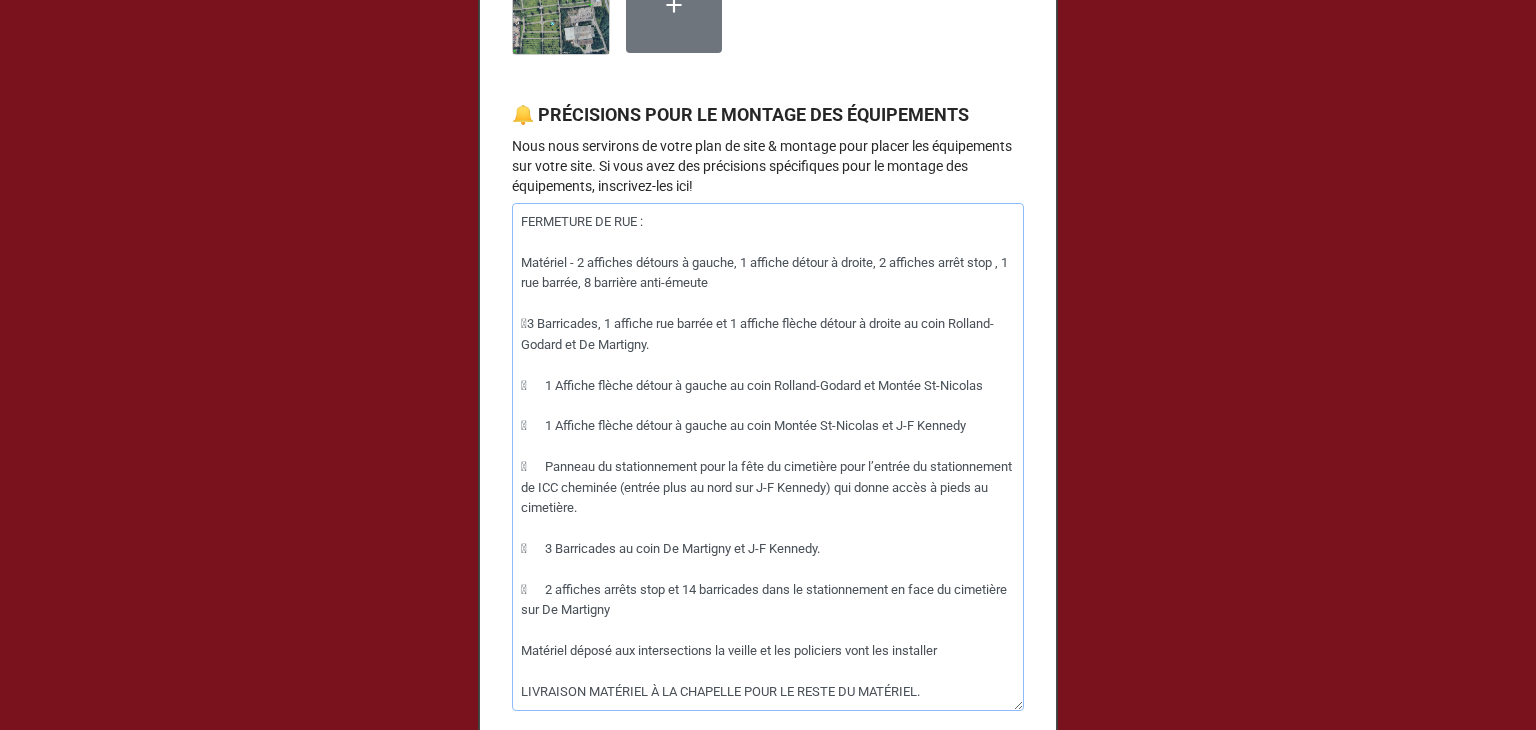 type on "x" 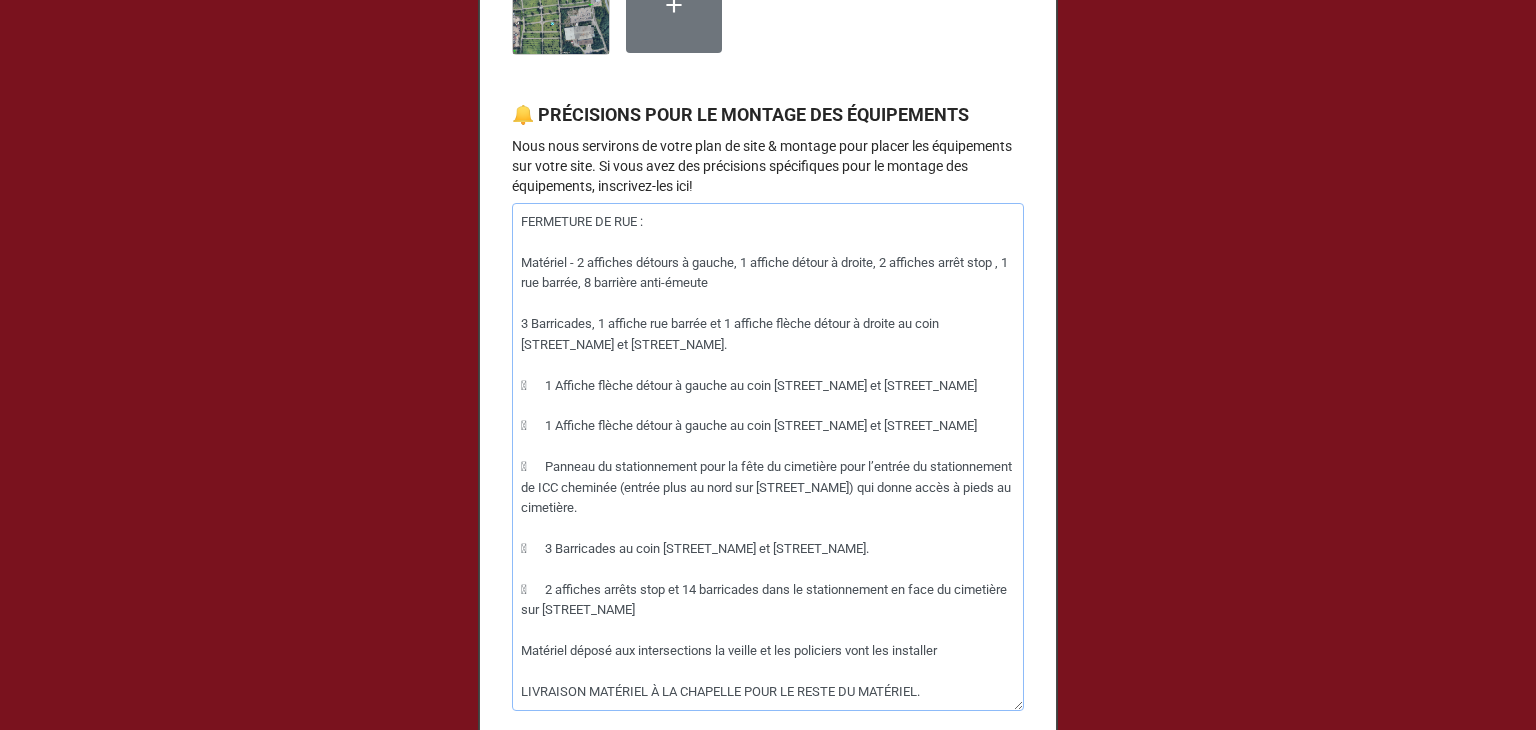 type on "x" 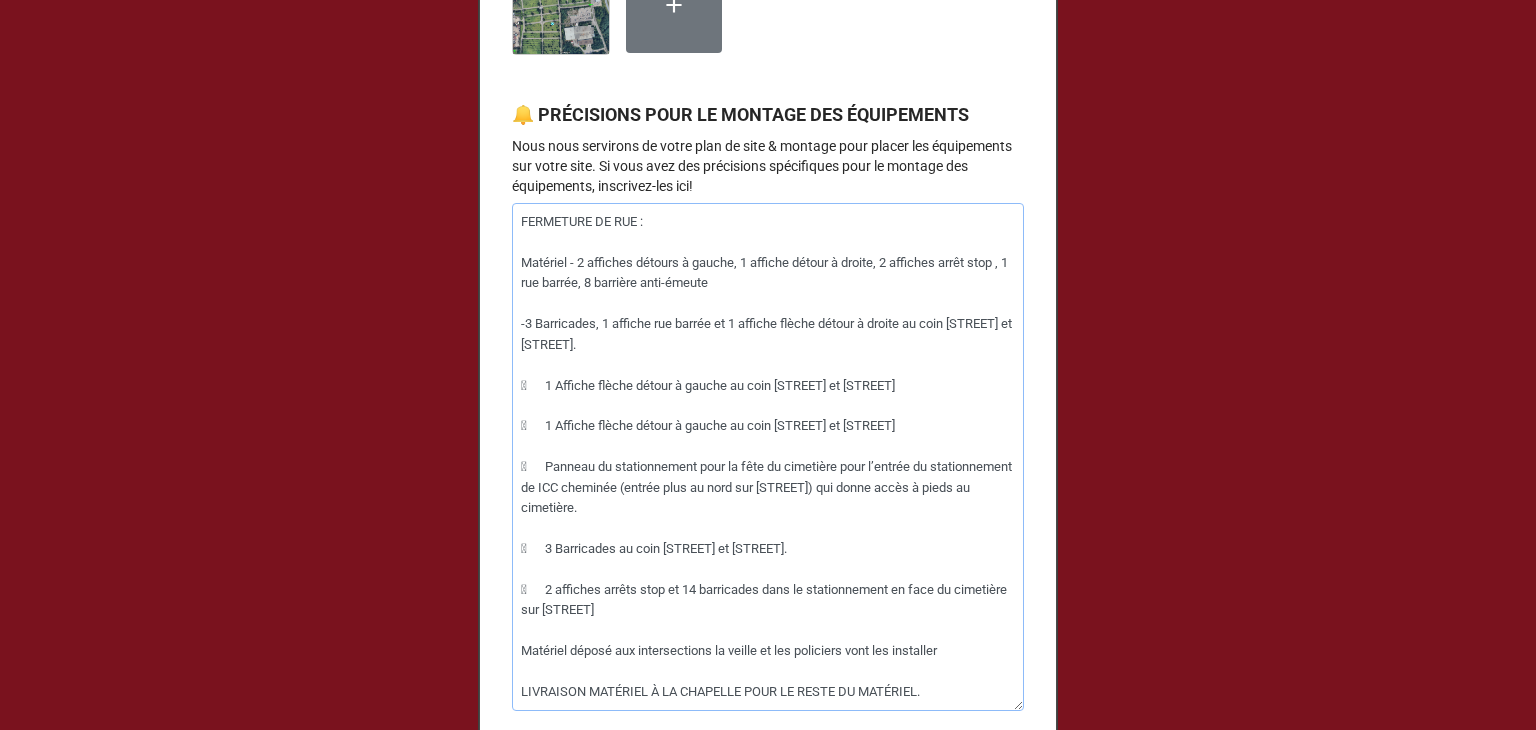 type on "x" 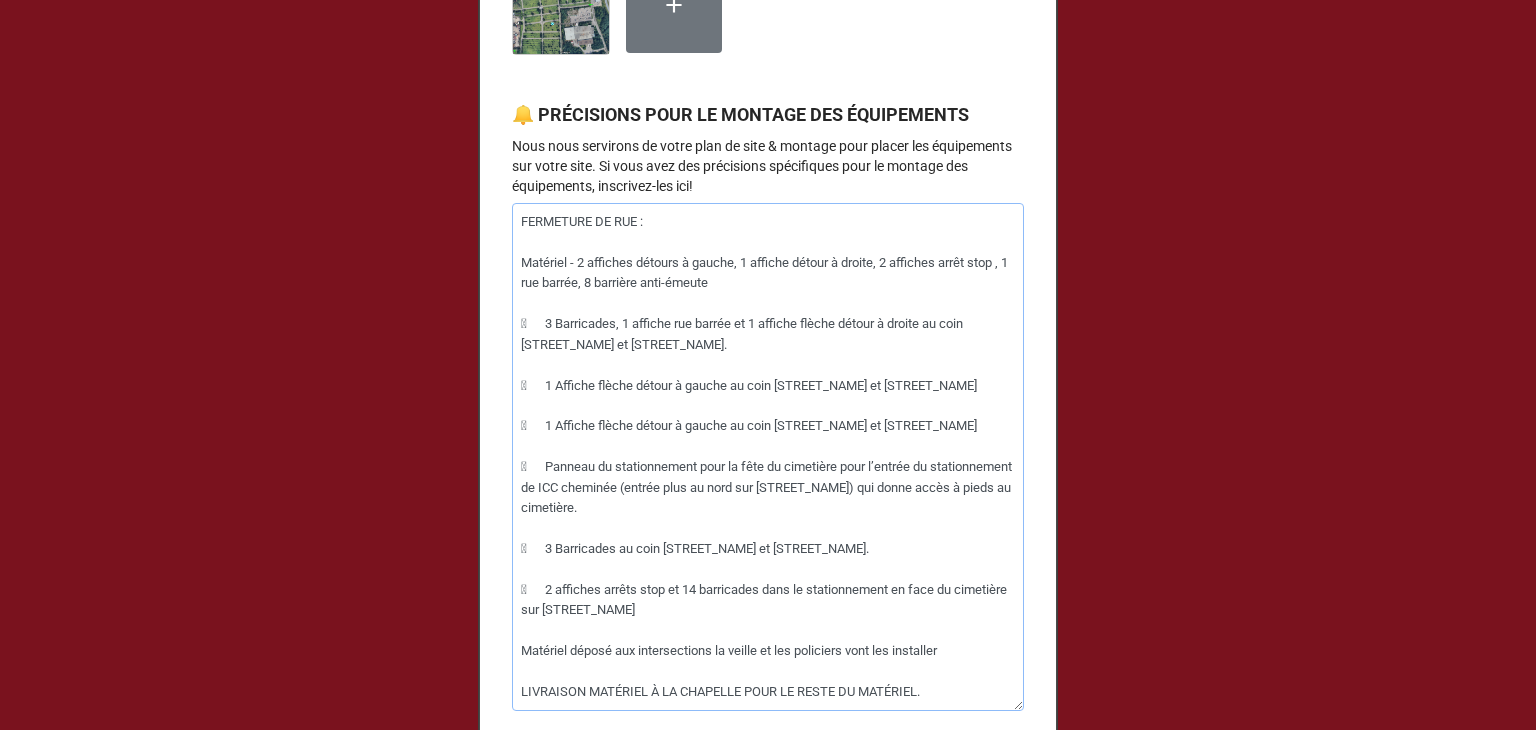 type on "x" 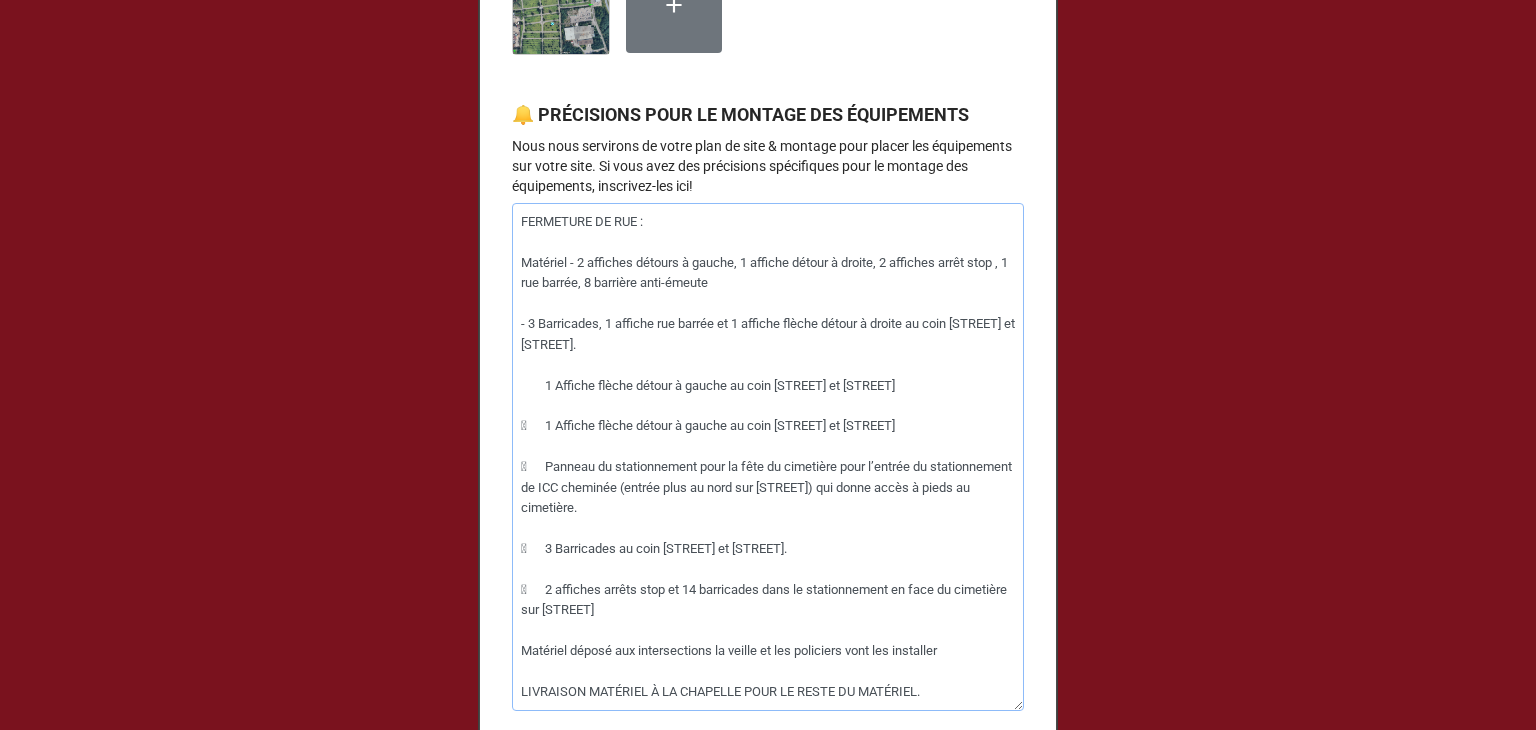 type on "x" 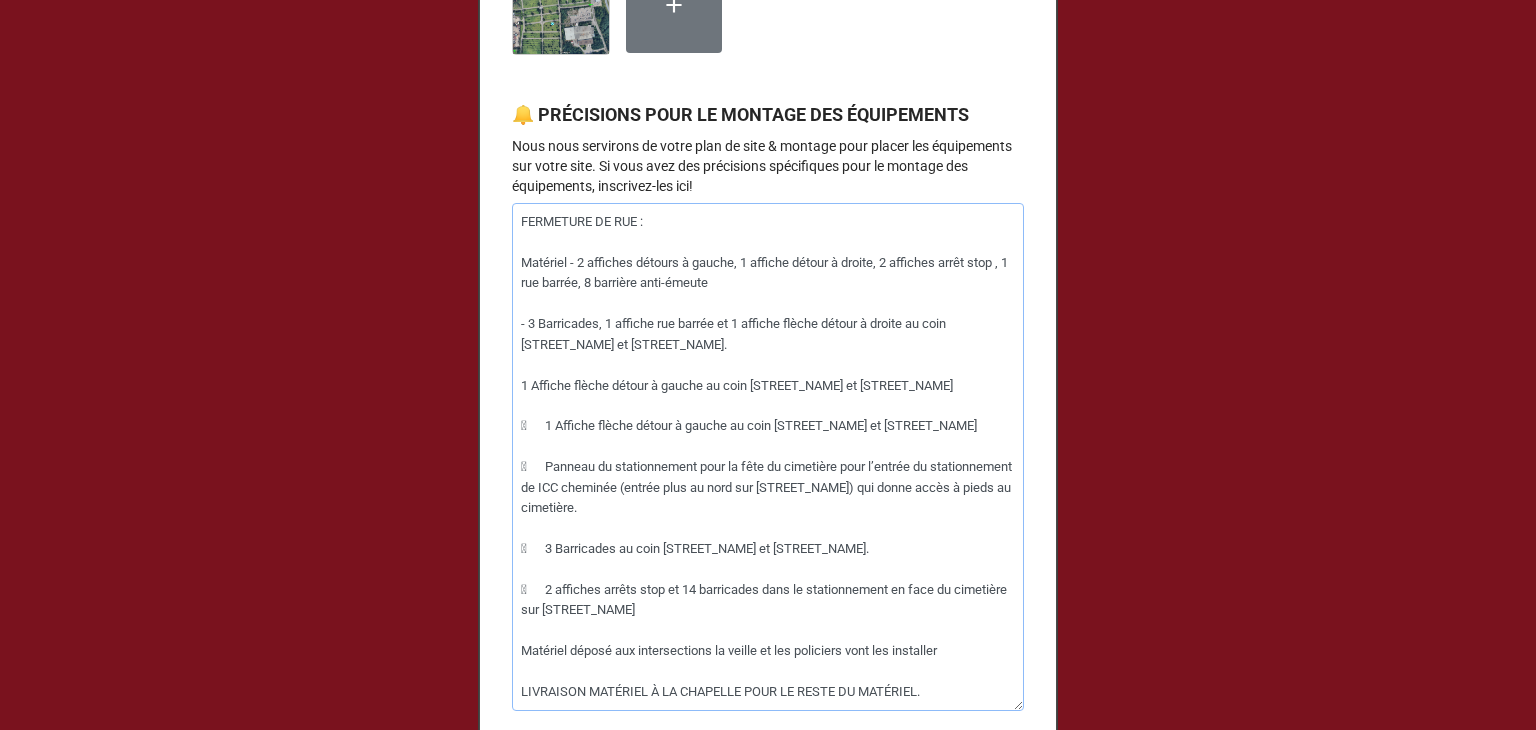 type on "x" 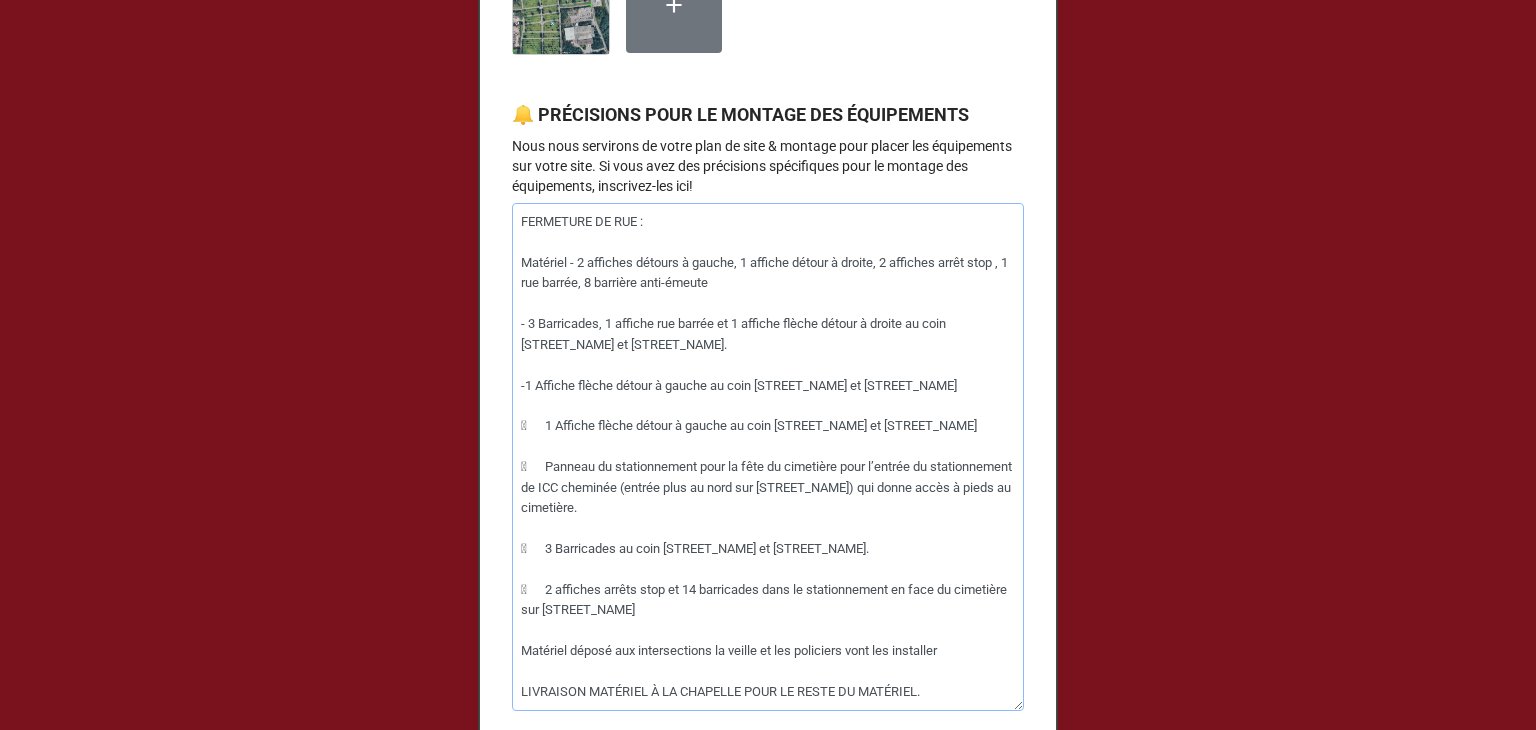 type on "x" 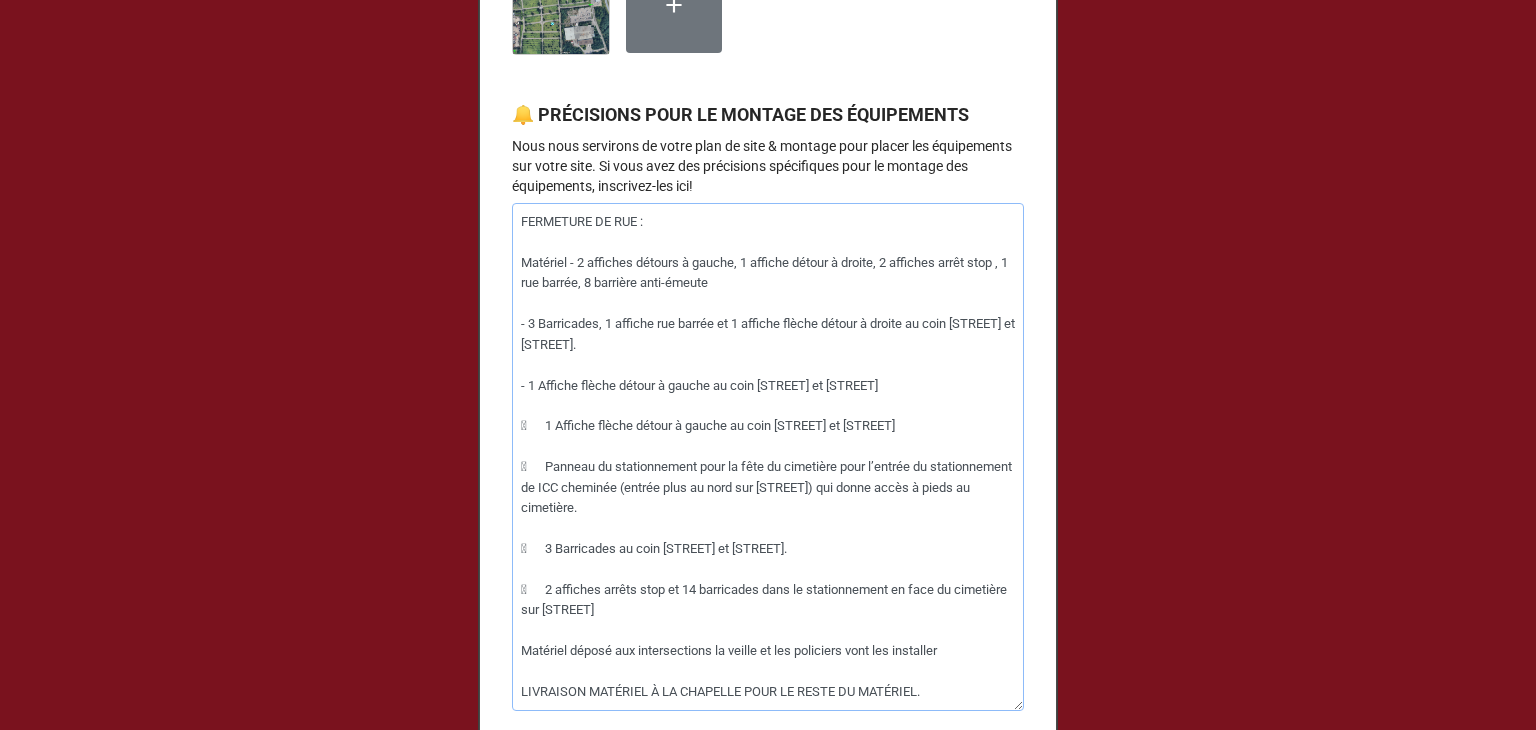 type on "x" 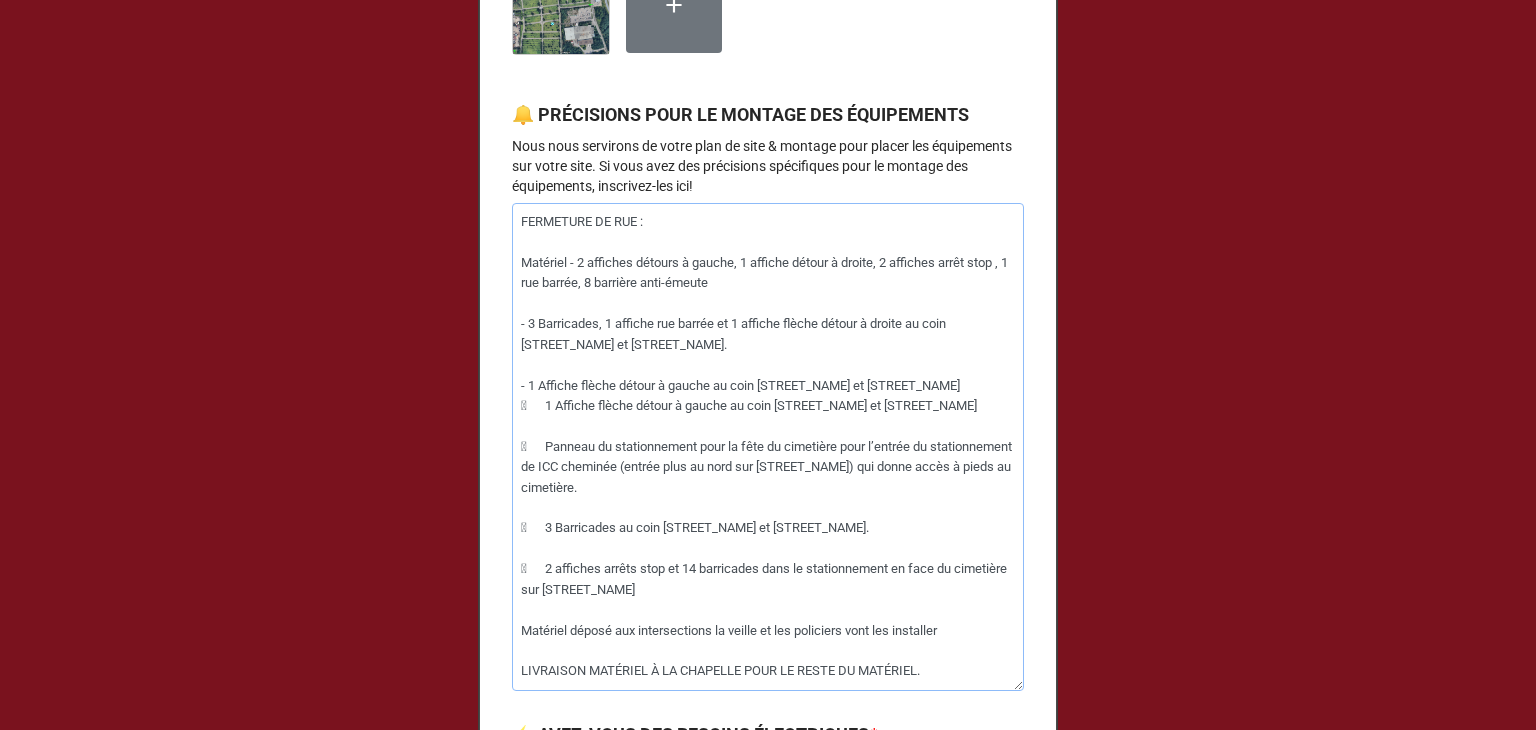 type on "x" 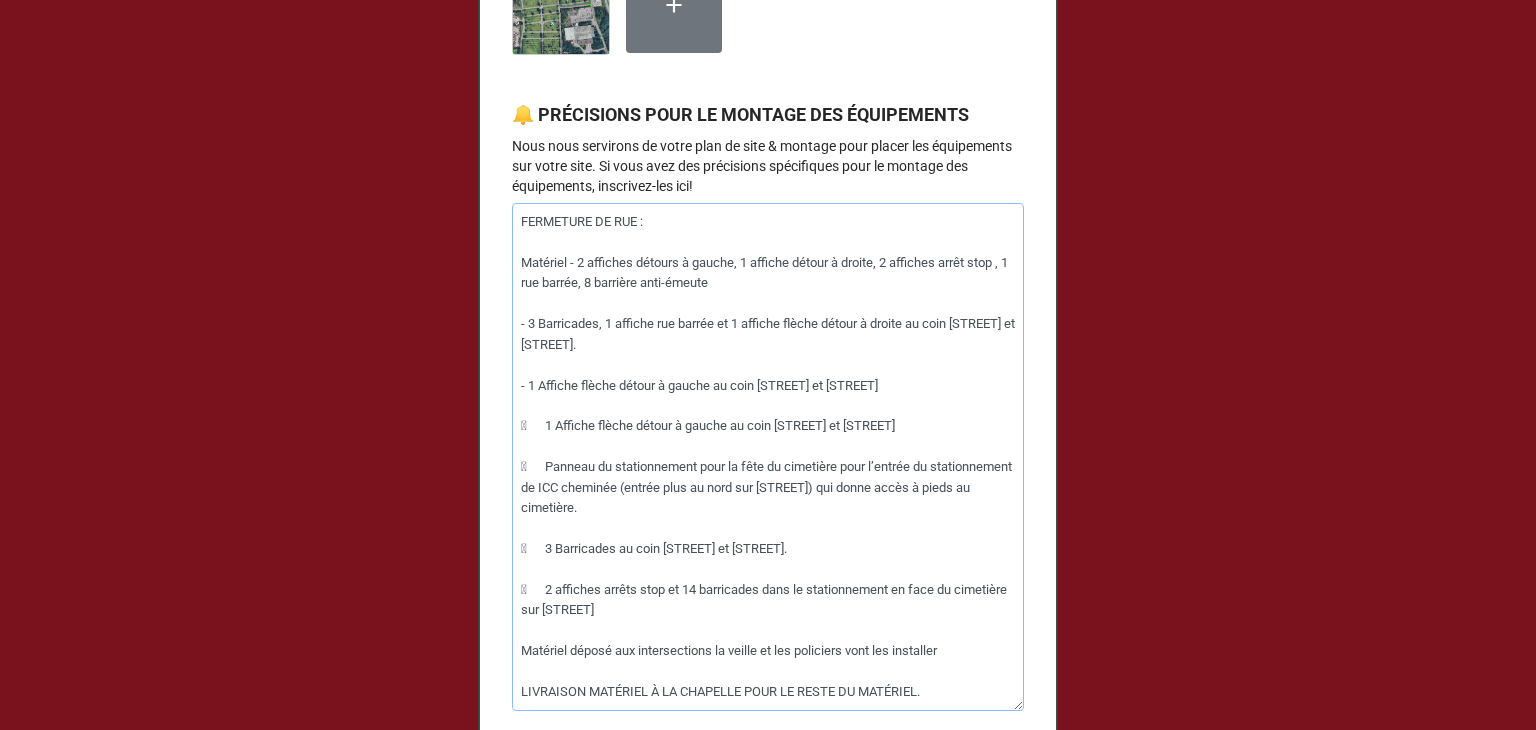 type on "x" 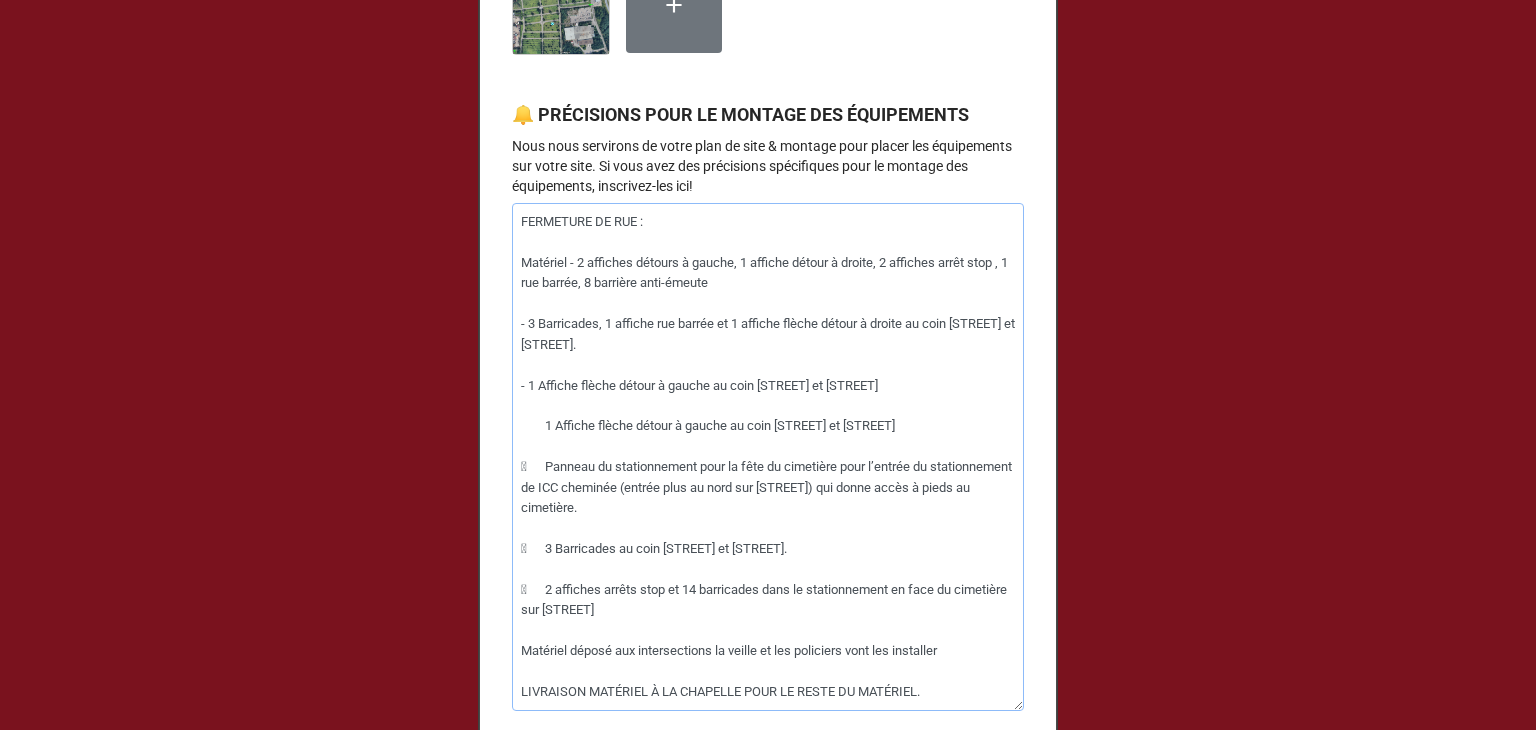 type on "x" 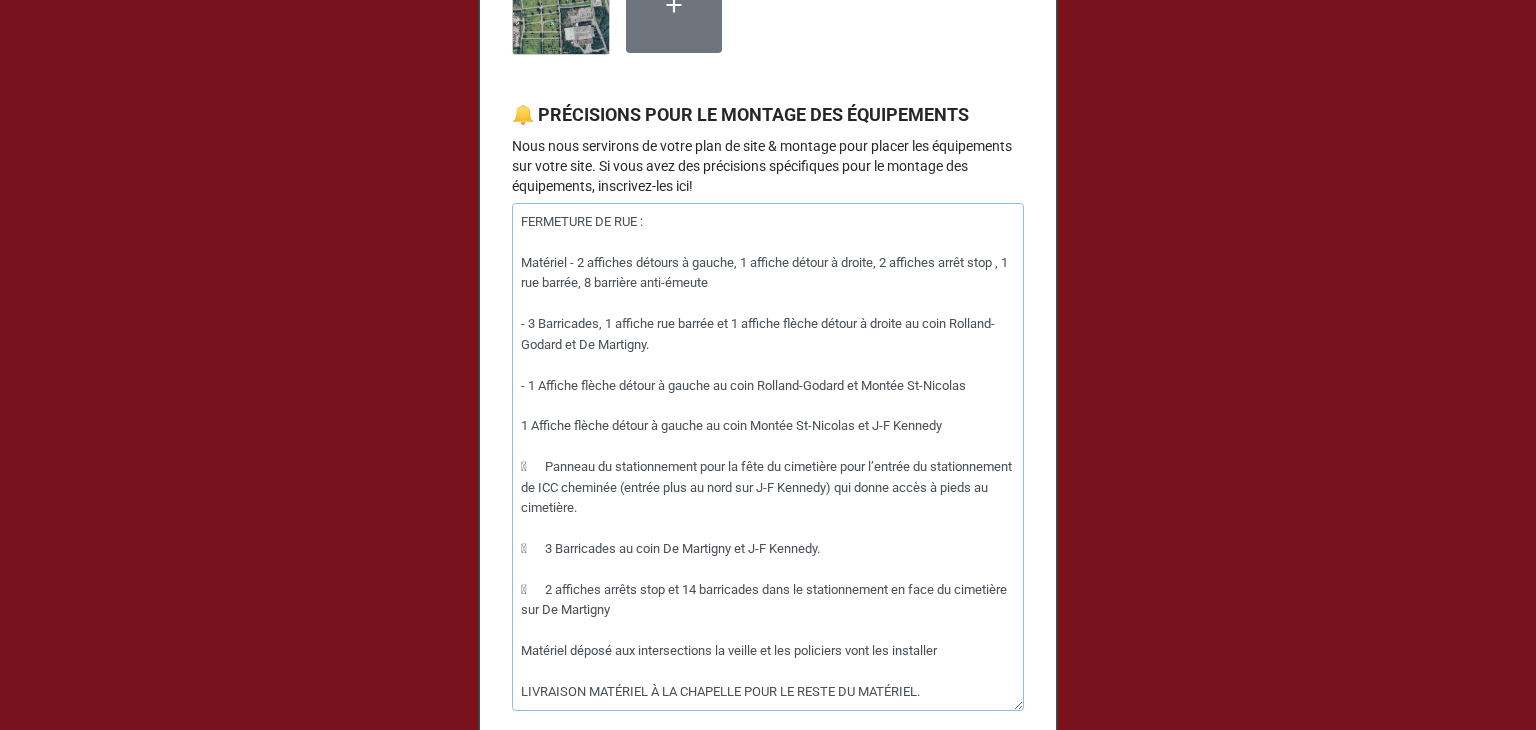 type on "x" 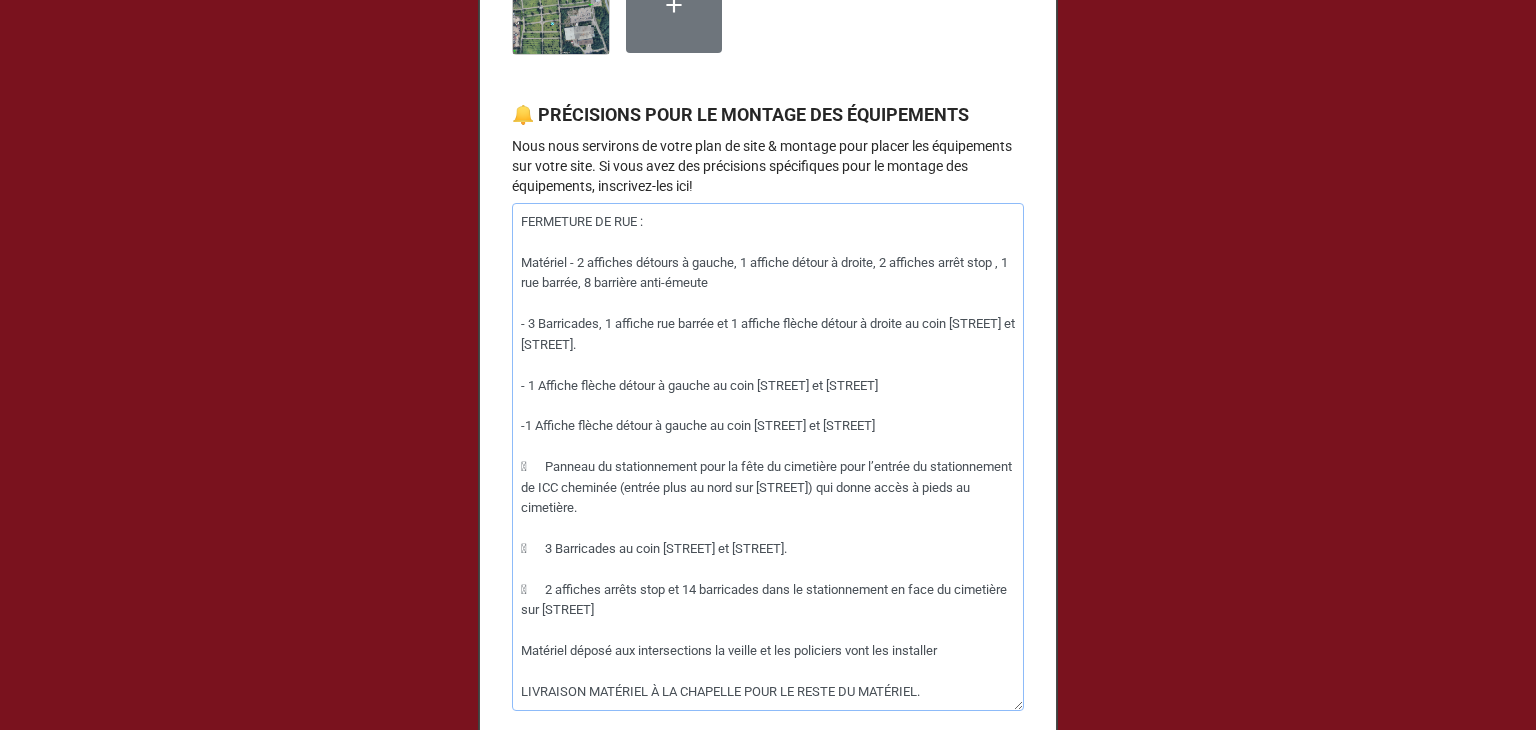 type on "x" 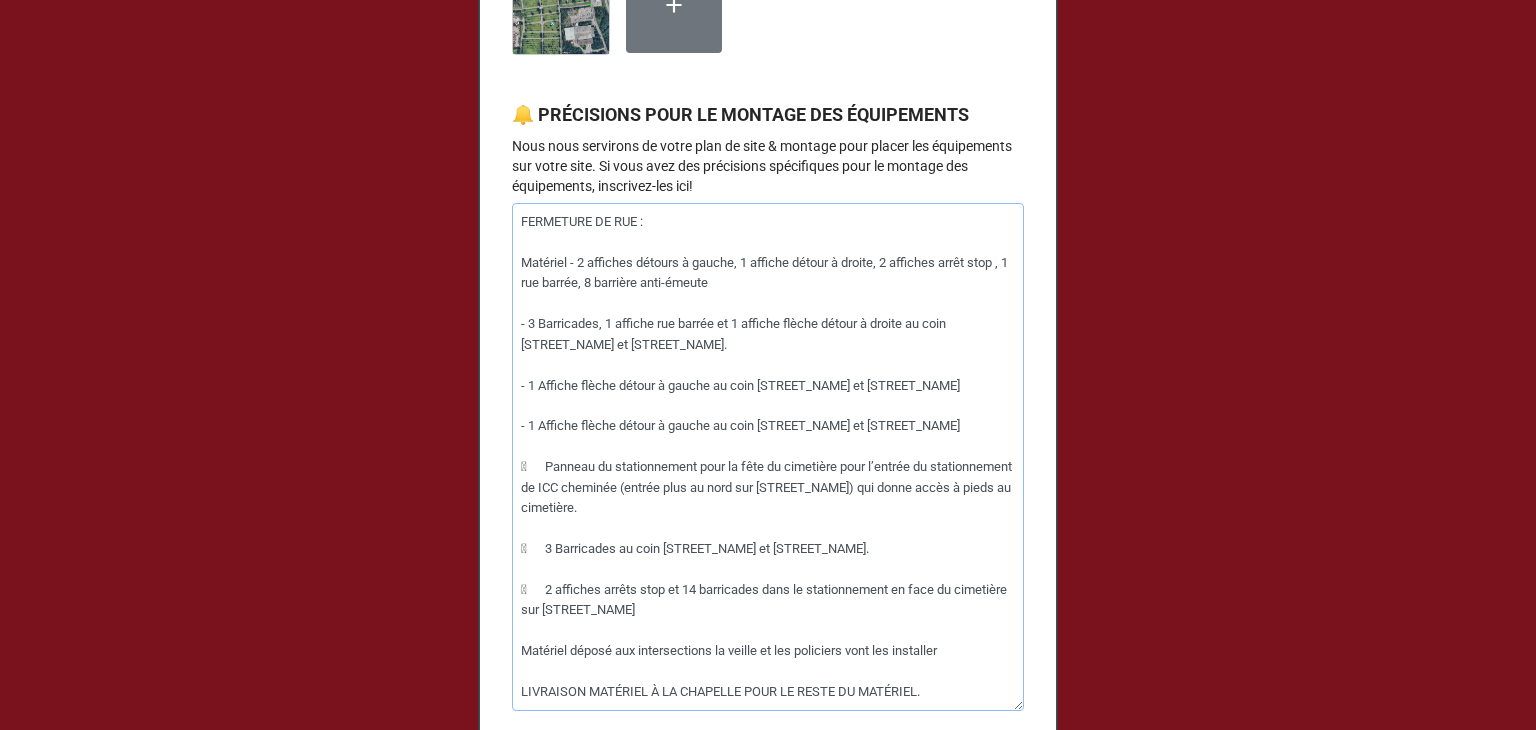 type on "x" 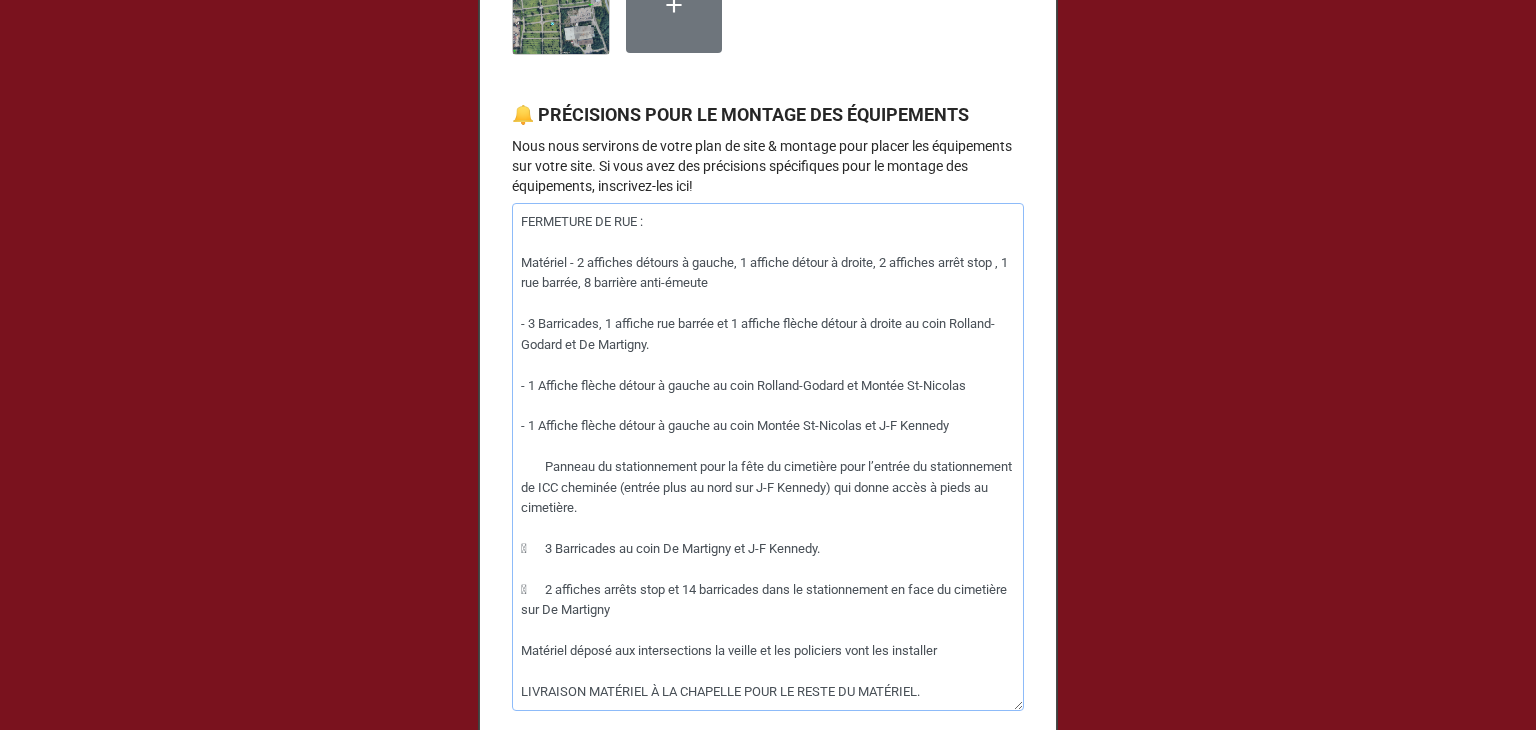 type on "x" 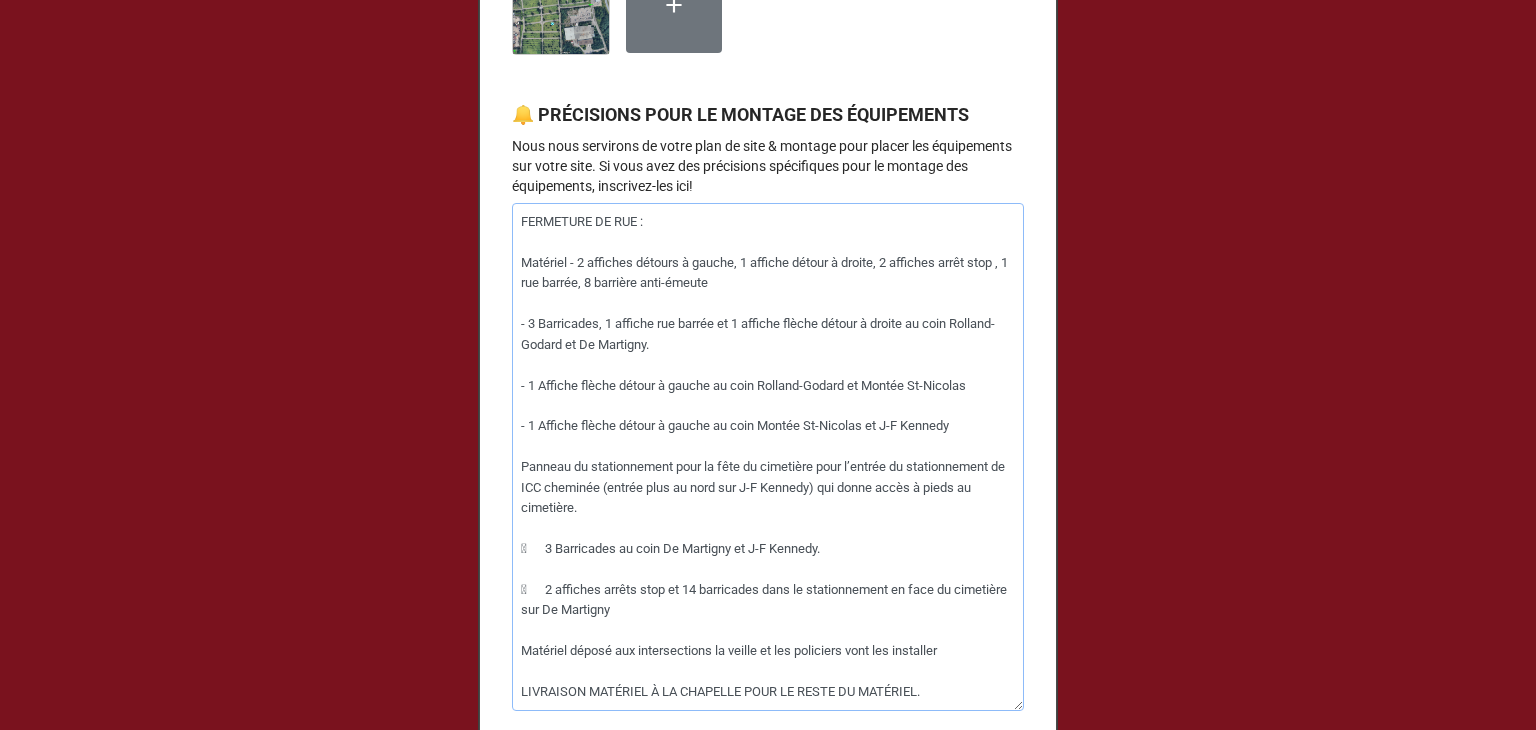 type on "x" 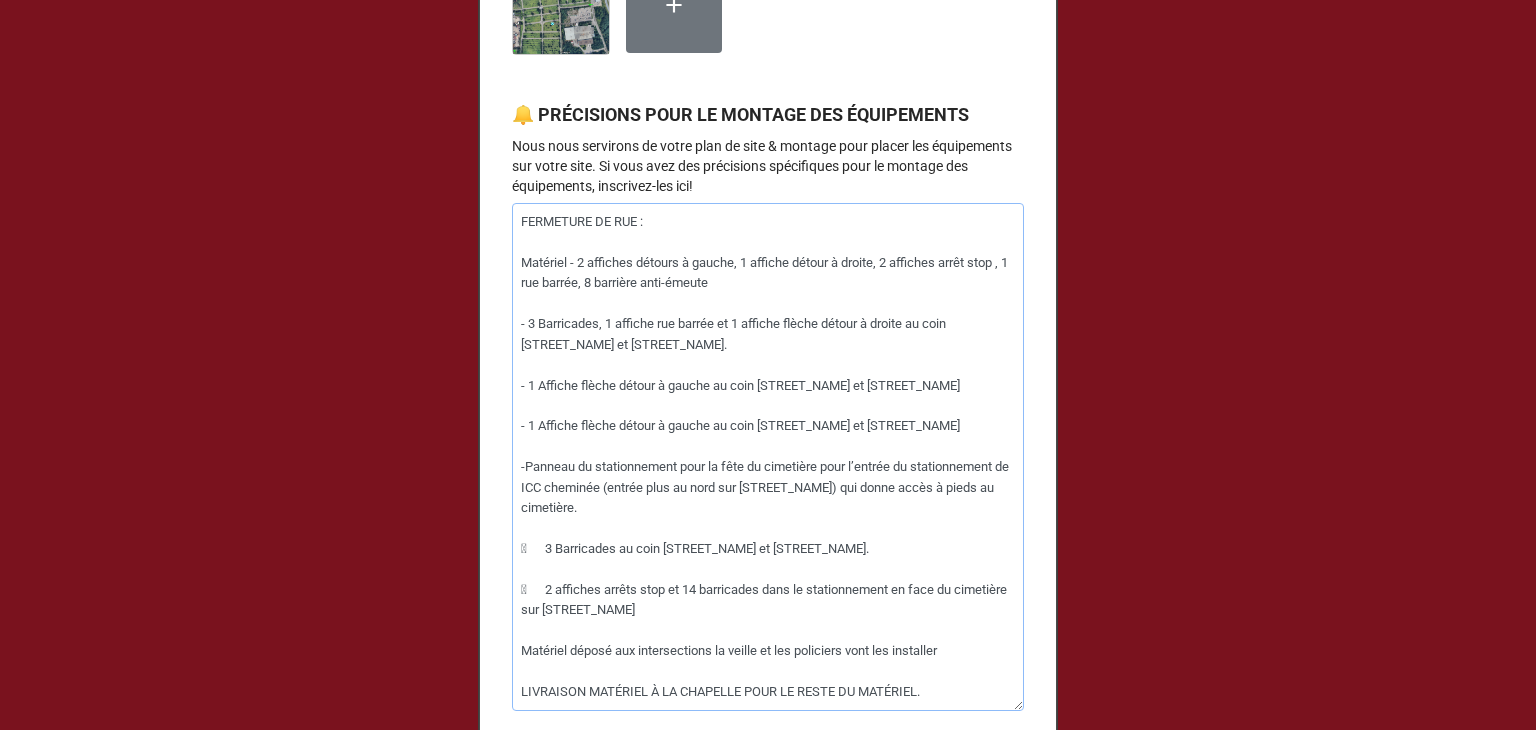 type on "x" 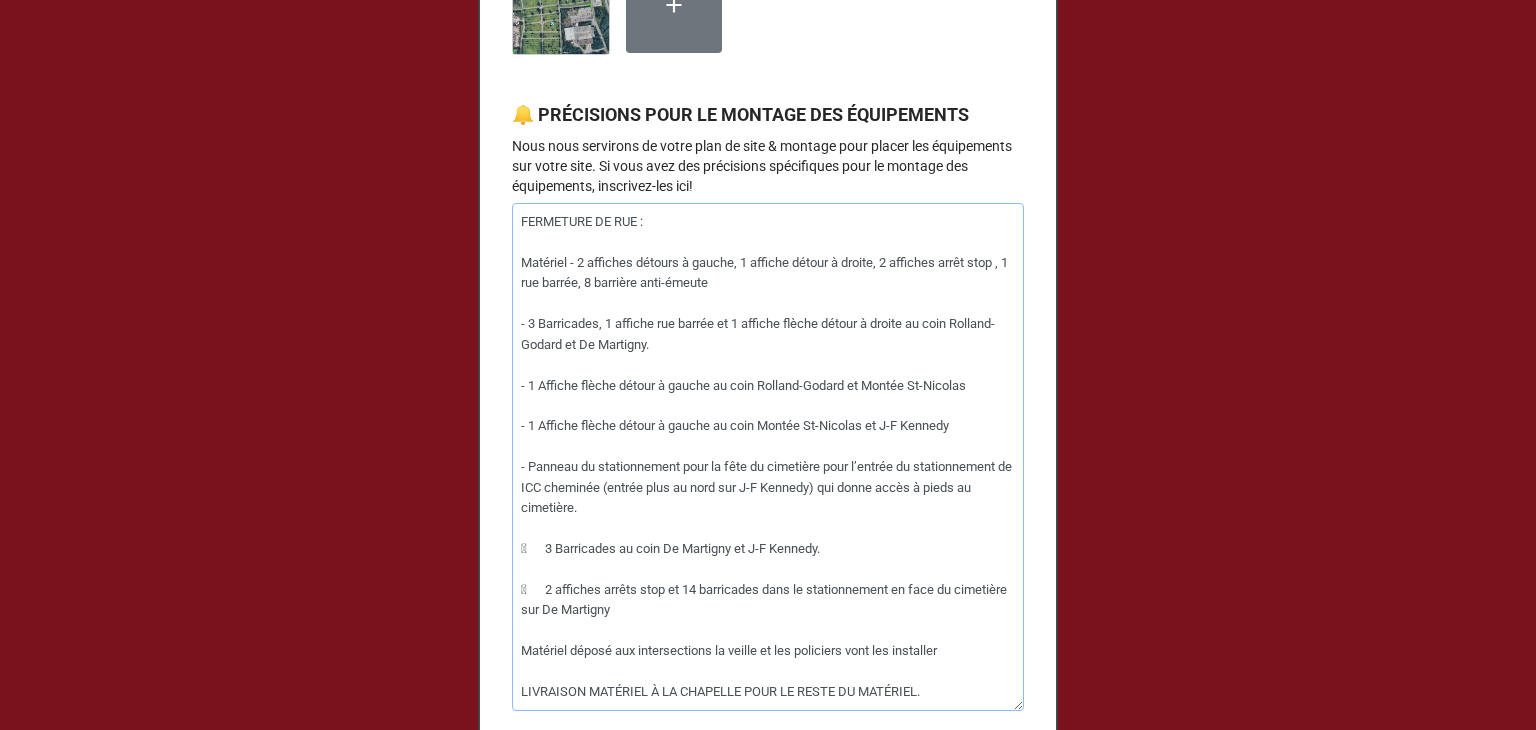 type on "x" 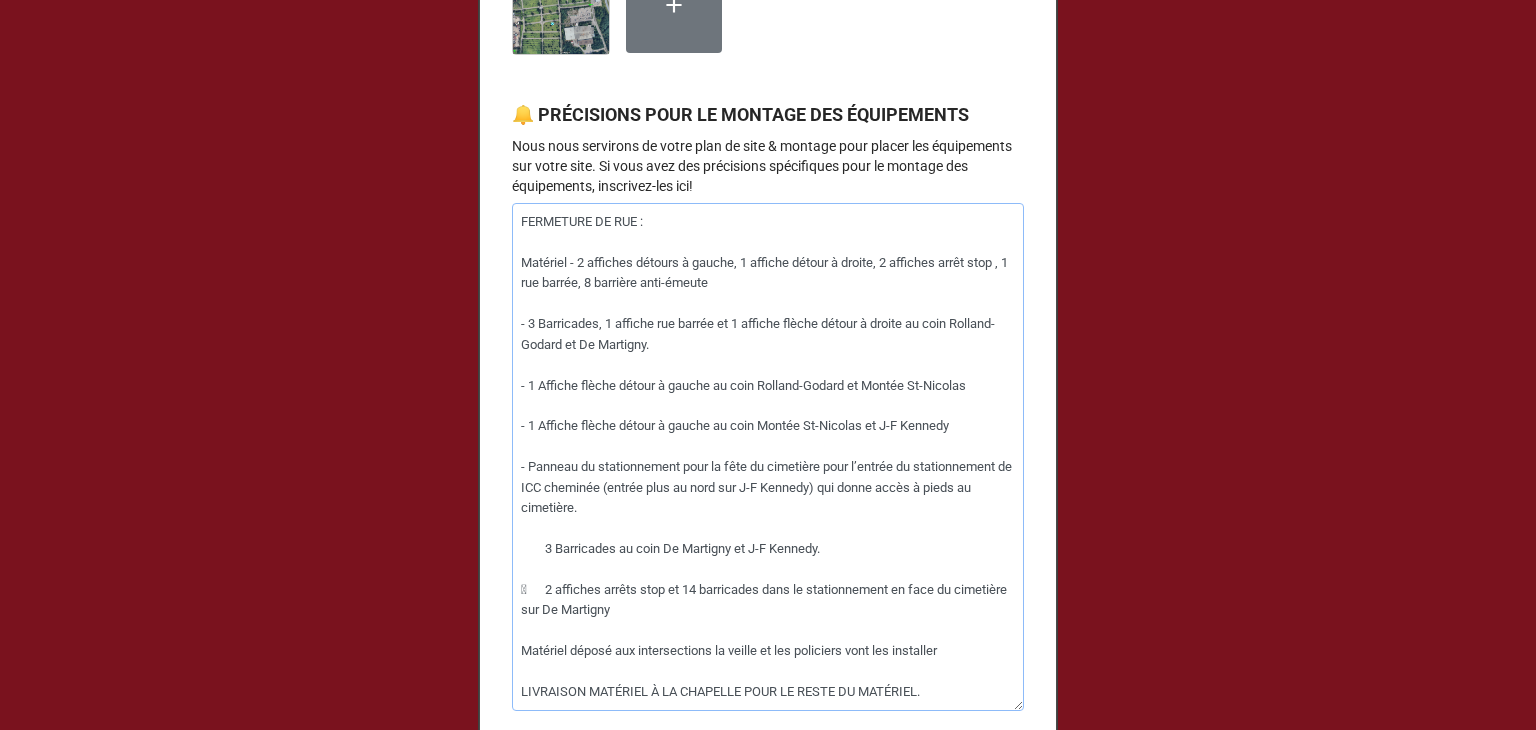 type on "x" 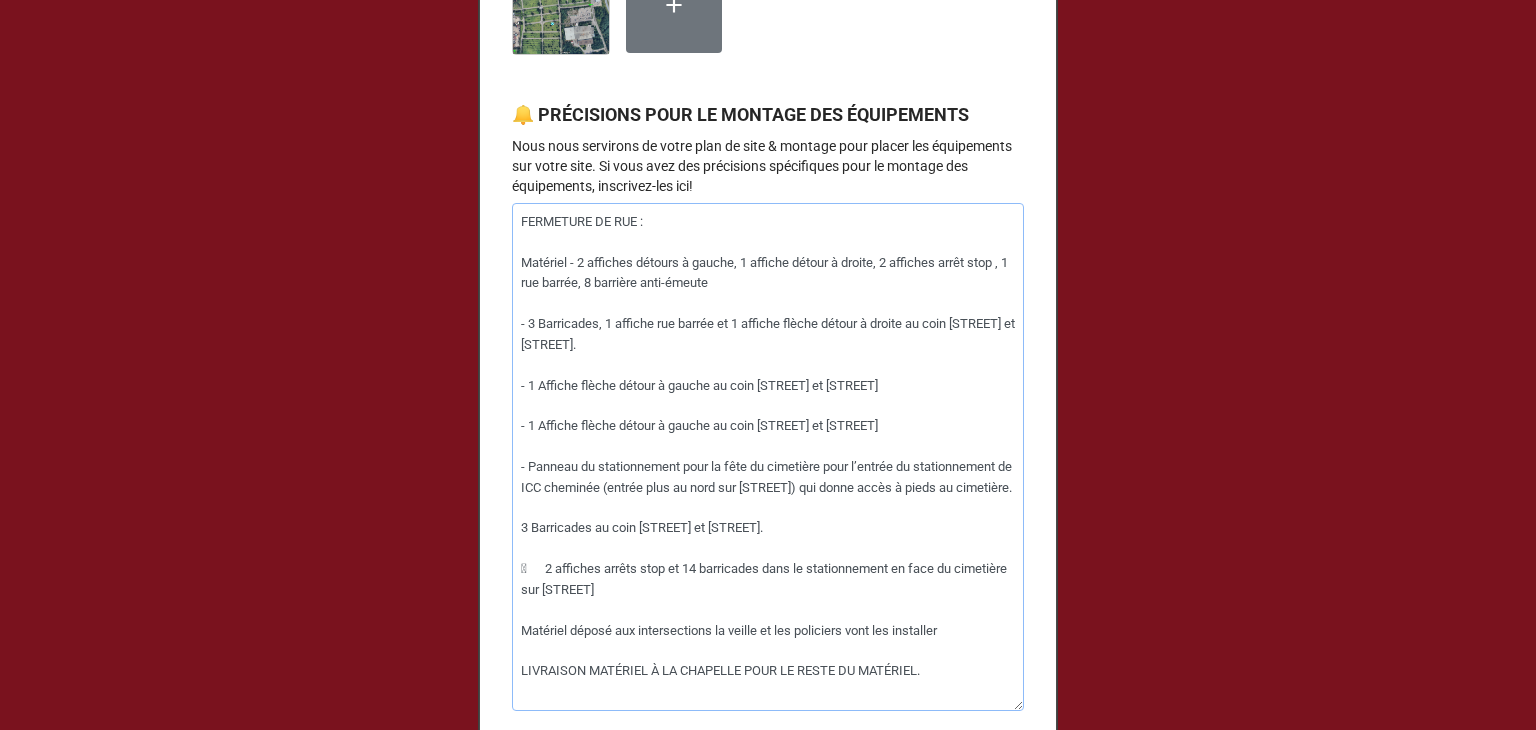 type on "x" 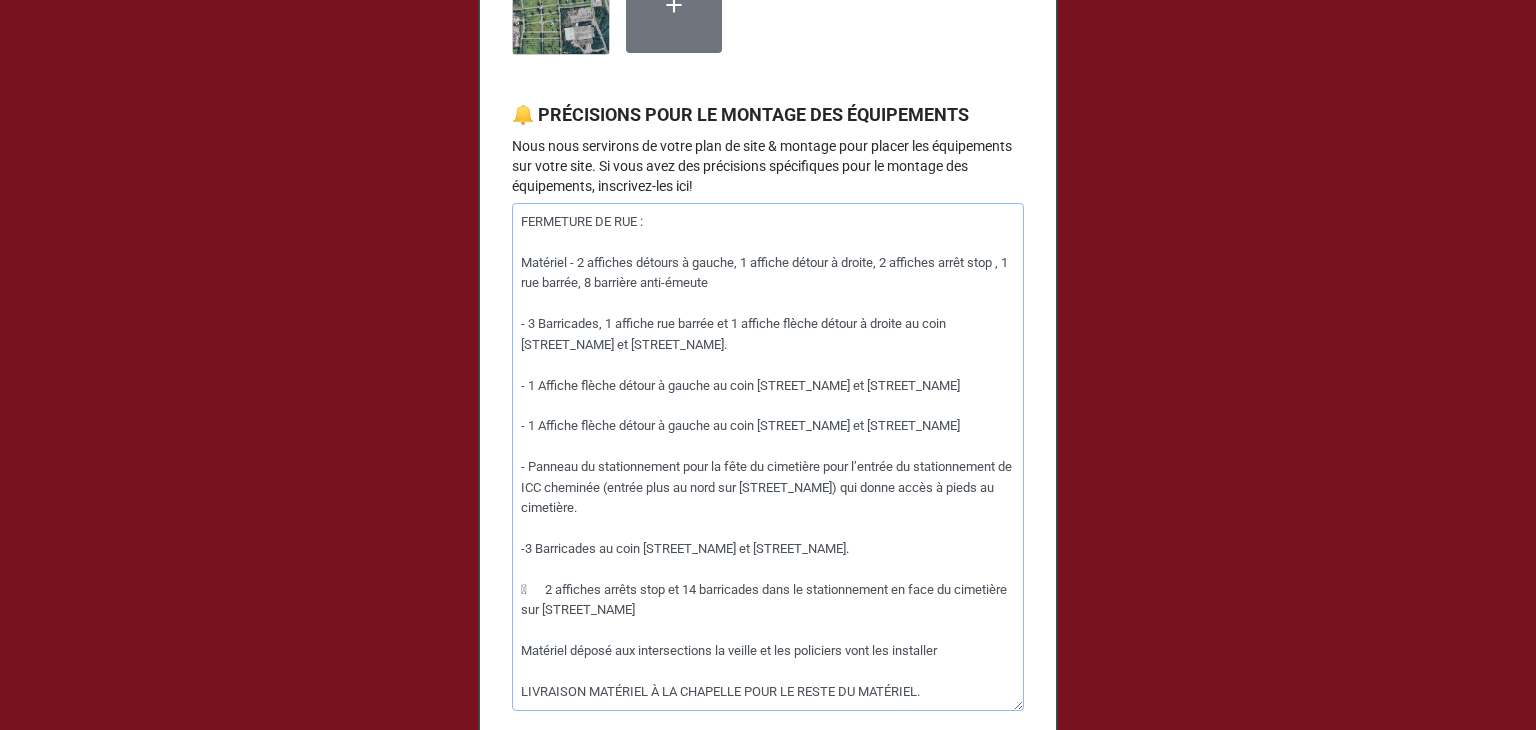 type on "x" 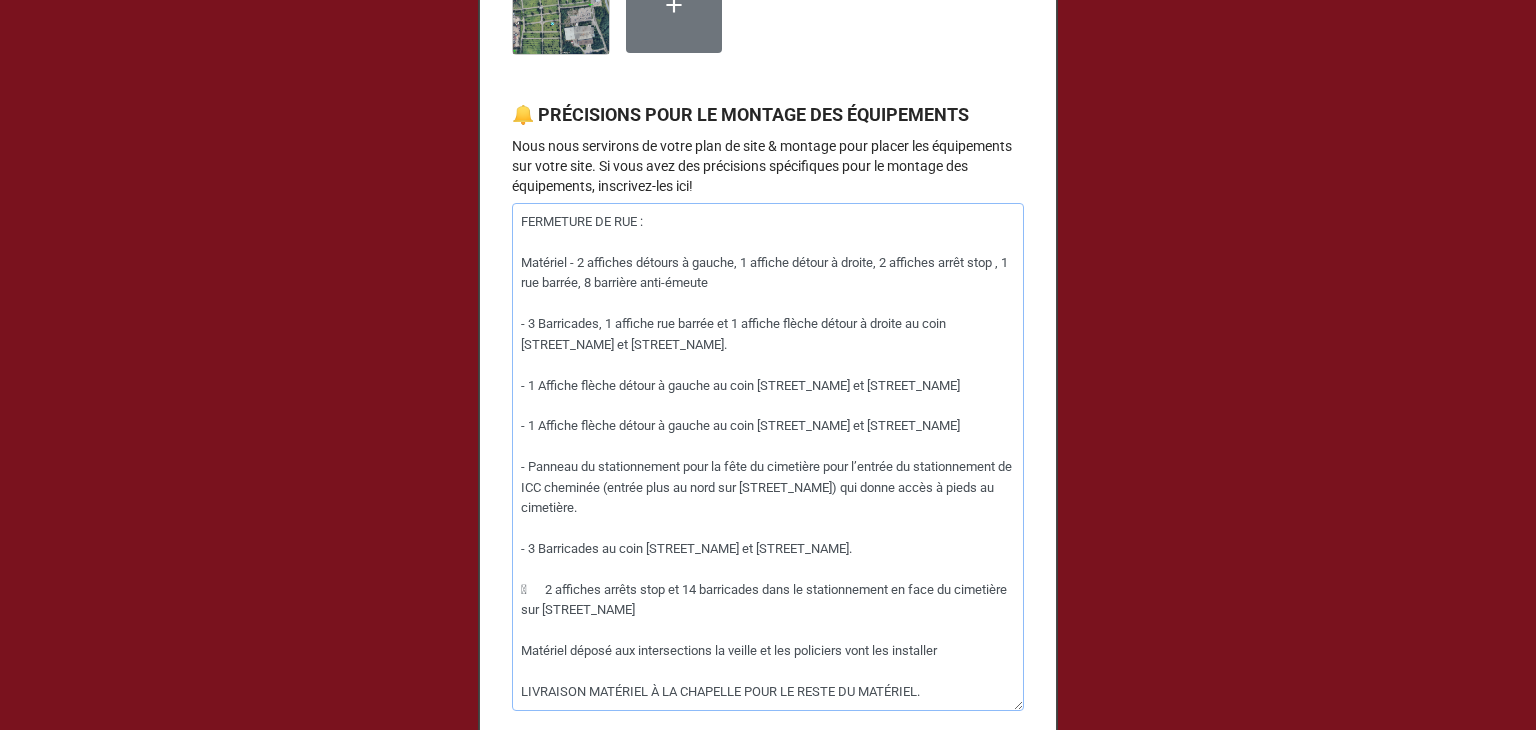 type on "x" 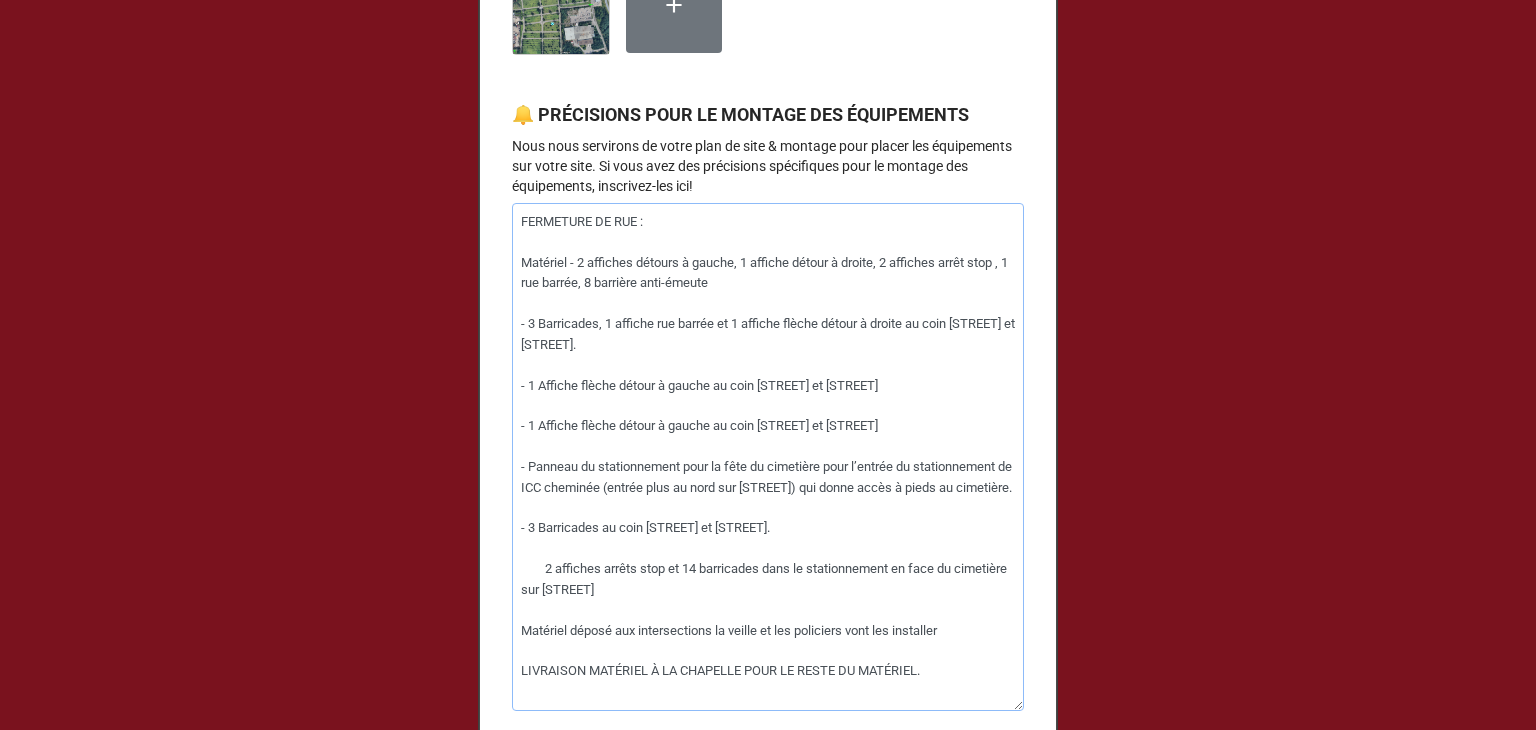 type on "x" 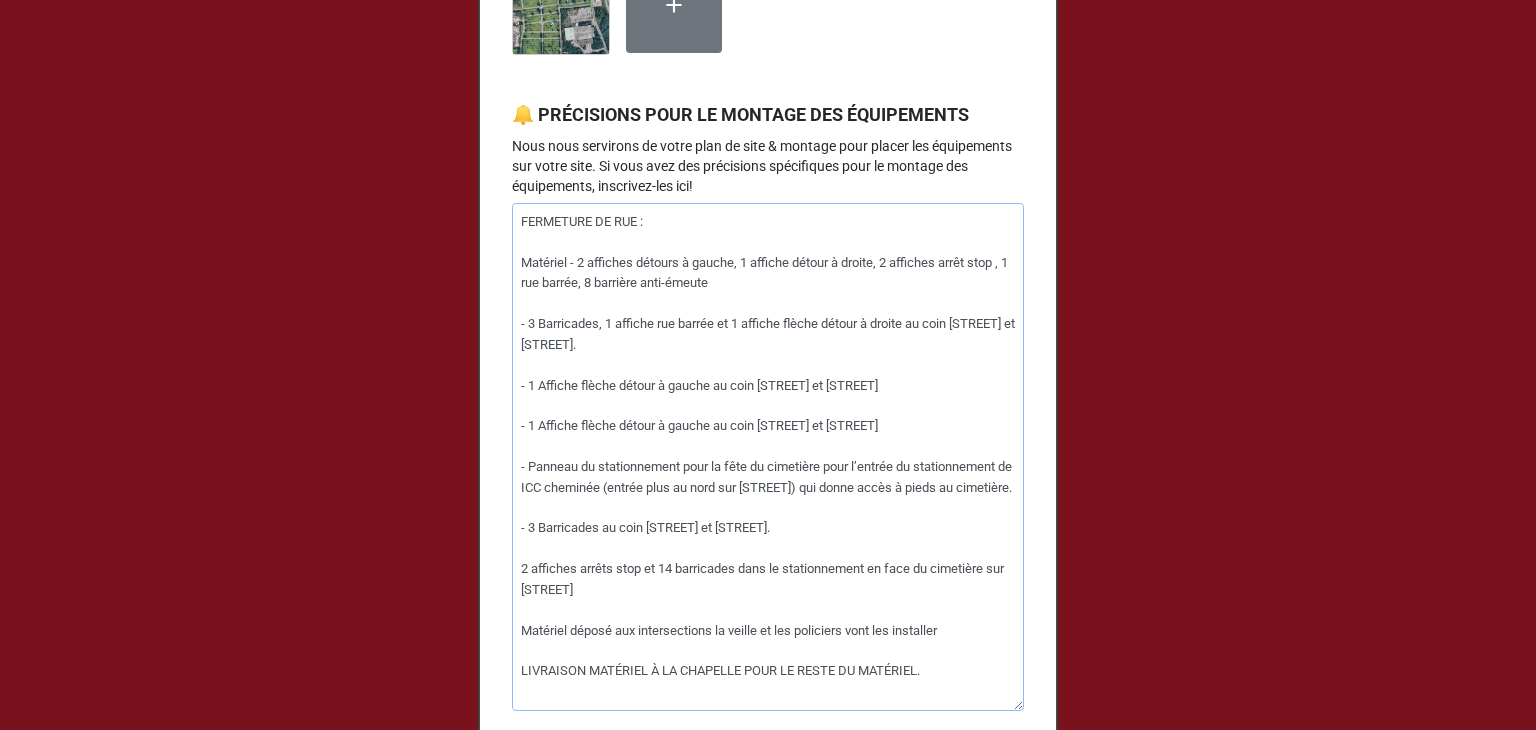 type on "x" 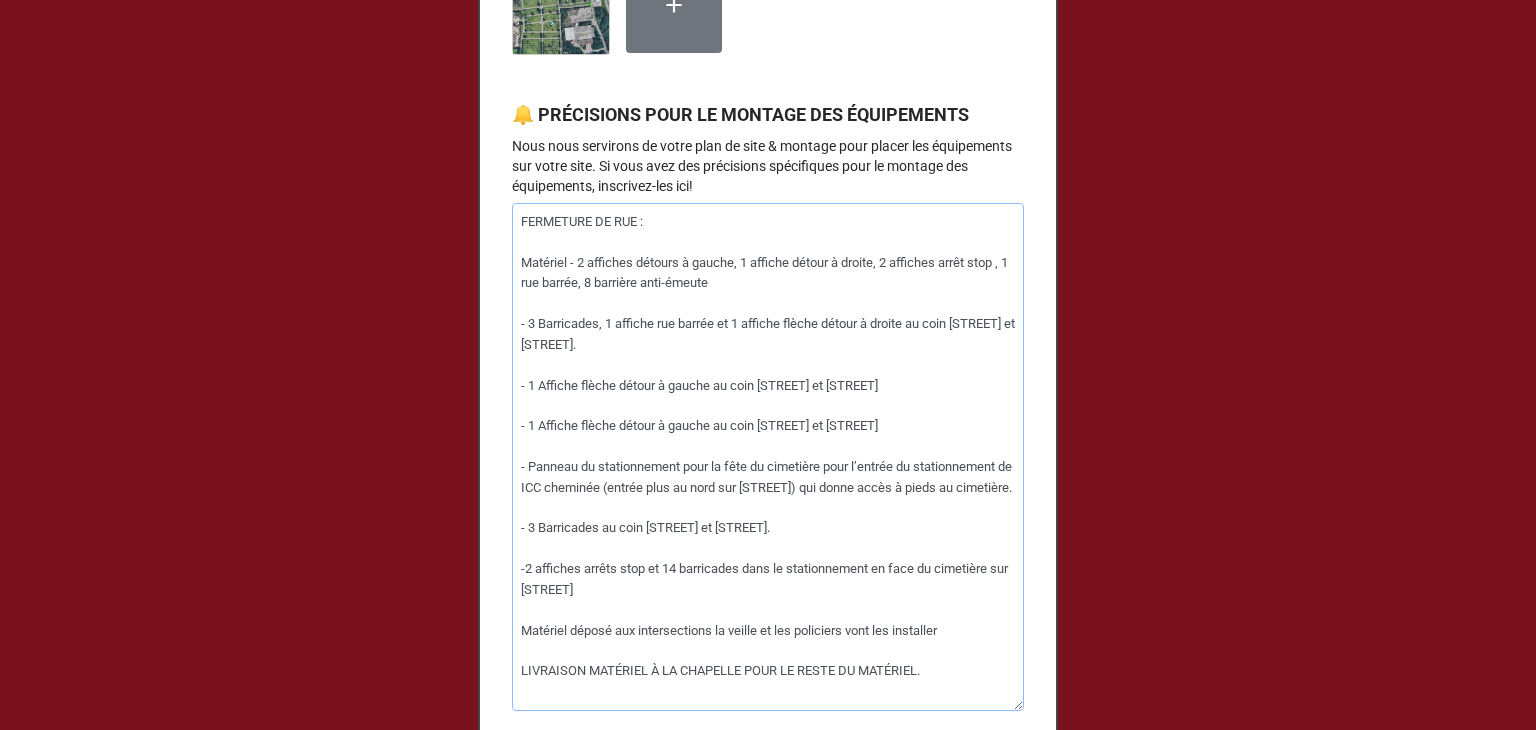 type on "x" 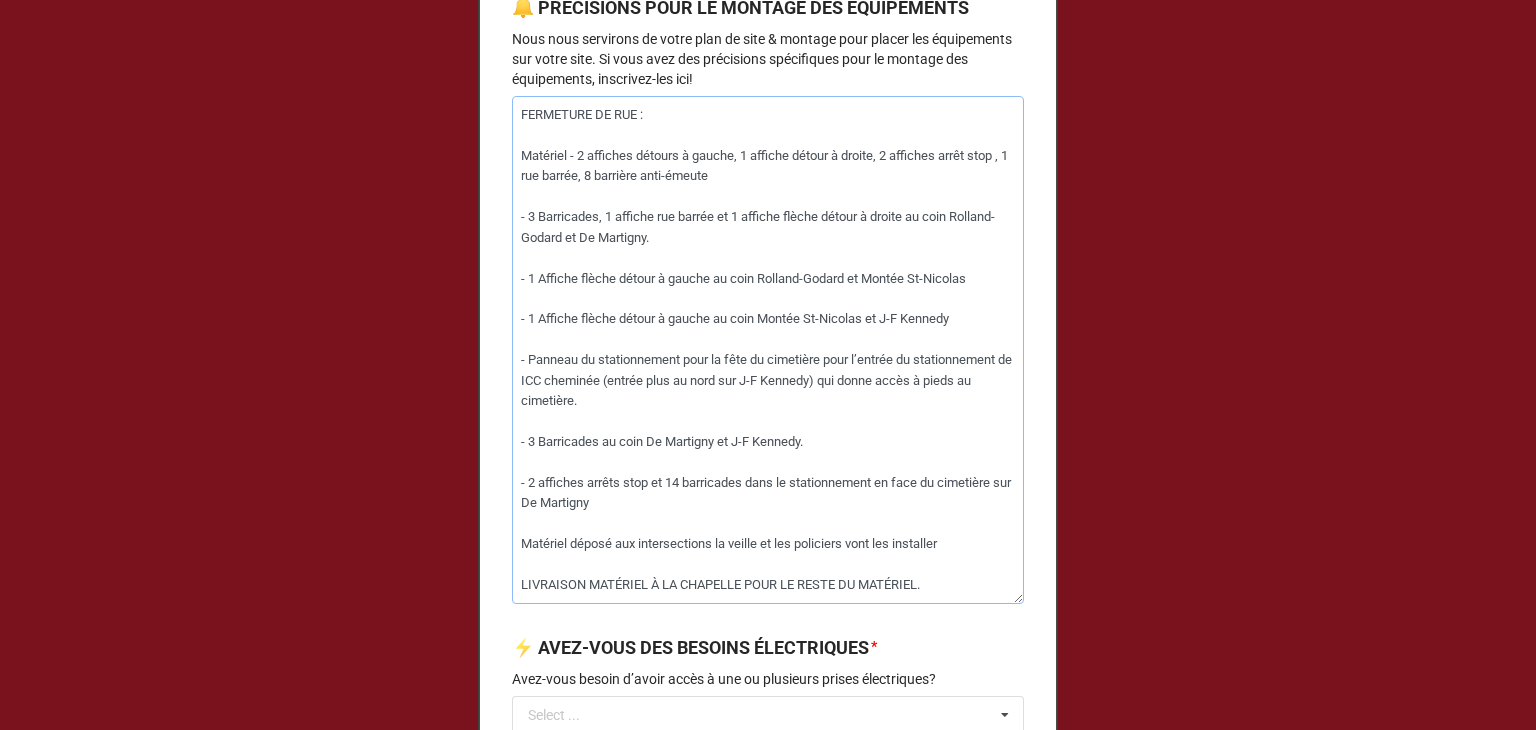 scroll, scrollTop: 2500, scrollLeft: 0, axis: vertical 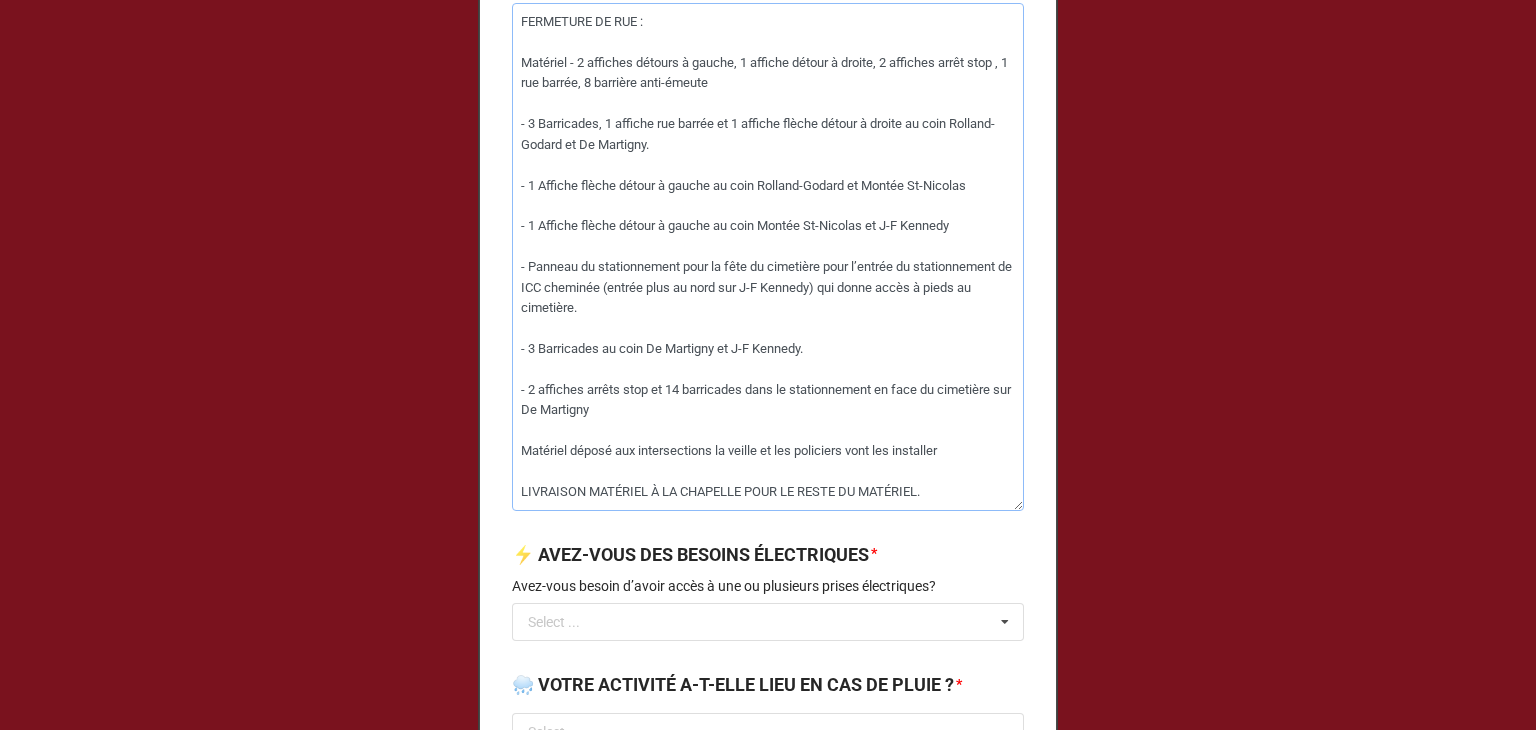 drag, startPoint x: 929, startPoint y: 518, endPoint x: 517, endPoint y: 519, distance: 412.00122 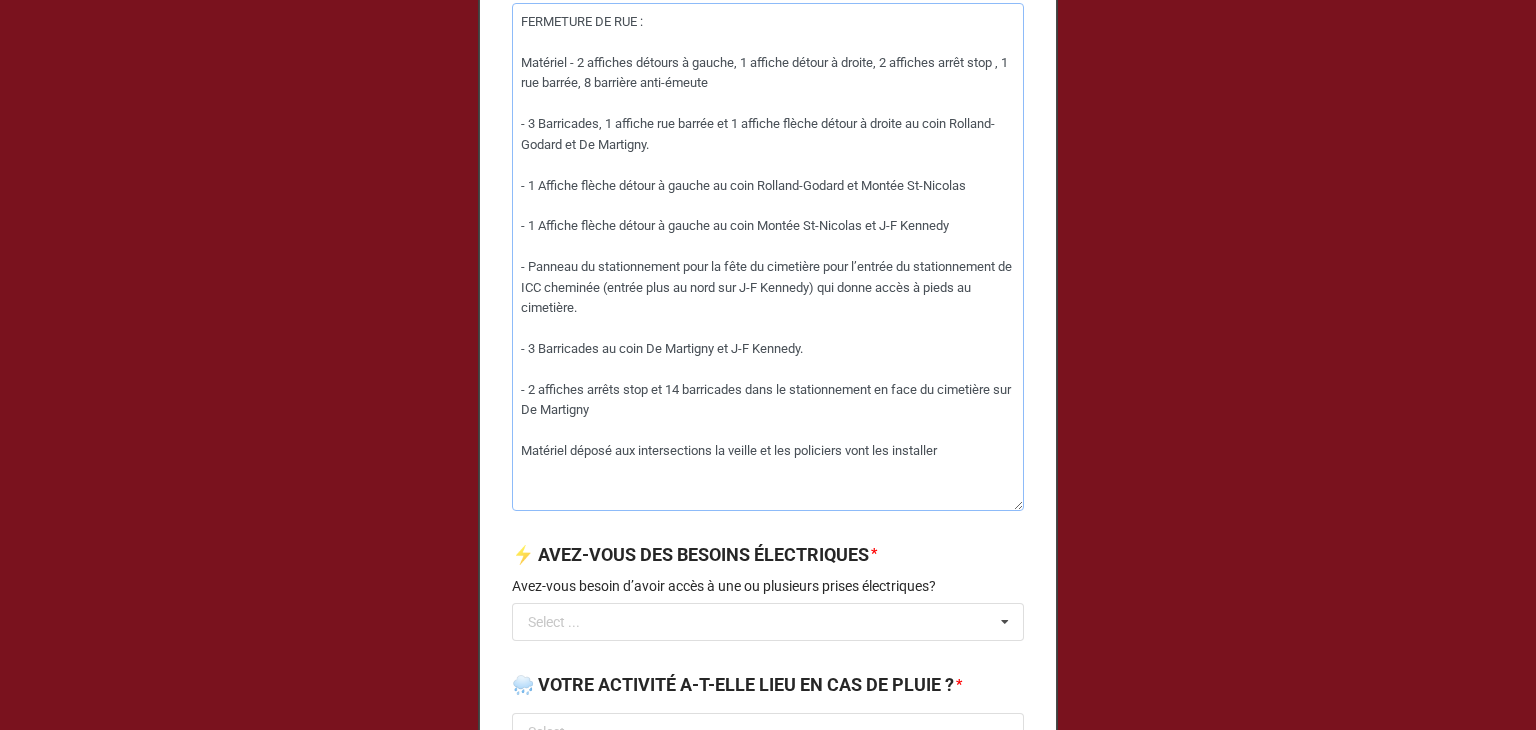 type on "x" 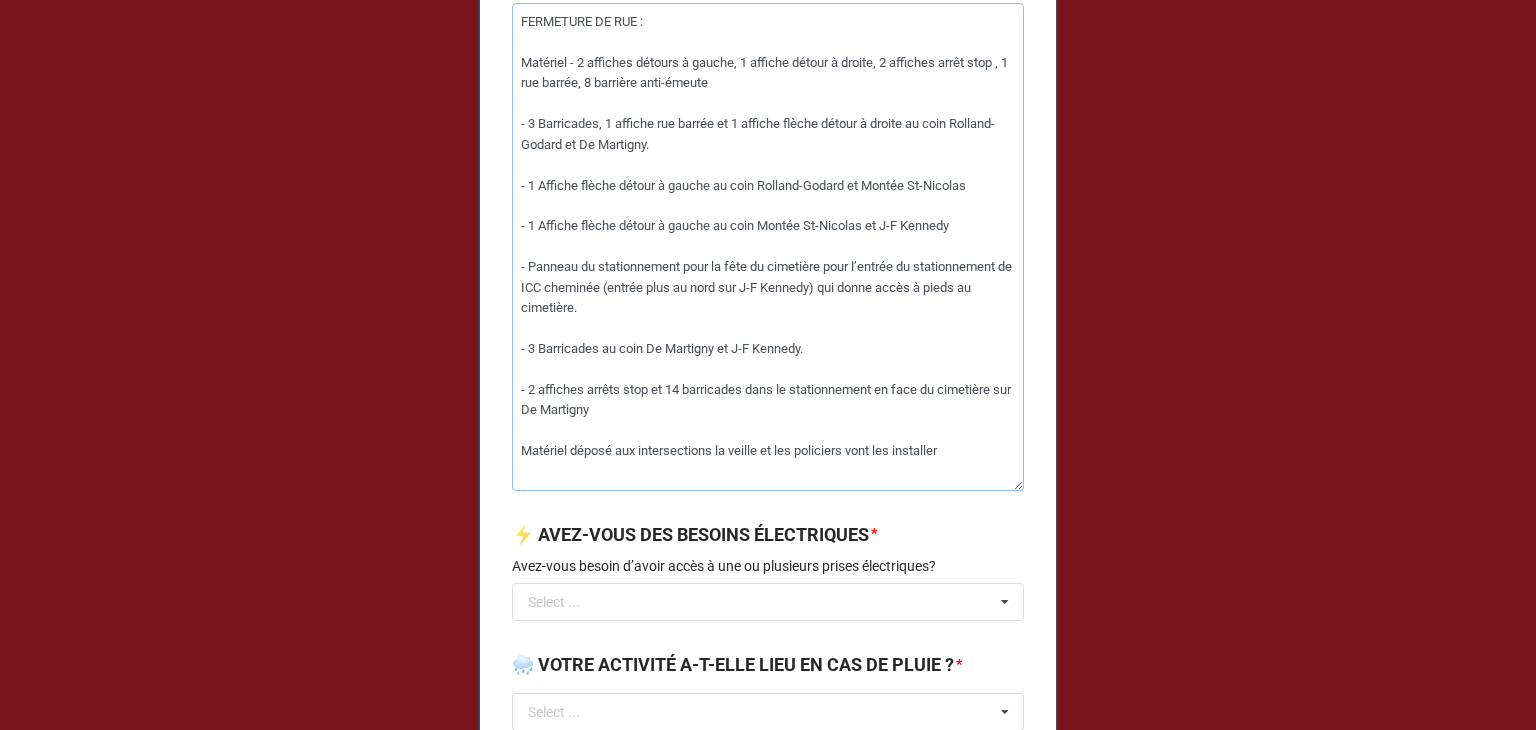 type on "x" 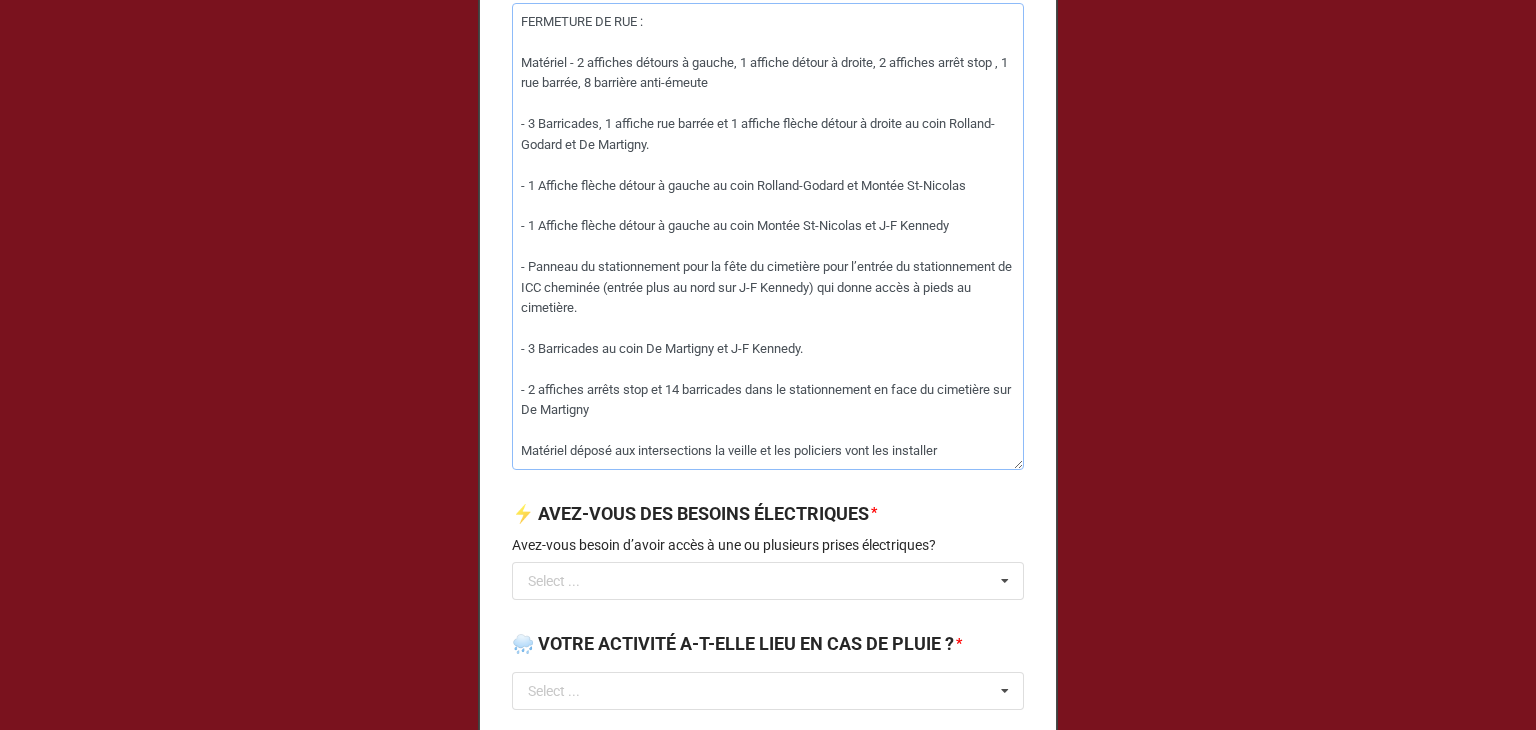 type on "x" 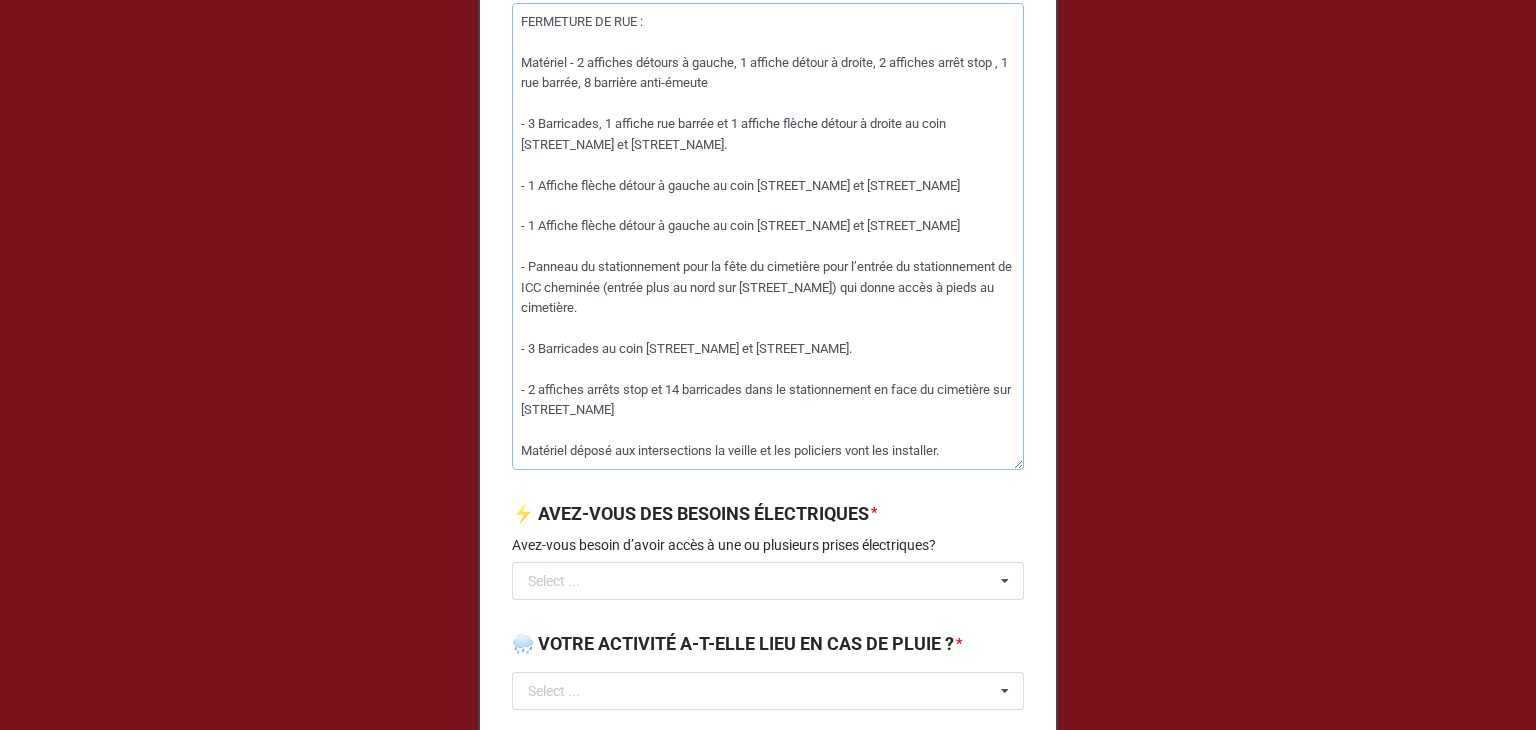 type on "x" 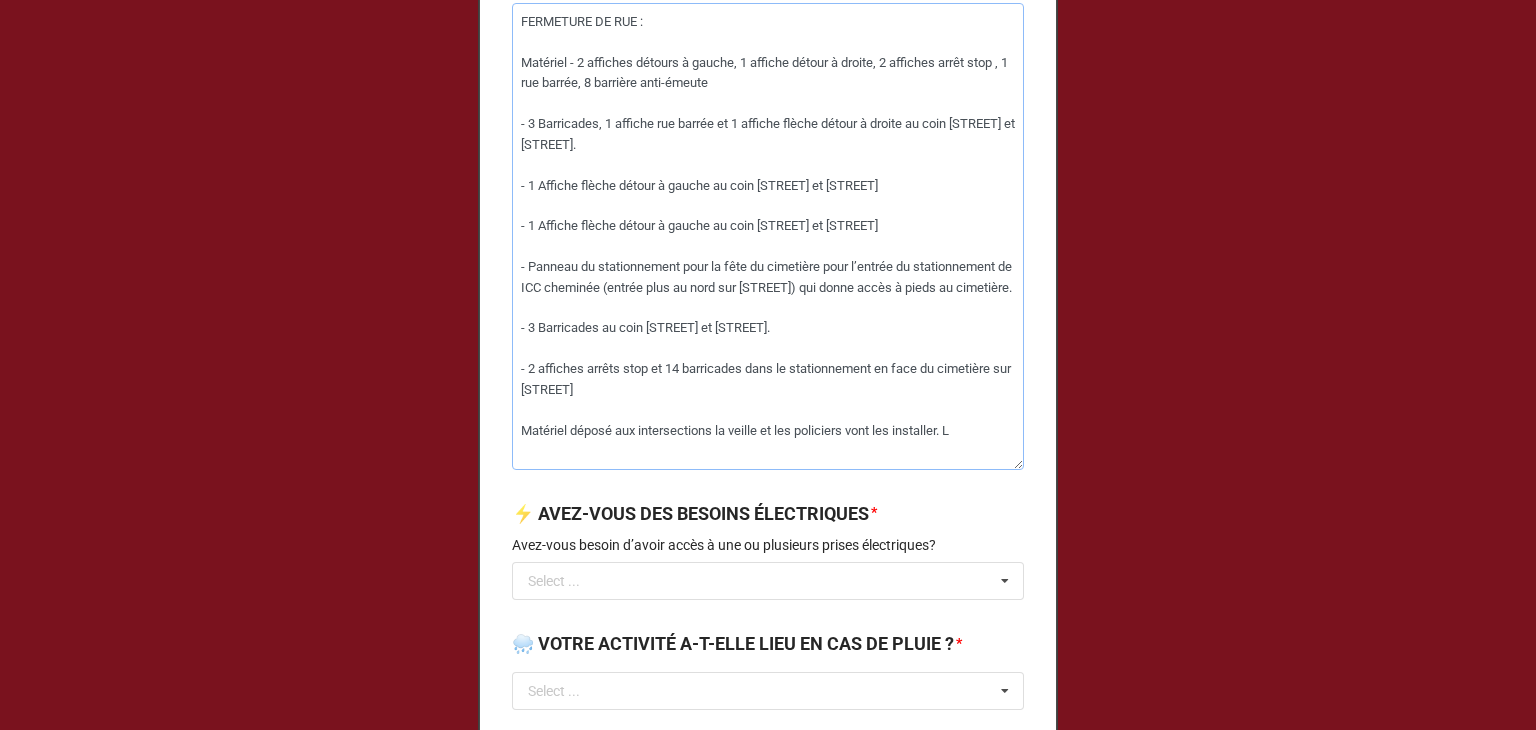 type on "x" 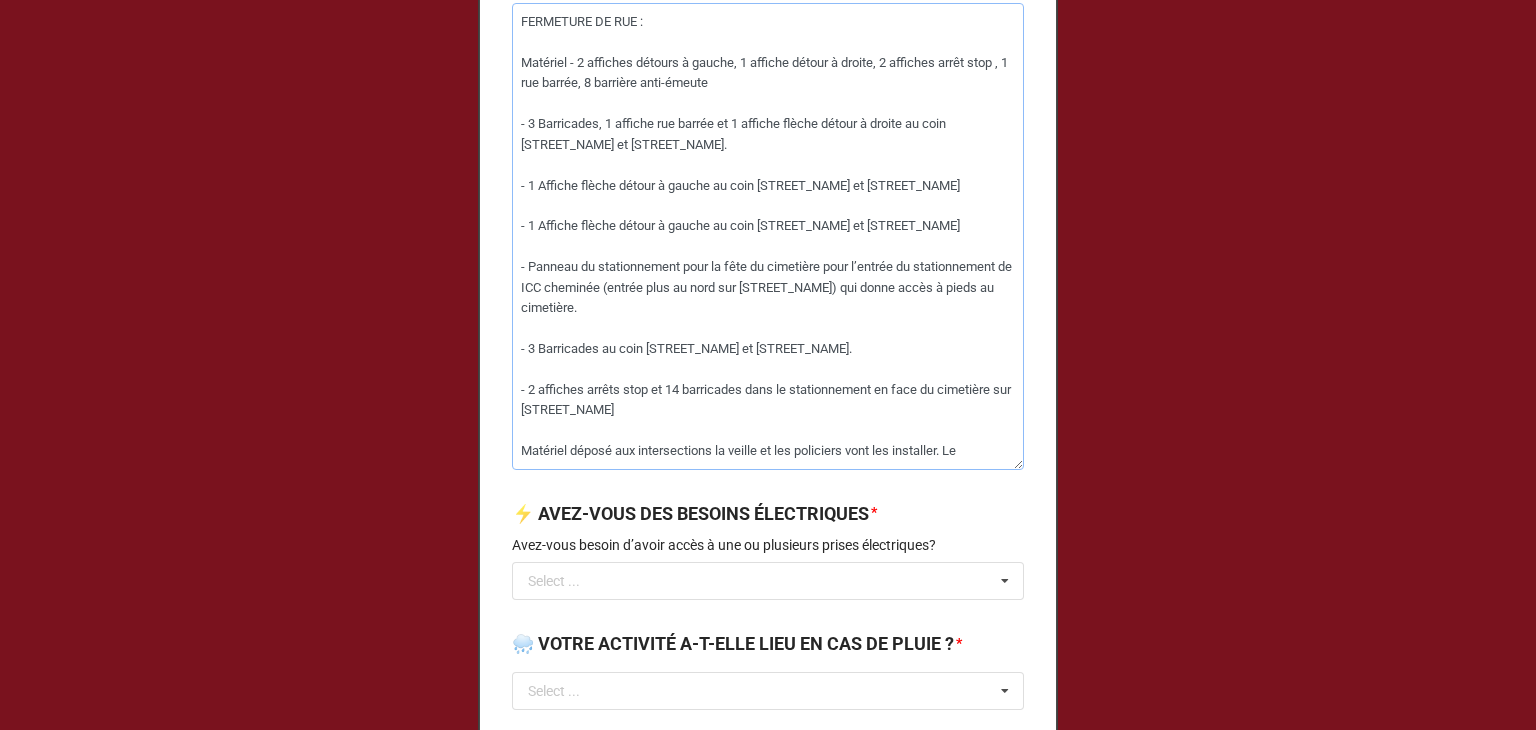 type on "x" 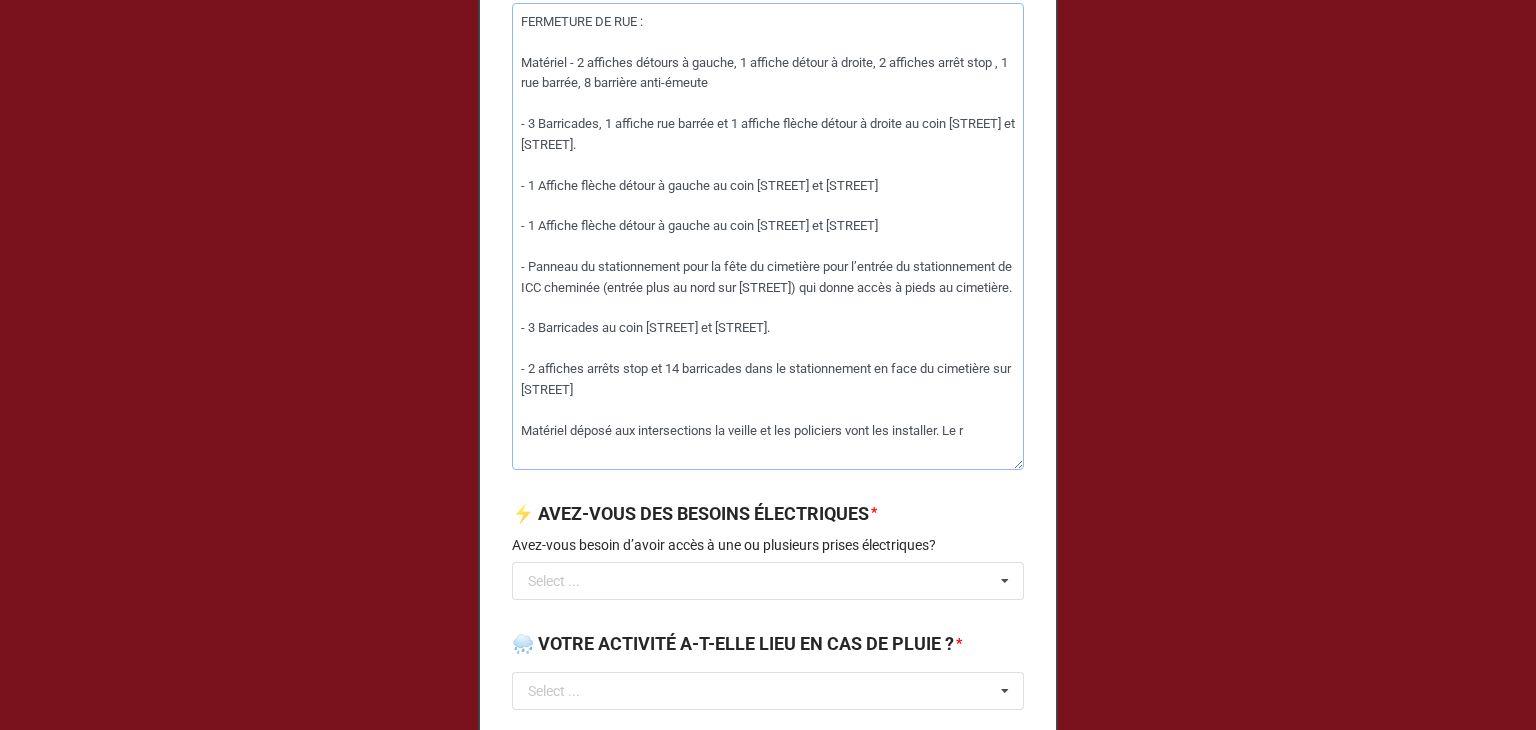 type on "x" 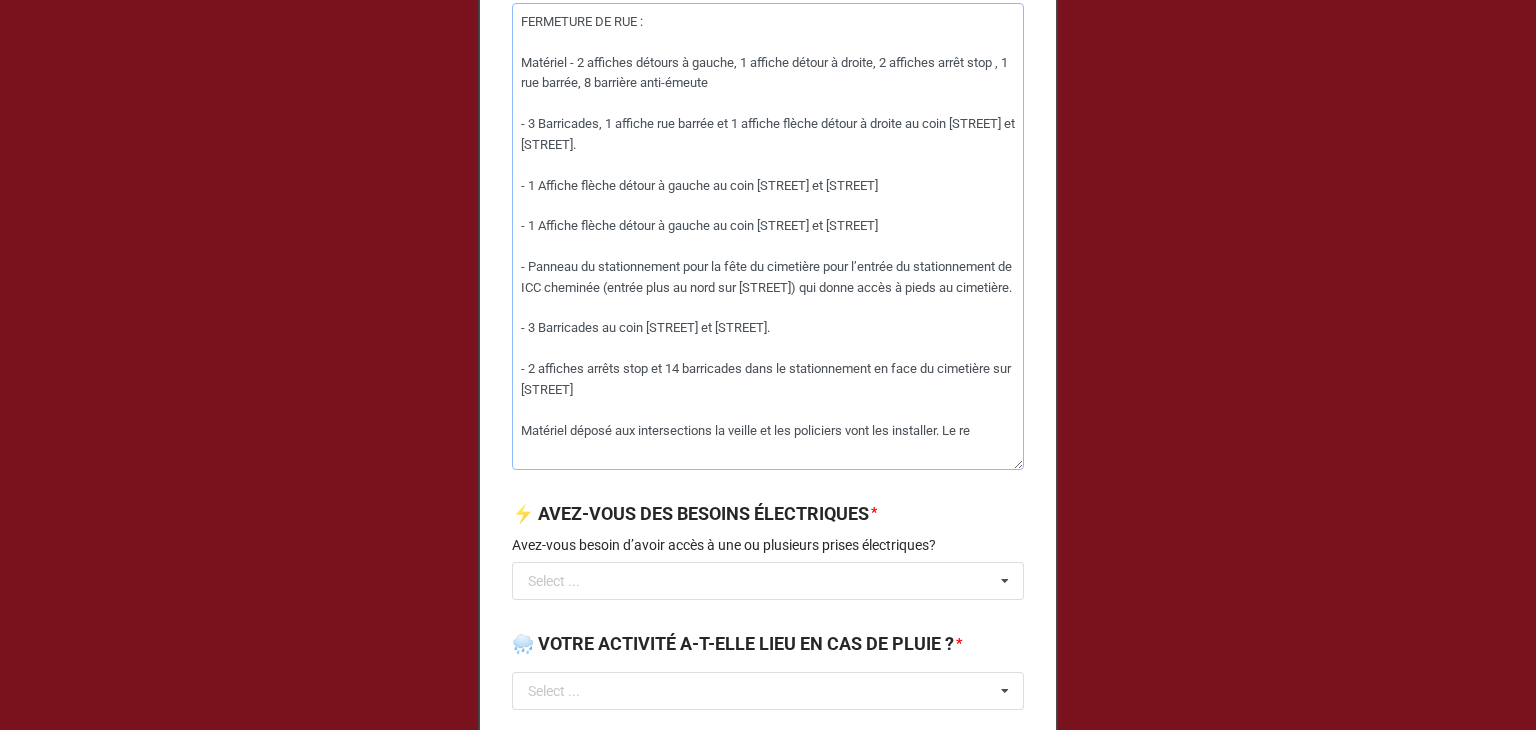 type on "x" 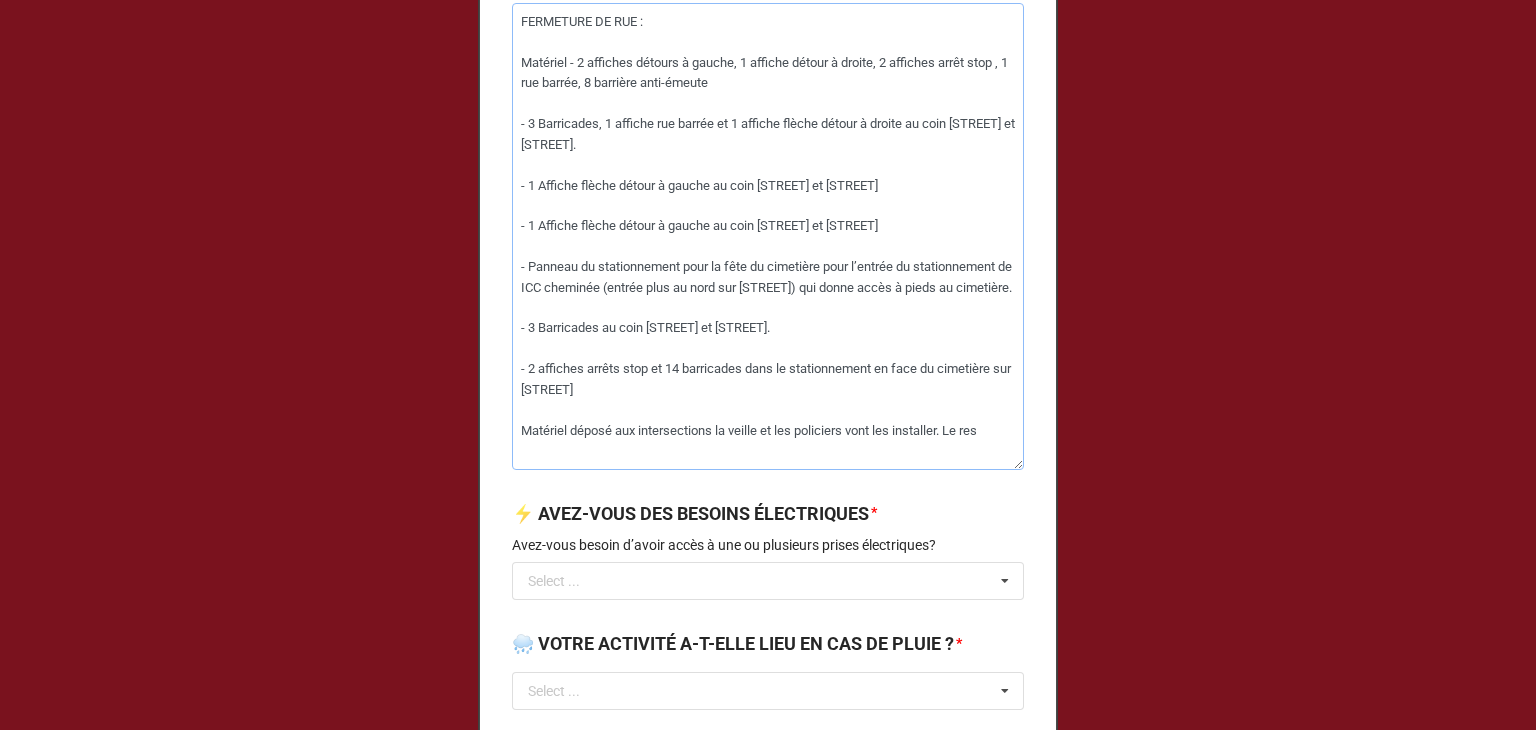type on "x" 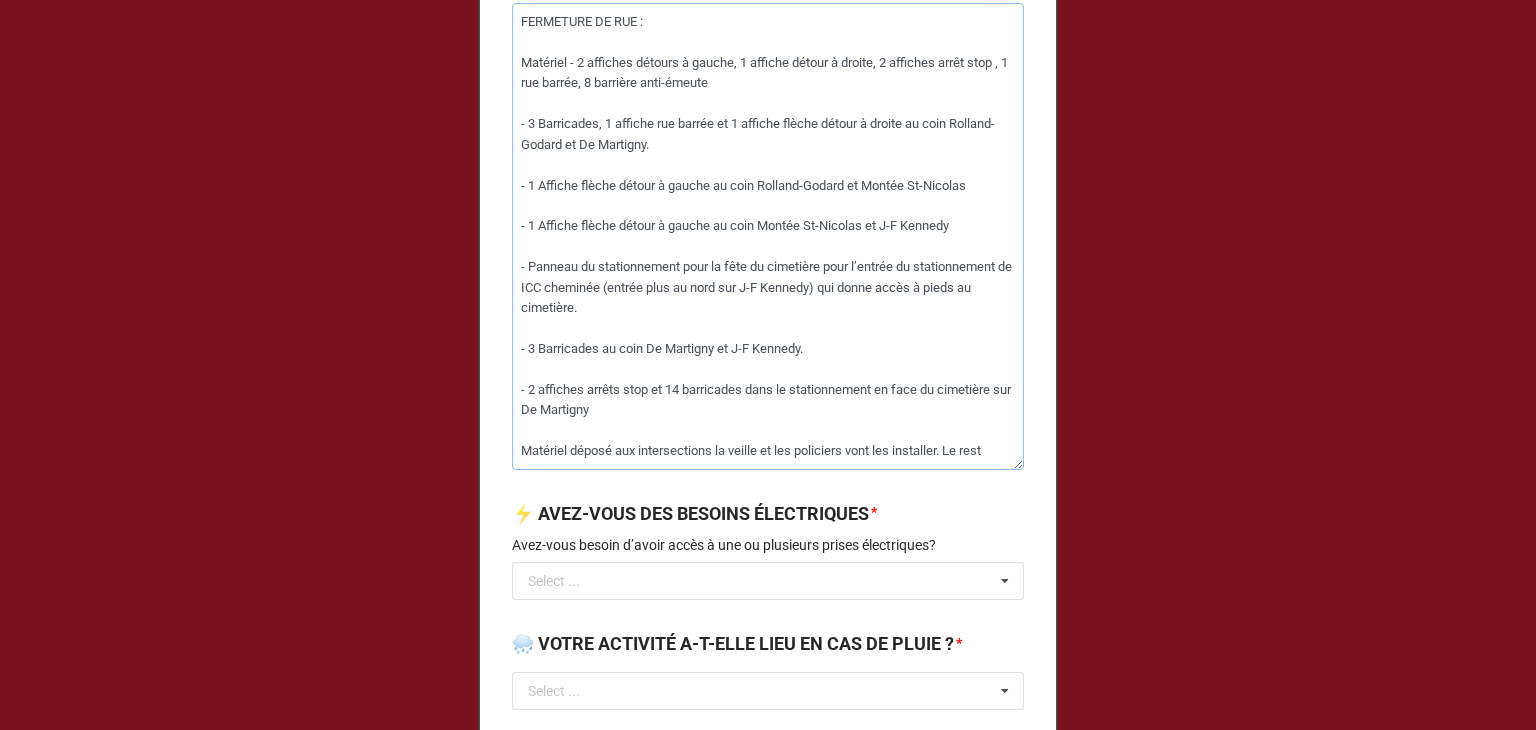 type on "x" 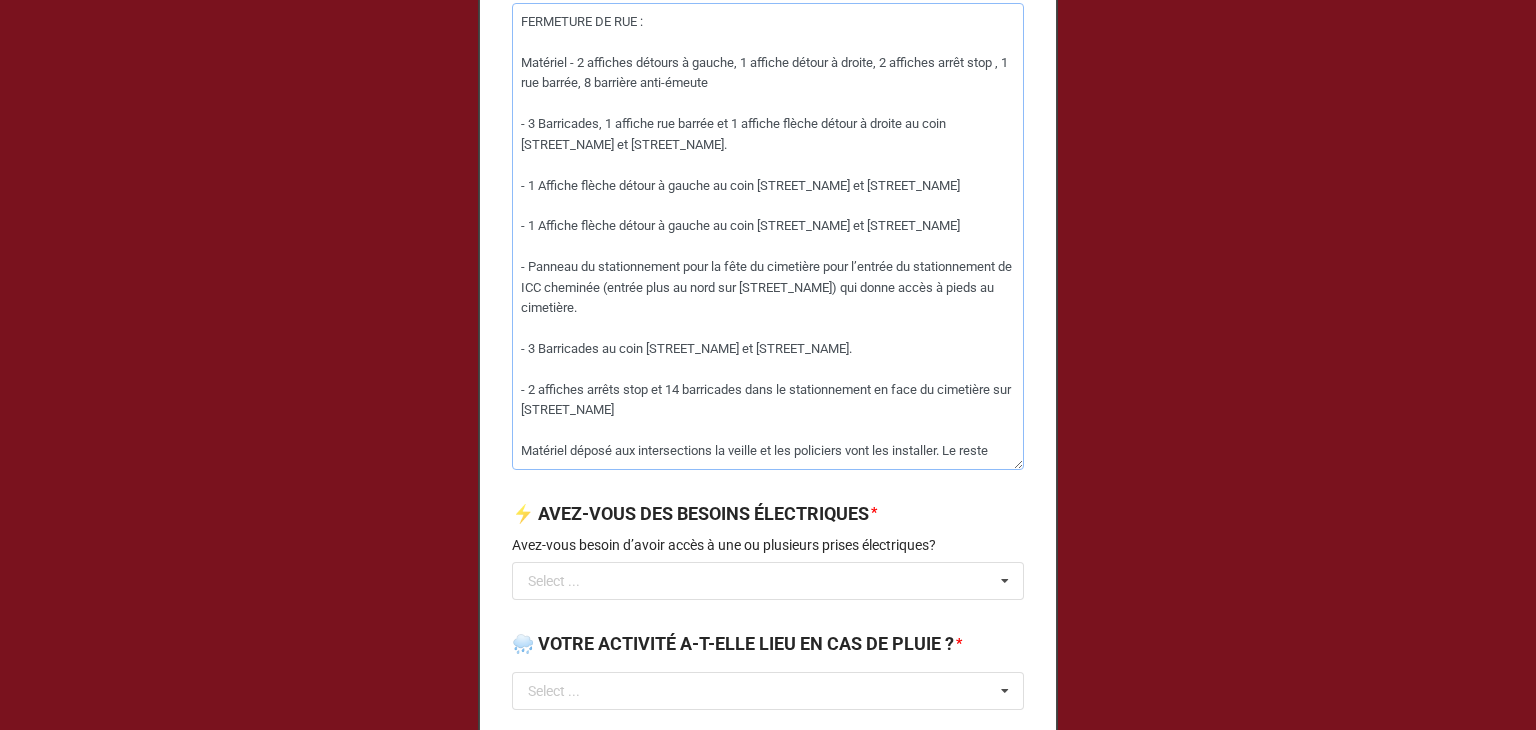 type on "x" 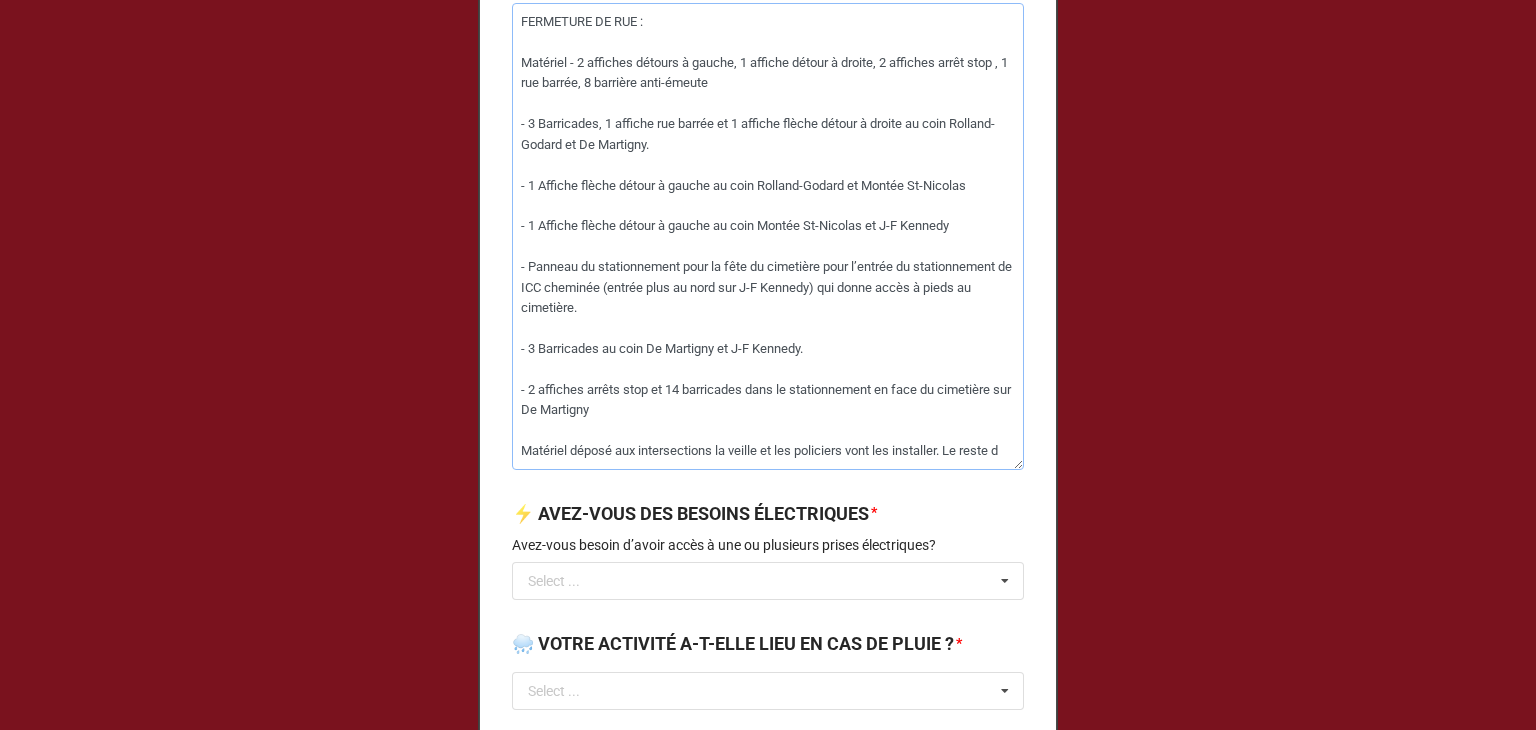type on "x" 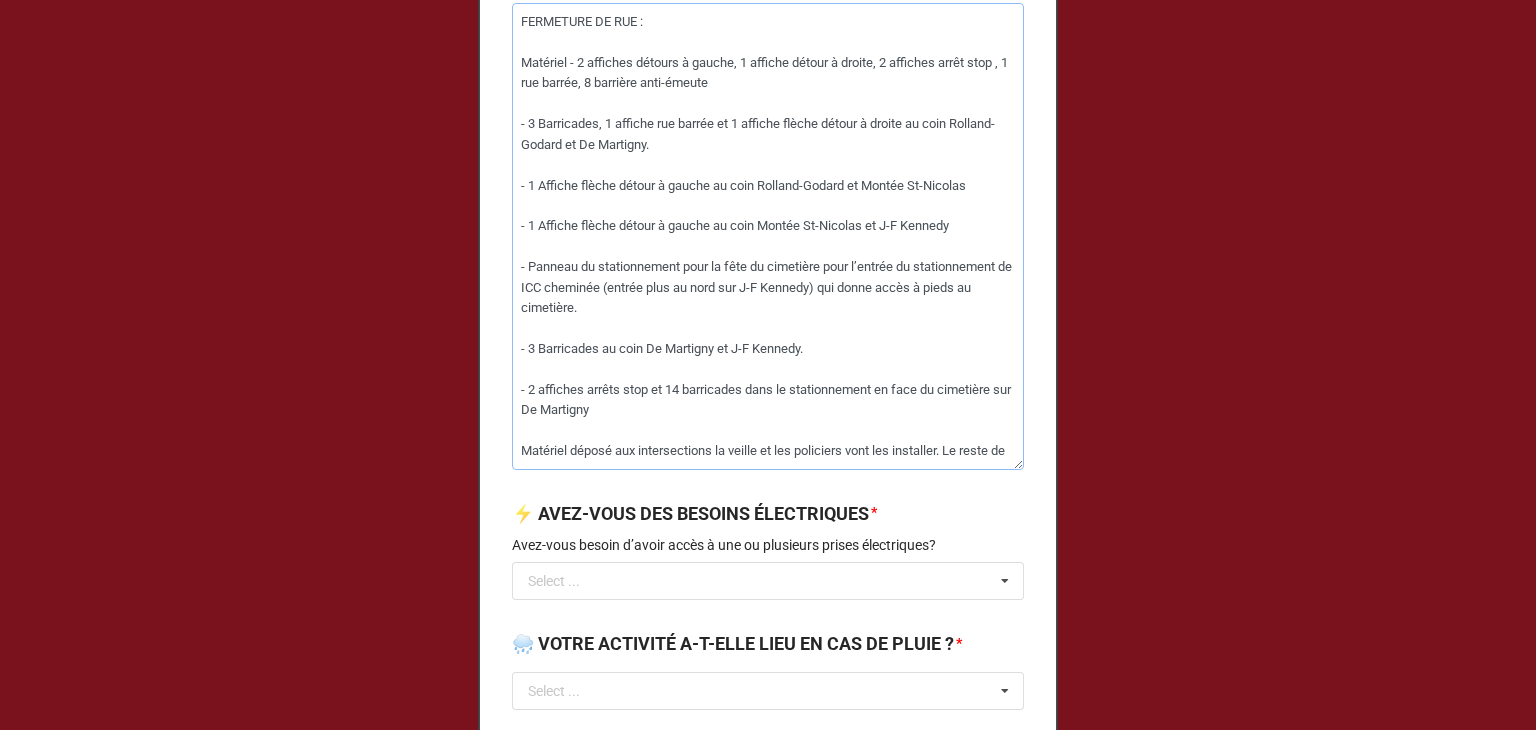 scroll, scrollTop: 11, scrollLeft: 0, axis: vertical 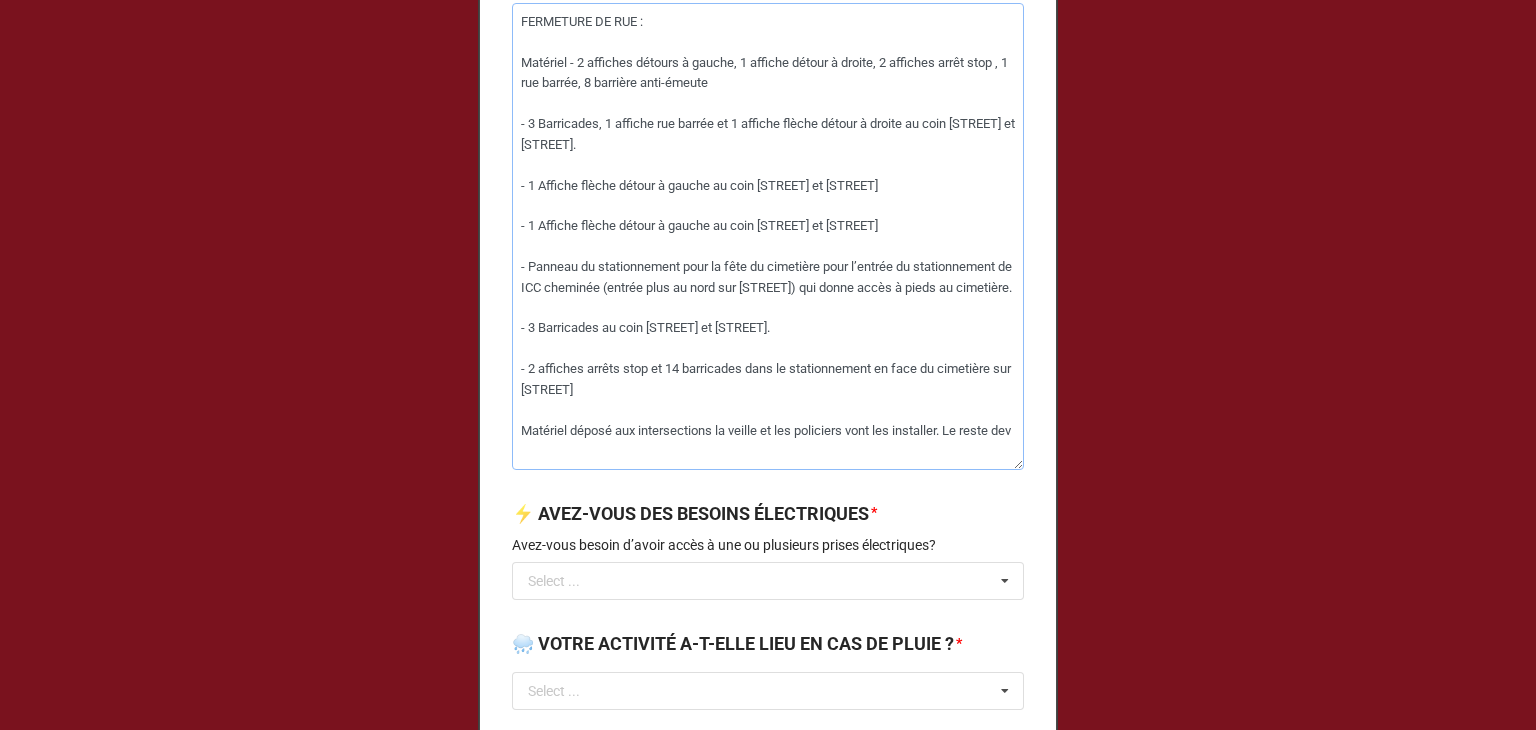 type on "x" 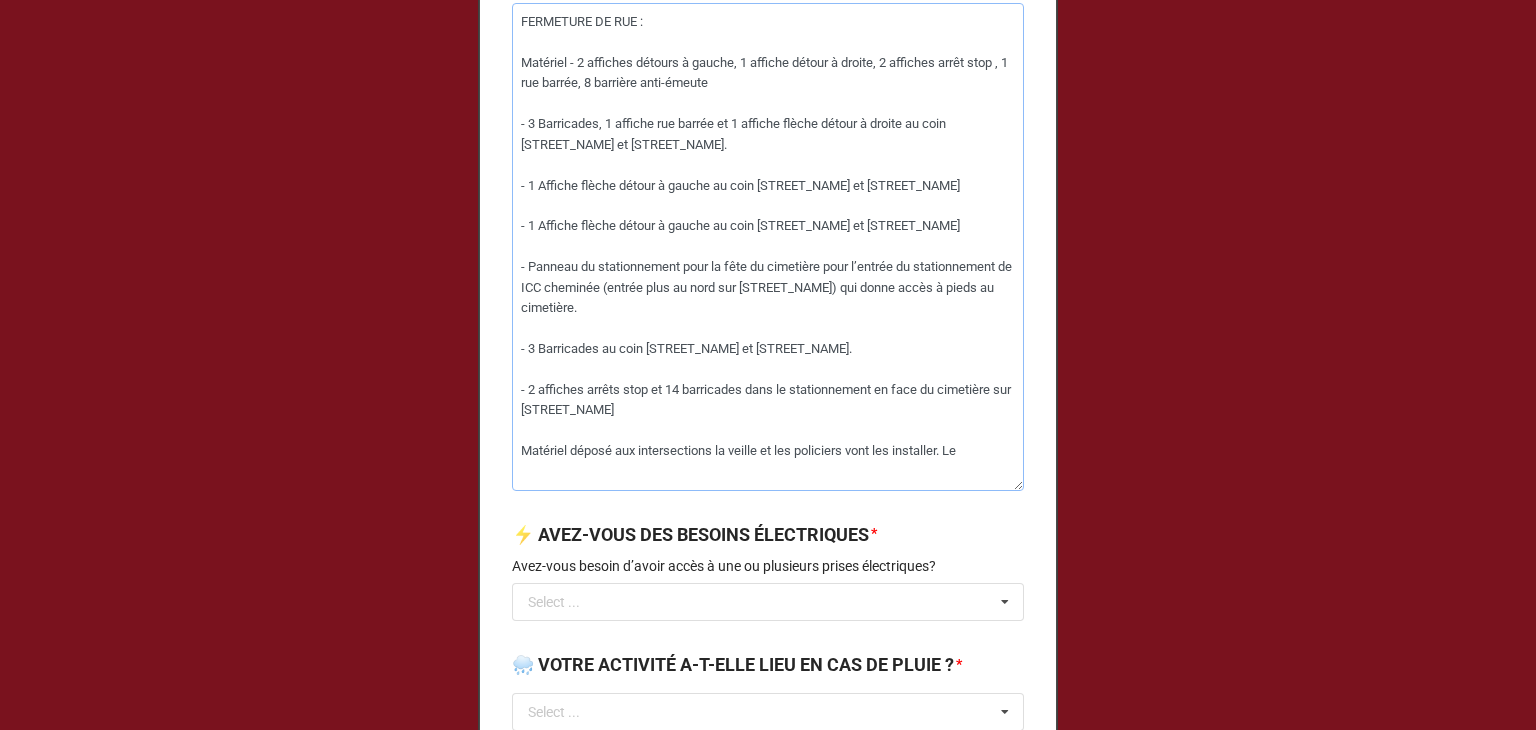 scroll, scrollTop: 0, scrollLeft: 0, axis: both 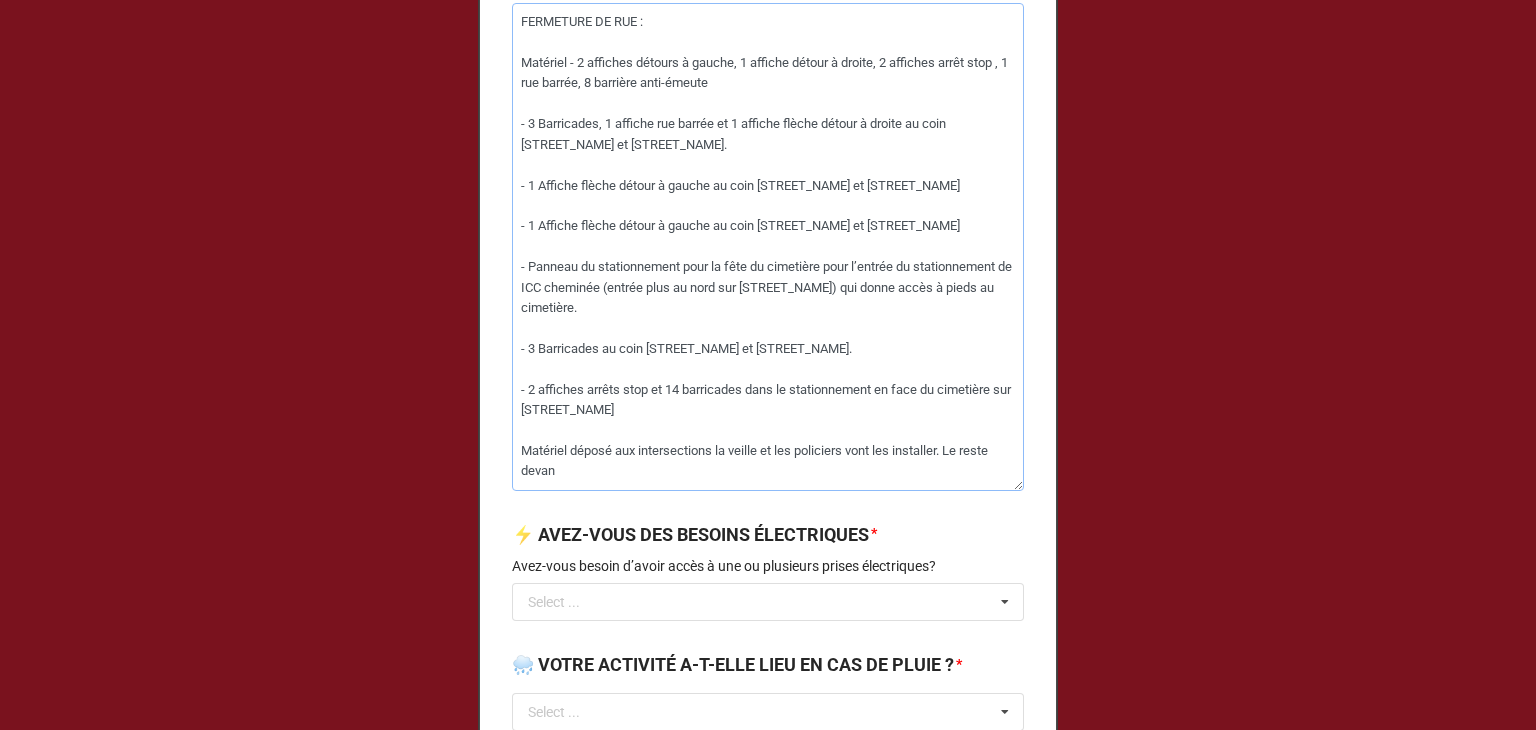 type on "x" 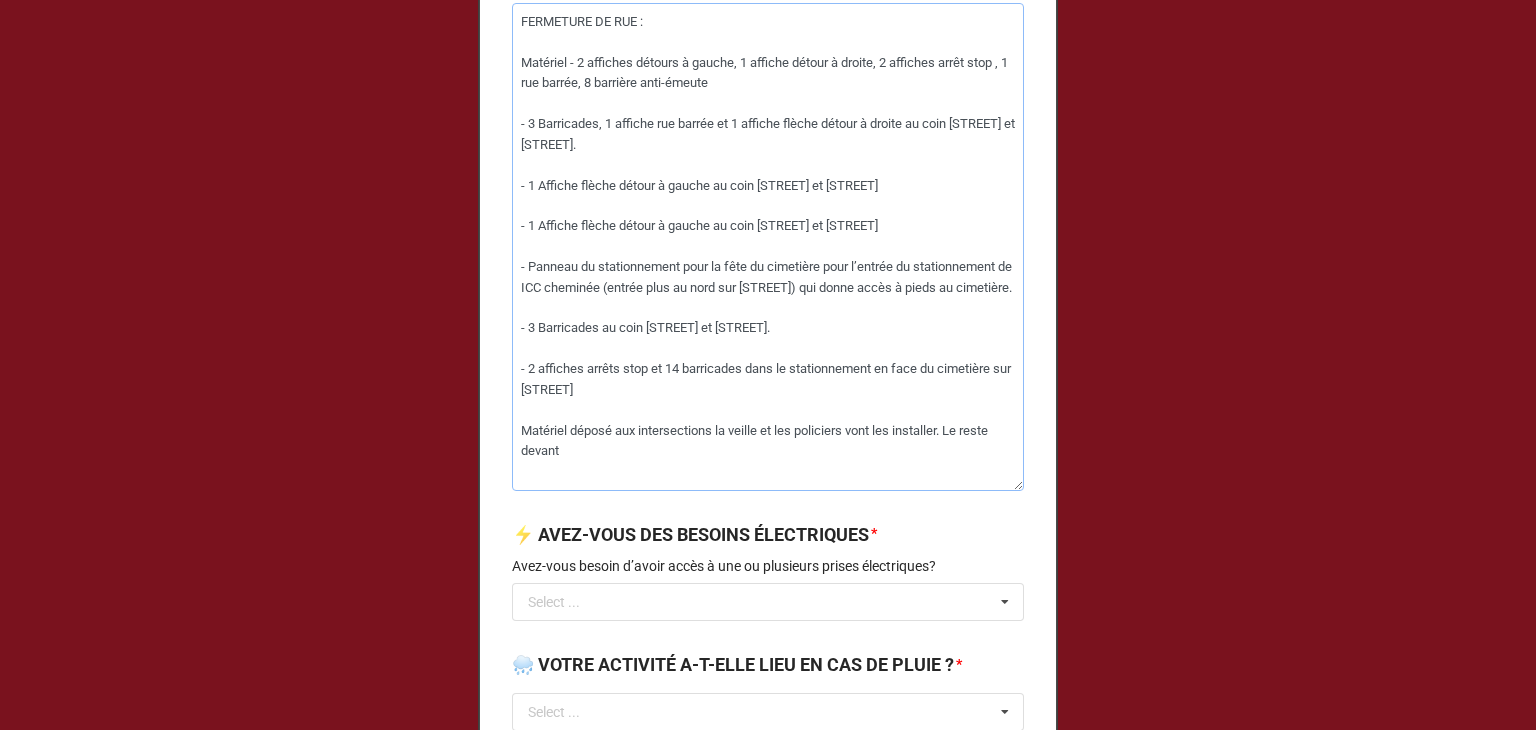 type on "x" 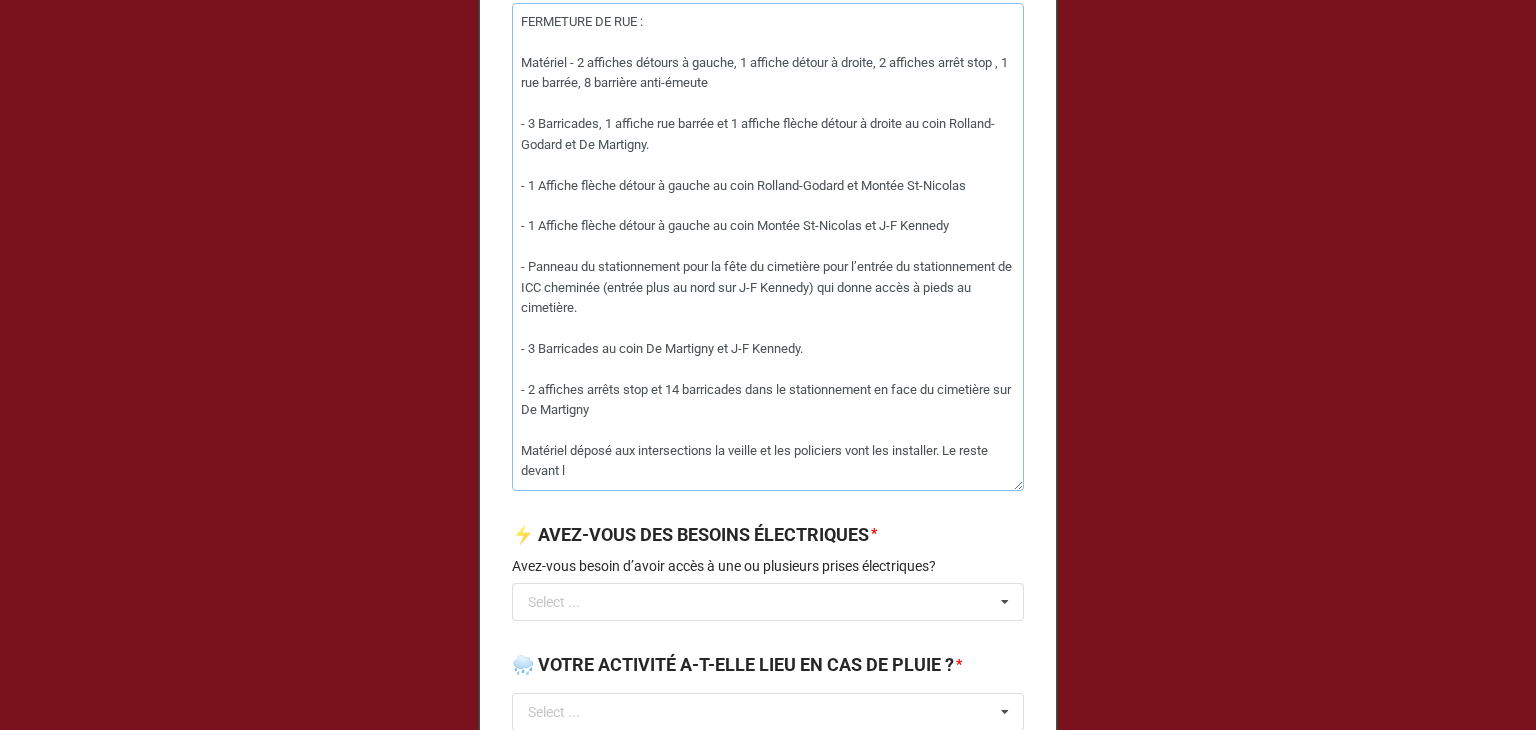 type on "x" 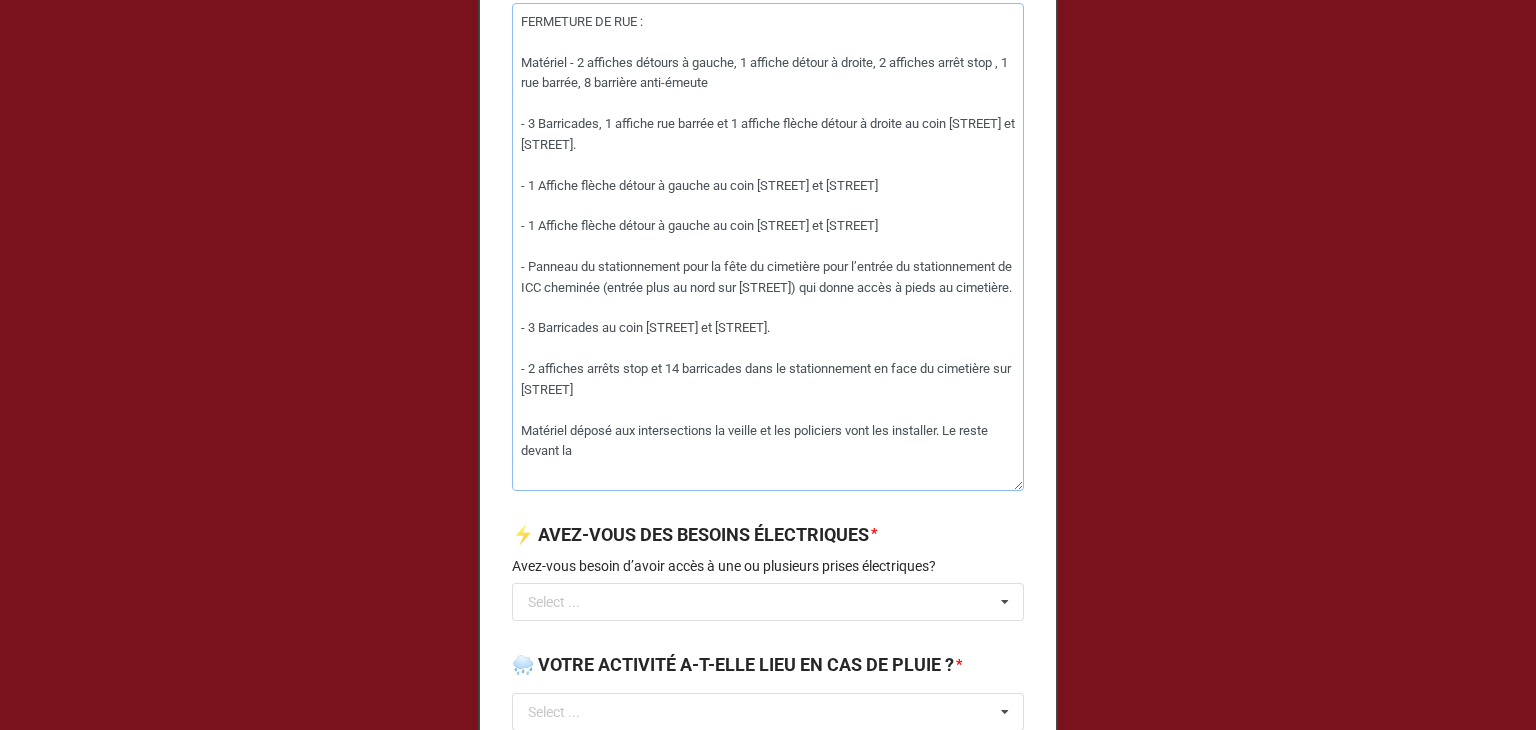 type on "x" 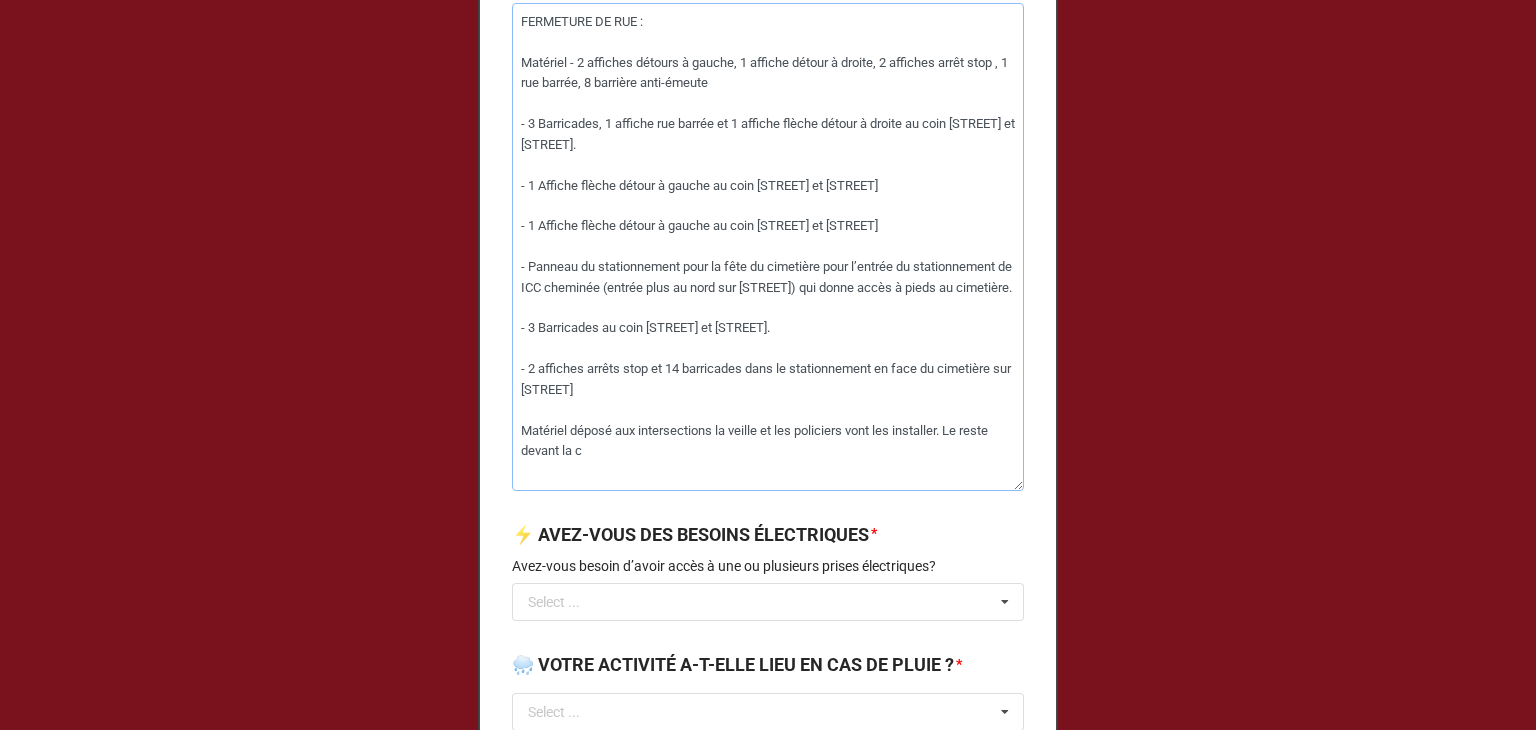 type on "x" 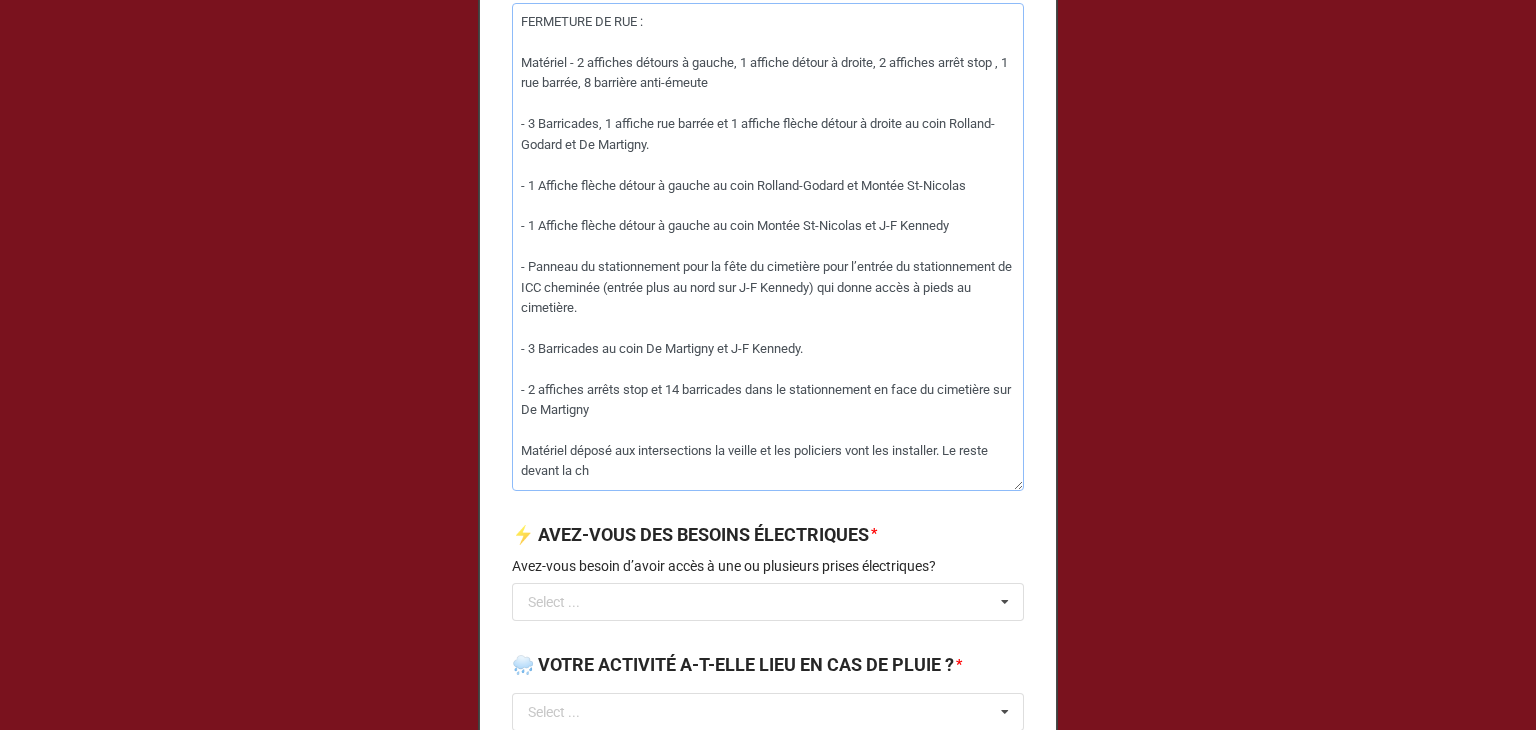 type on "x" 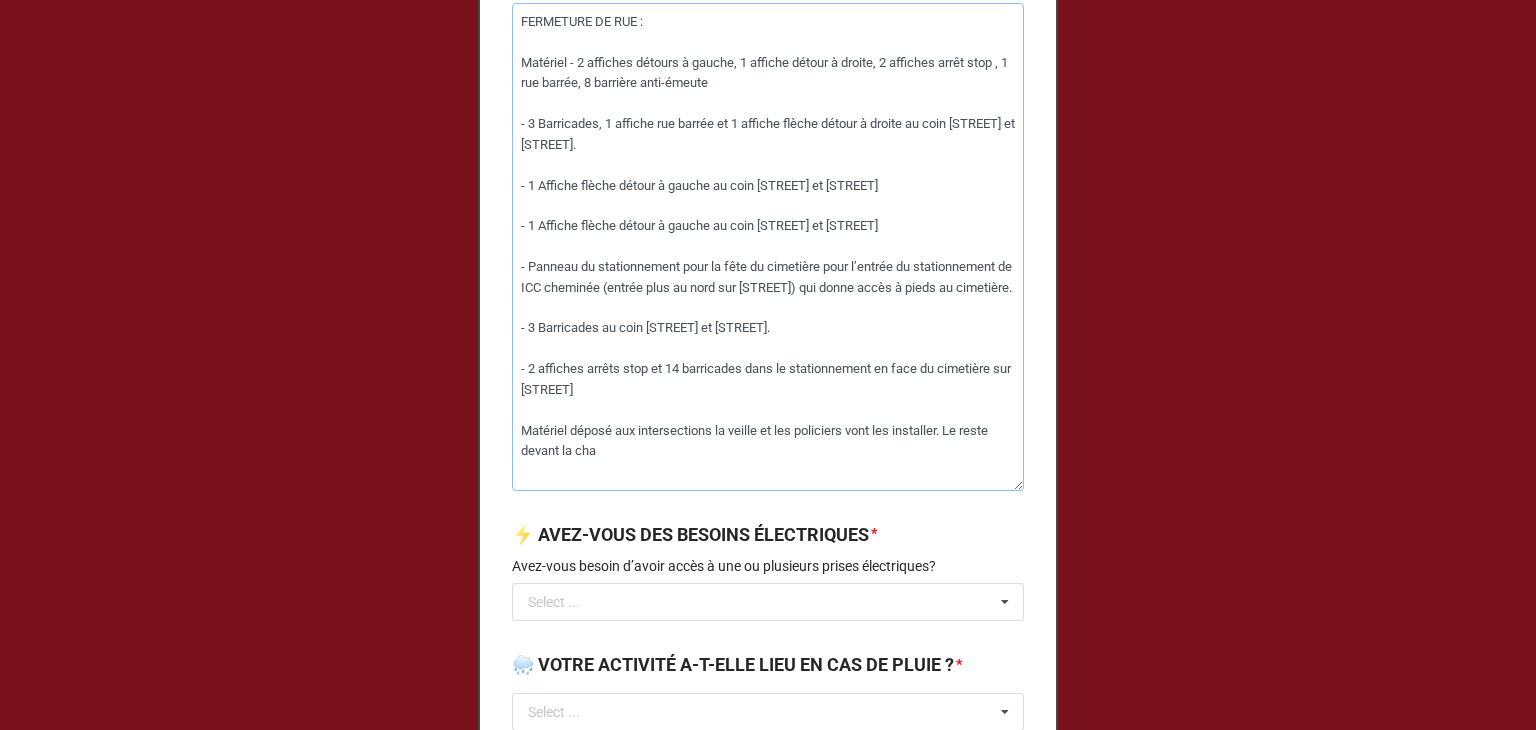 type on "x" 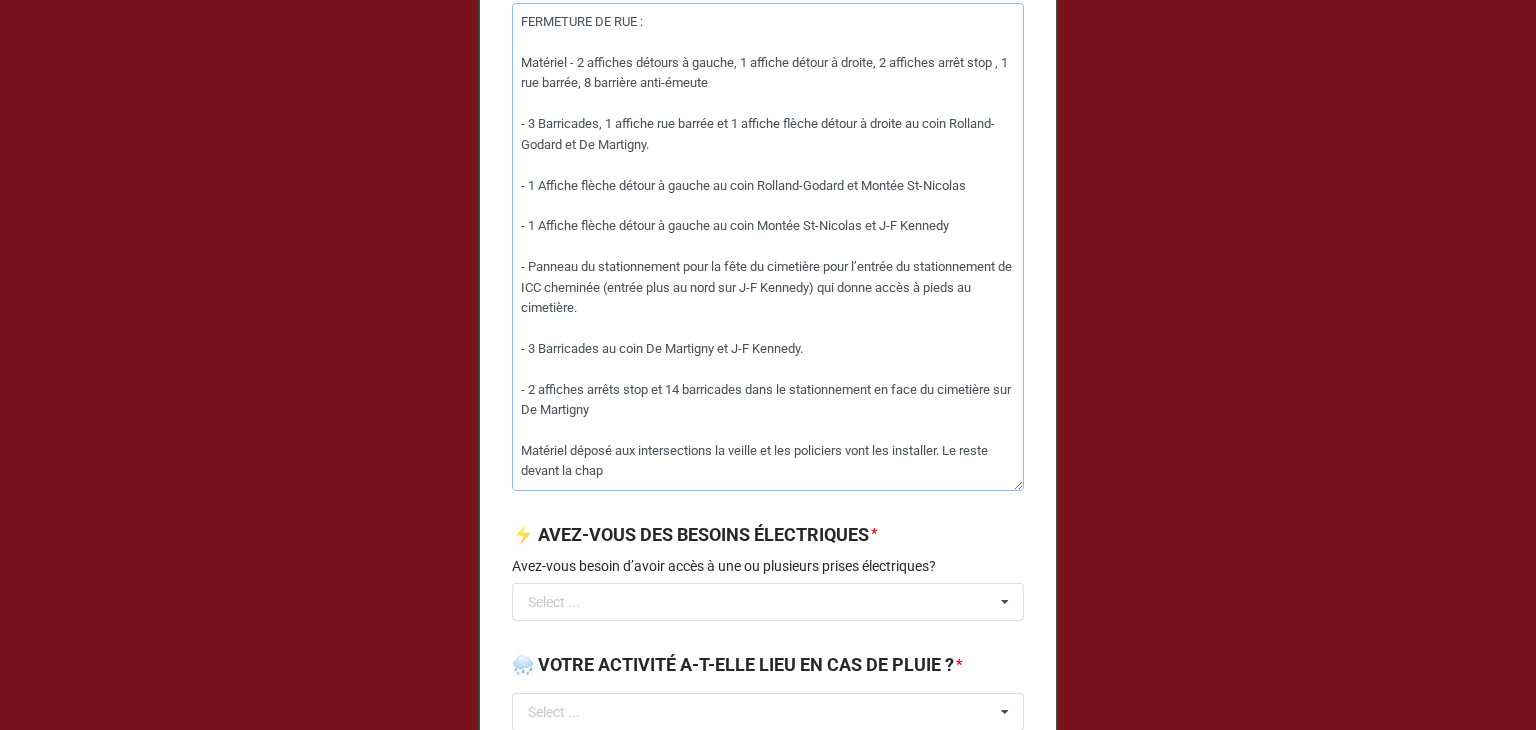 type on "x" 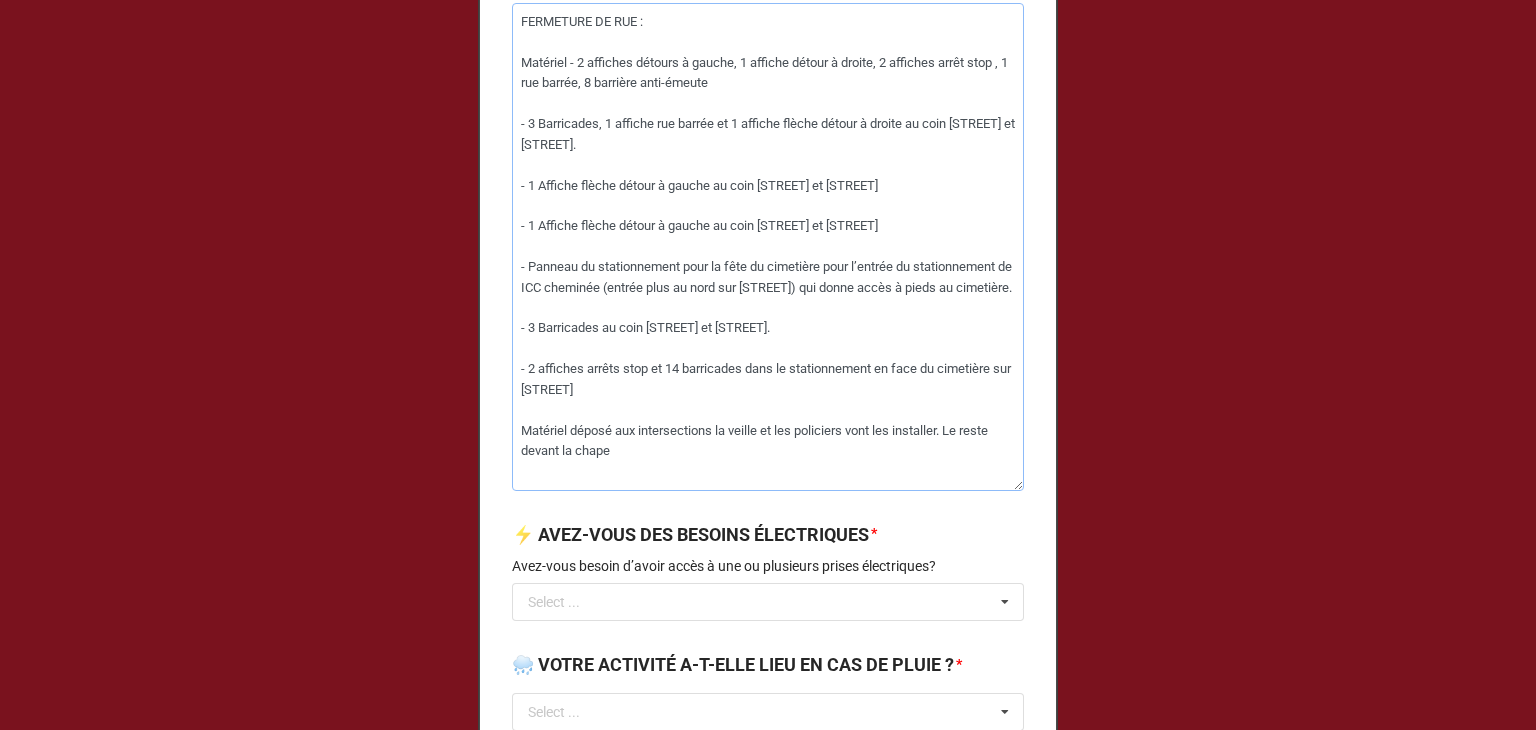 type on "x" 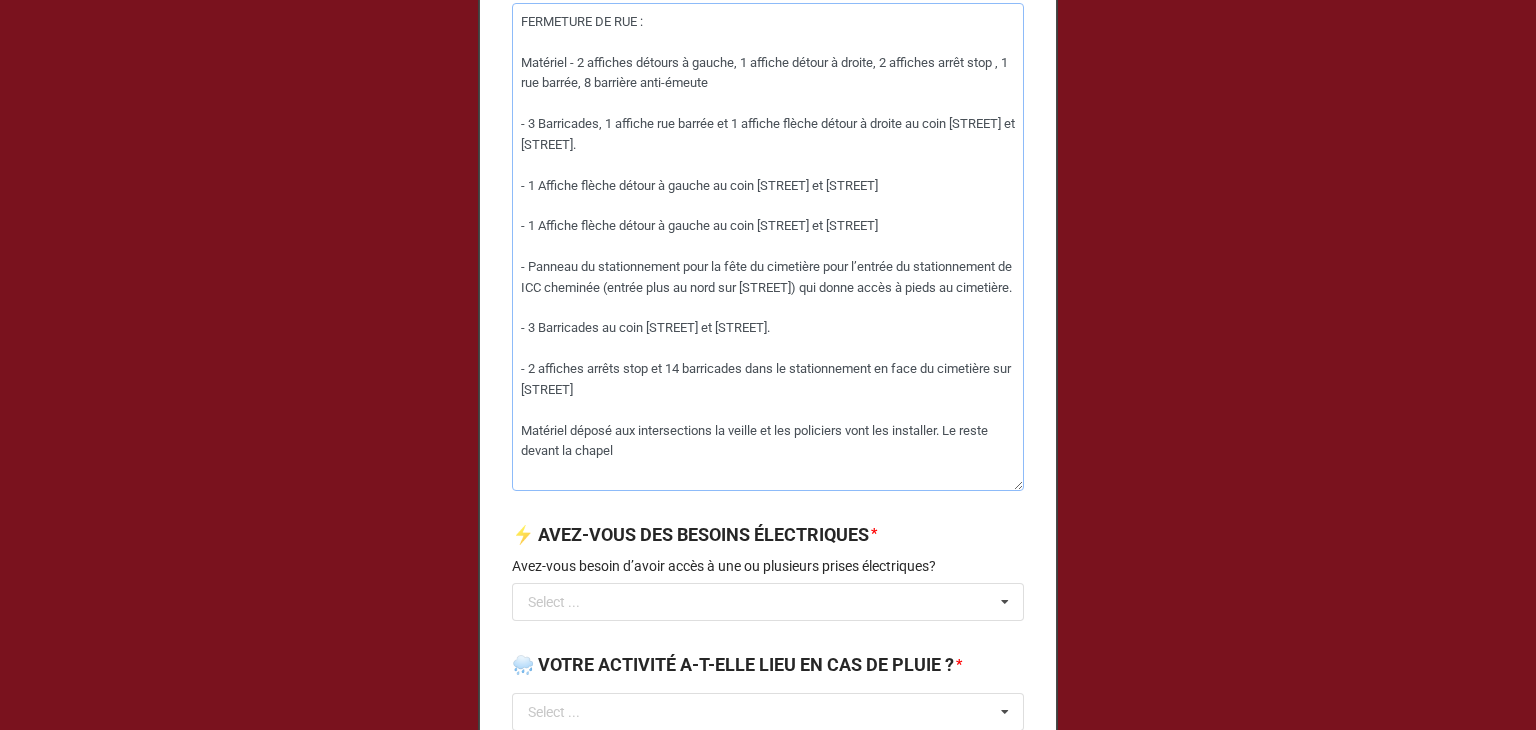 type on "x" 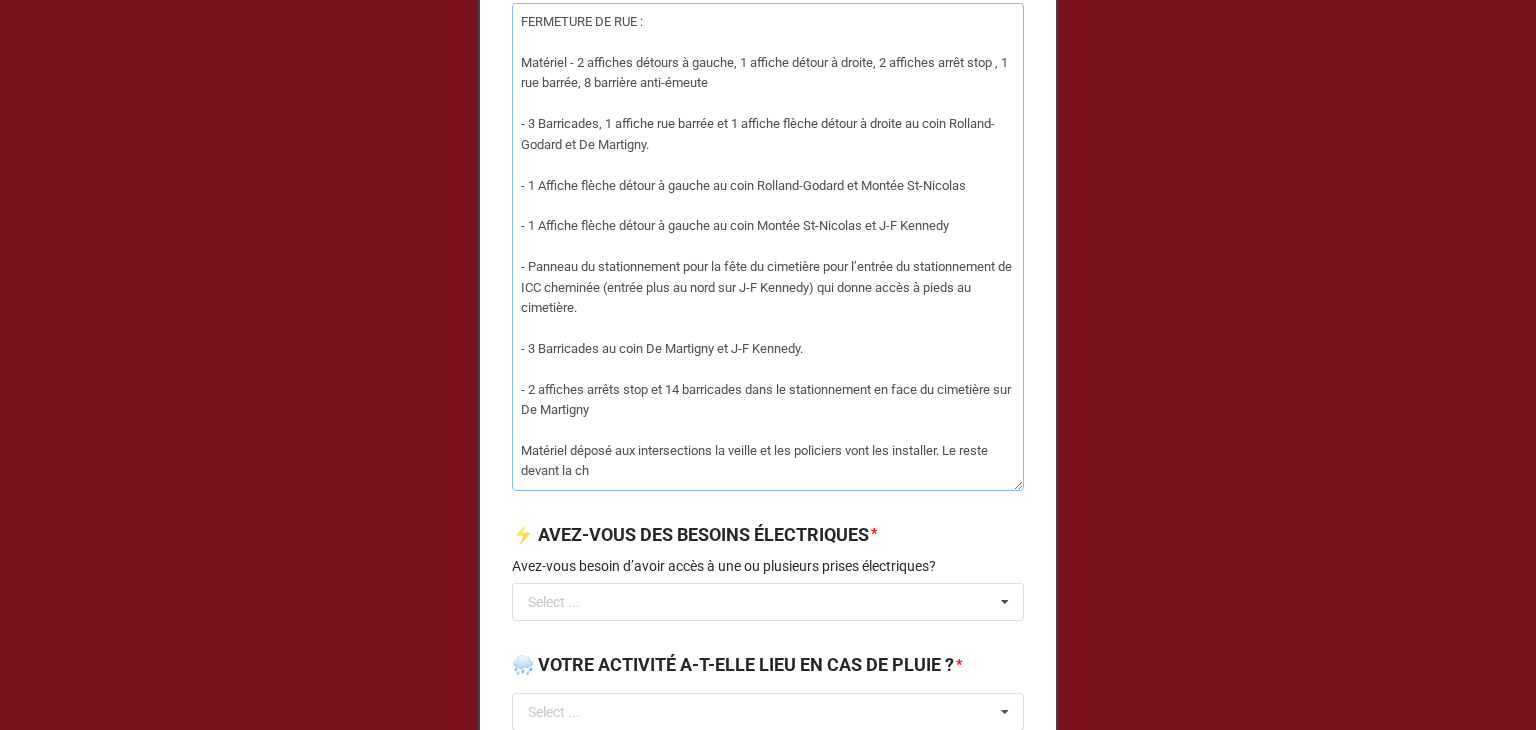 type on "x" 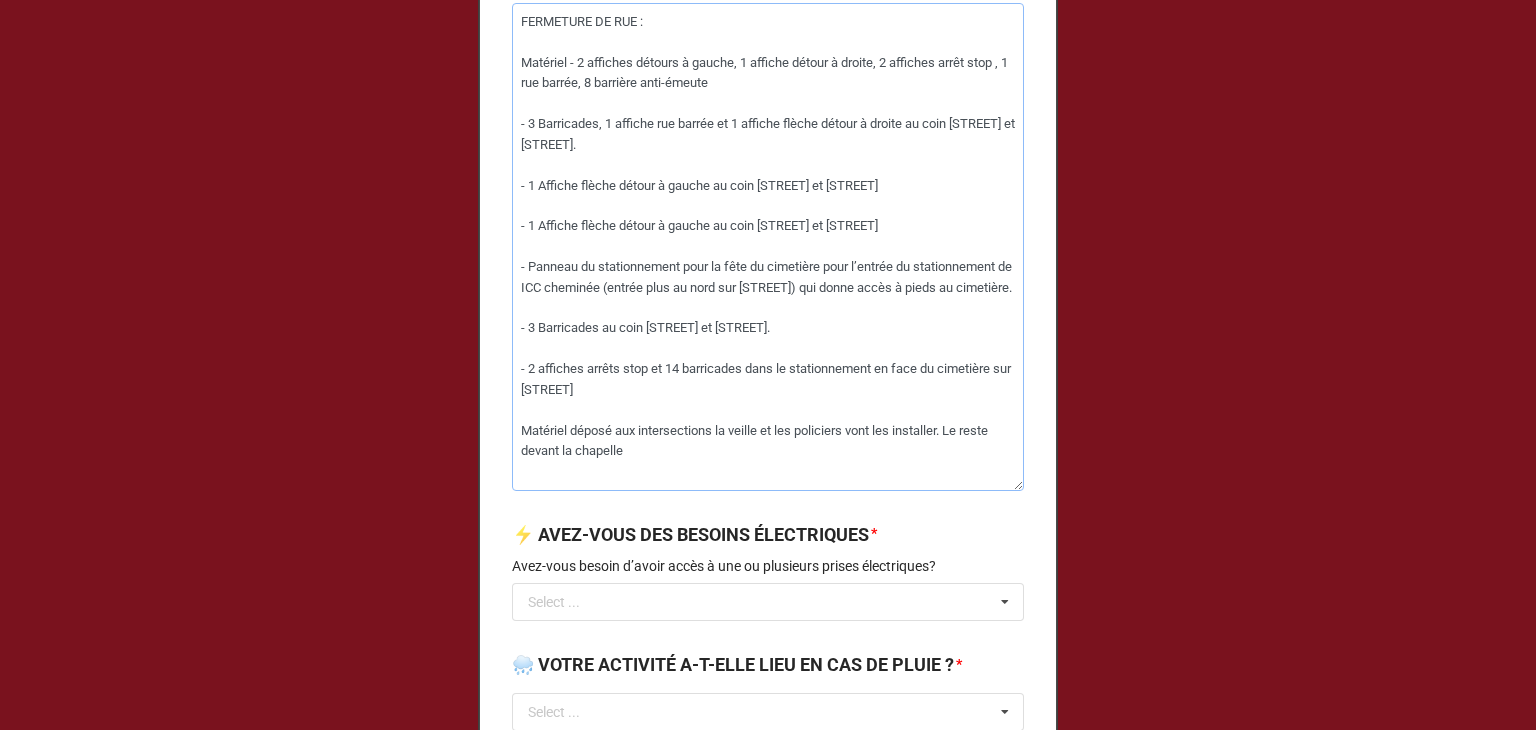 type on "x" 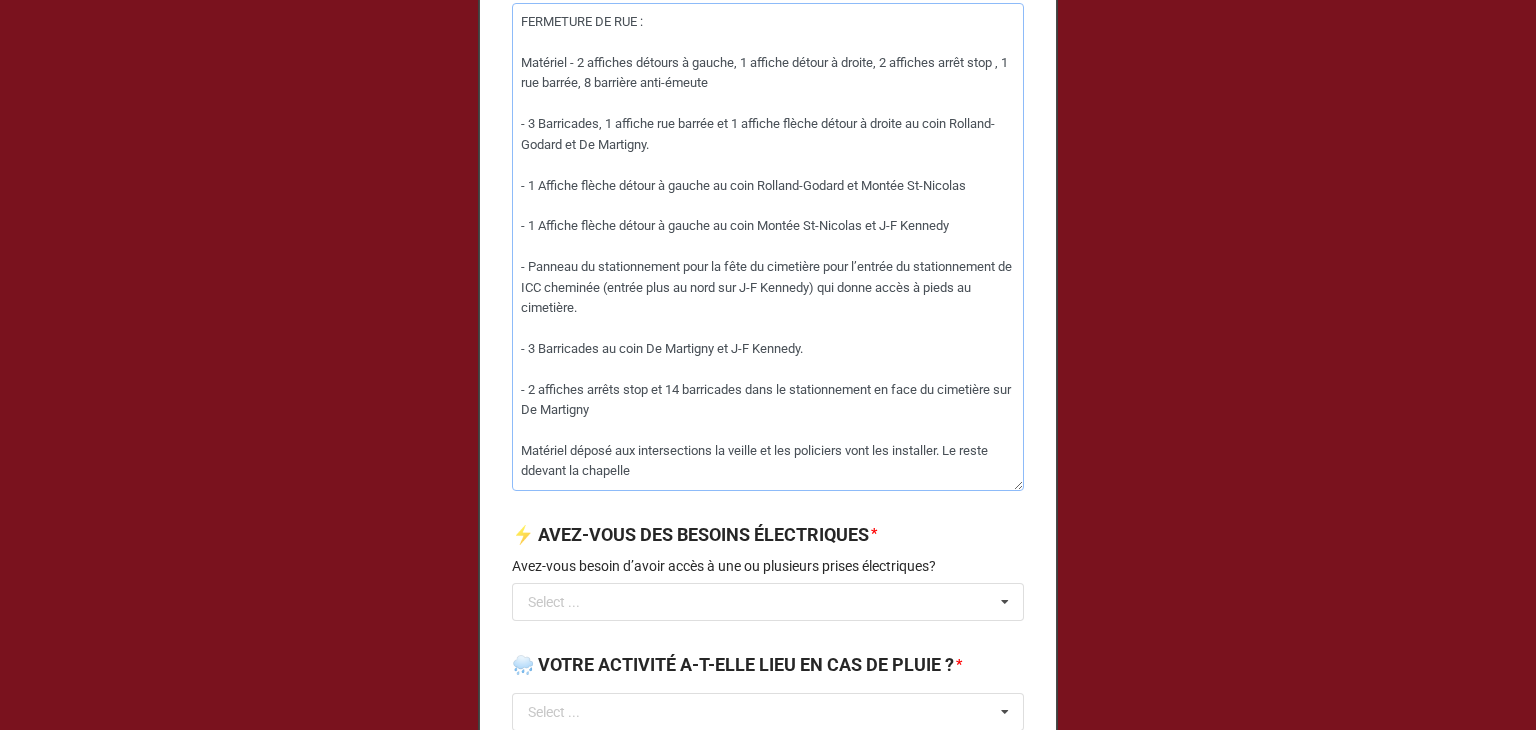 type on "x" 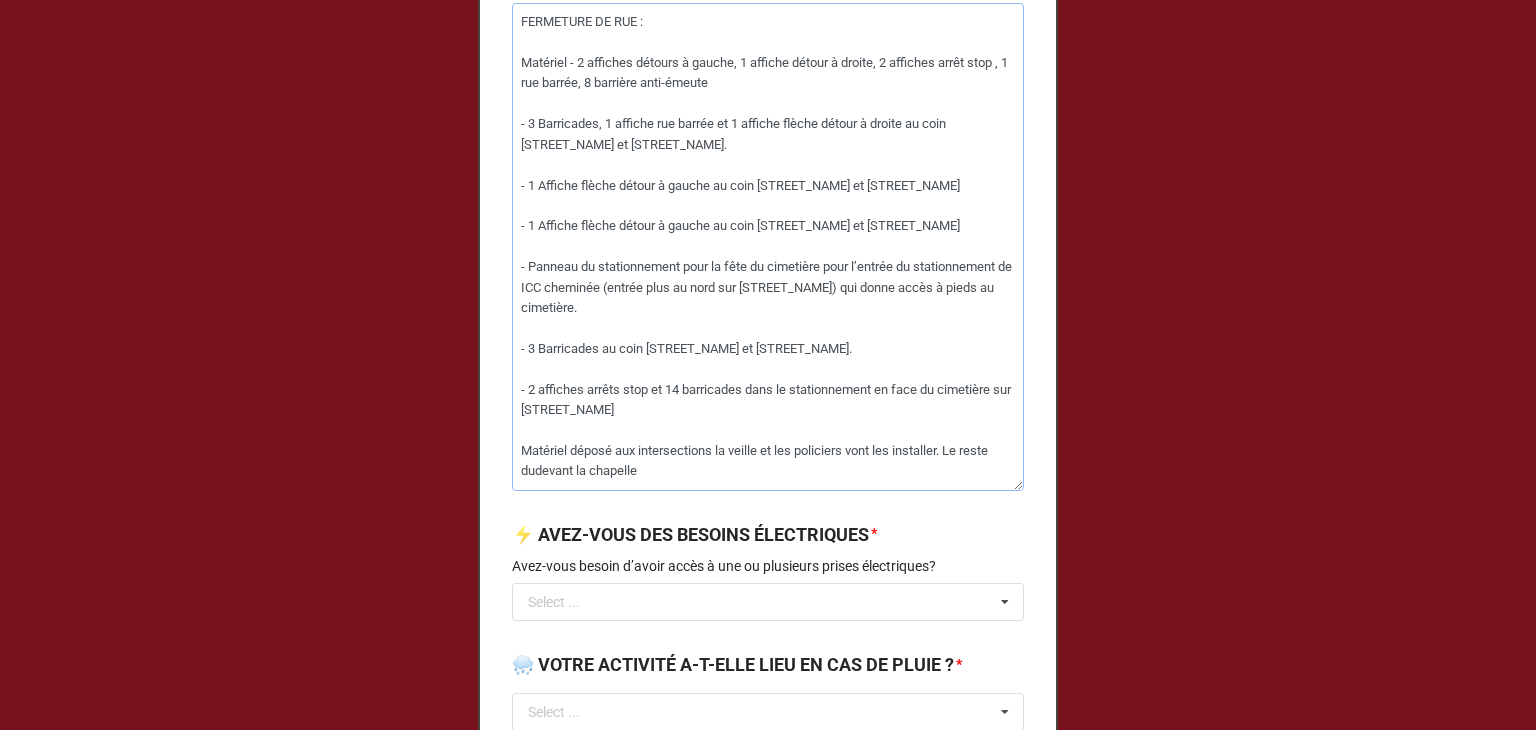 type on "x" 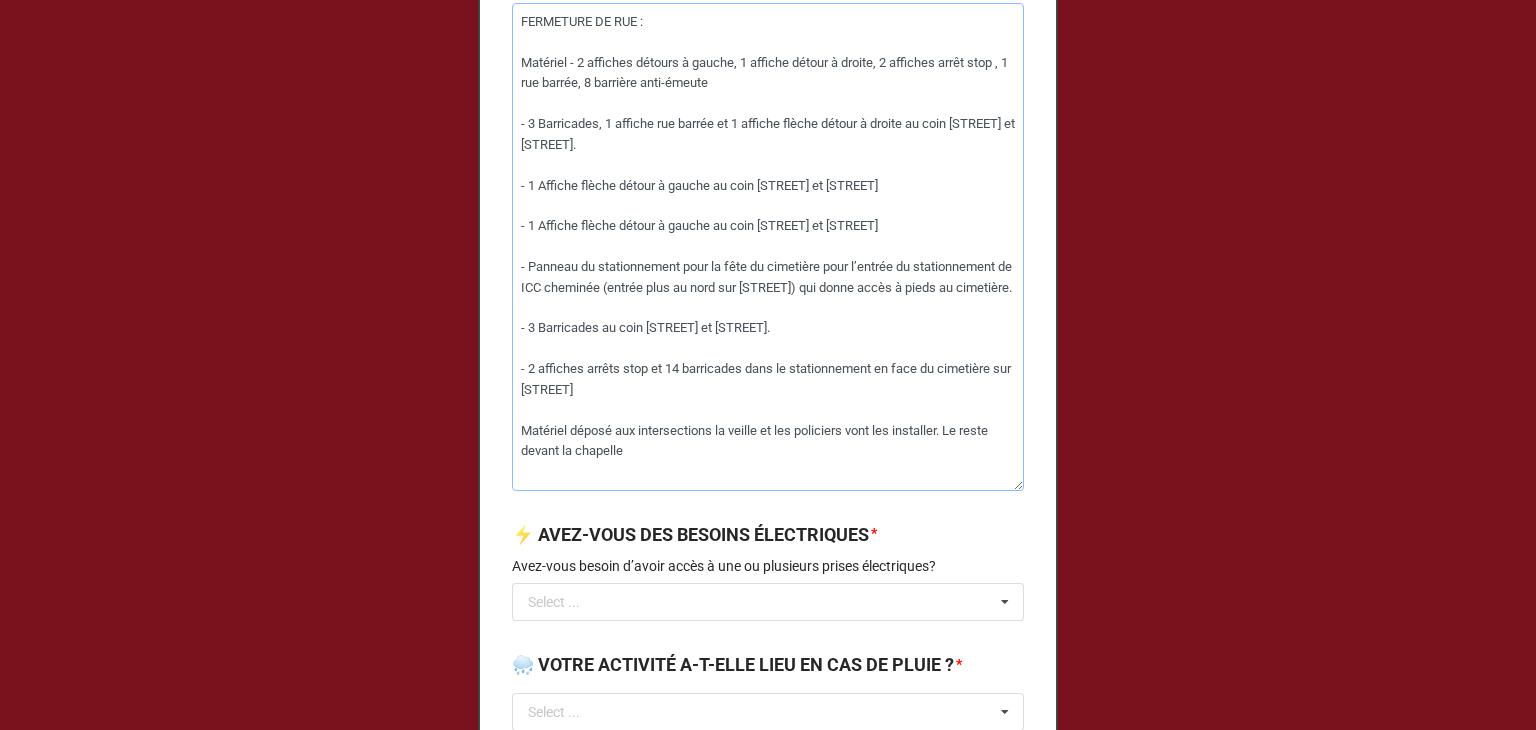 type on "FERMETURE DE RUE :
Matériel - 2 affiches détours à gauche, 1 affiche détour à droite, 2 affiches arrêt stop , 1 rue barrée, 8 barrière anti-émeute
- 3 Barricades, 1 affiche rue barrée et 1 affiche flèche détour à droite au coin [STREET_NAME] et [STREET_NAME].
- 1 Affiche flèche détour à gauche au coin [STREET_NAME] et [STREET_NAME]
- 1 Affiche flèche détour à gauche au coin [STREET_NAME] et [STREET_NAME]
- Panneau du stationnement pour la fête du cimetière pour l’entrée du stationnement de ICC cheminée (entrée plus au nord sur [STREET_NAME]) qui donne accès à pieds au cimetière.
- 3 Barricades au coin [STREET_NAME] et [STREET_NAME].
- 2 affiches arrêts stop et 14 barricades dans le stationnement en face du cimetière sur [STREET_NAME]
Matériel déposé aux intersections la veille et les policiers vont les installer. Le reste du adevant la chapelle" 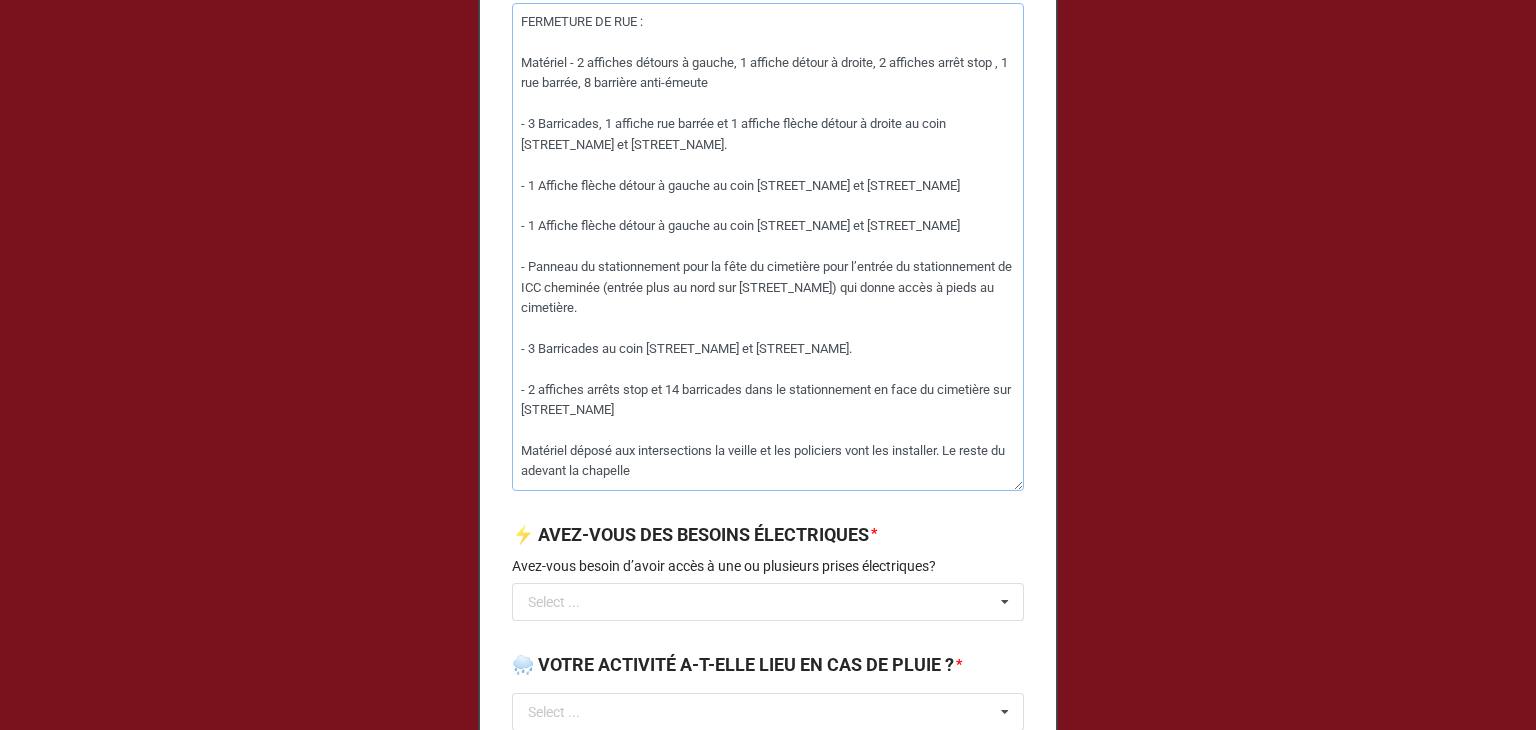 type on "x" 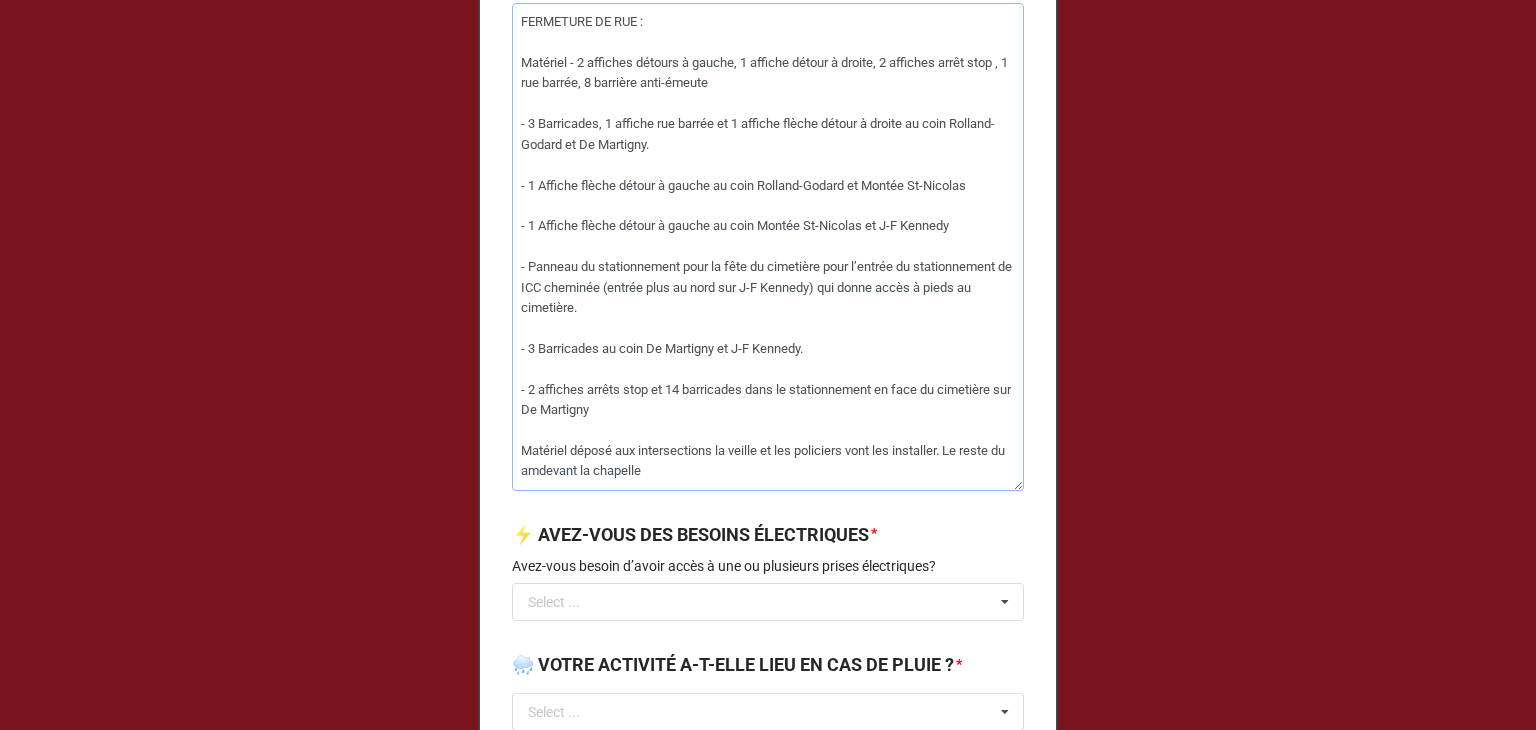 type on "x" 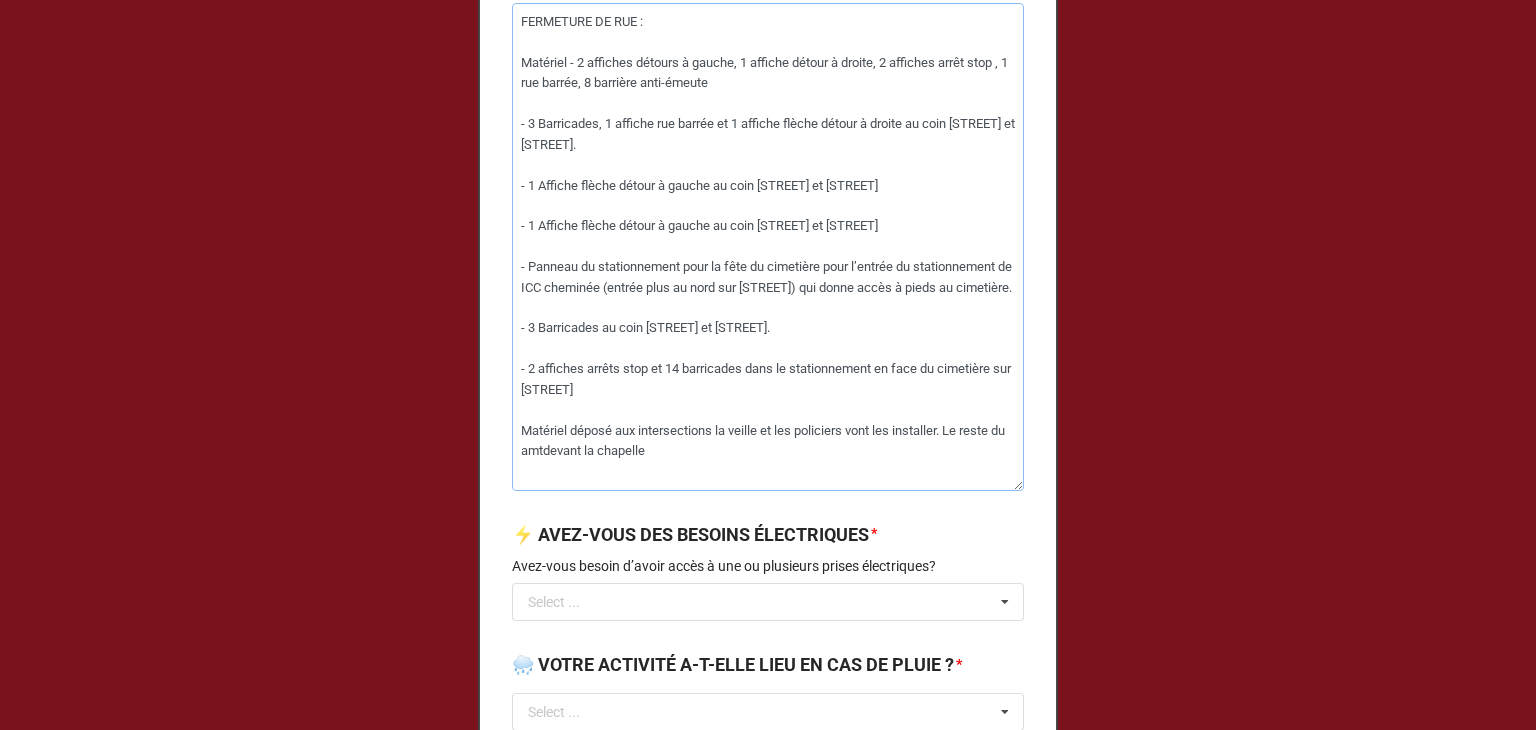 type on "x" 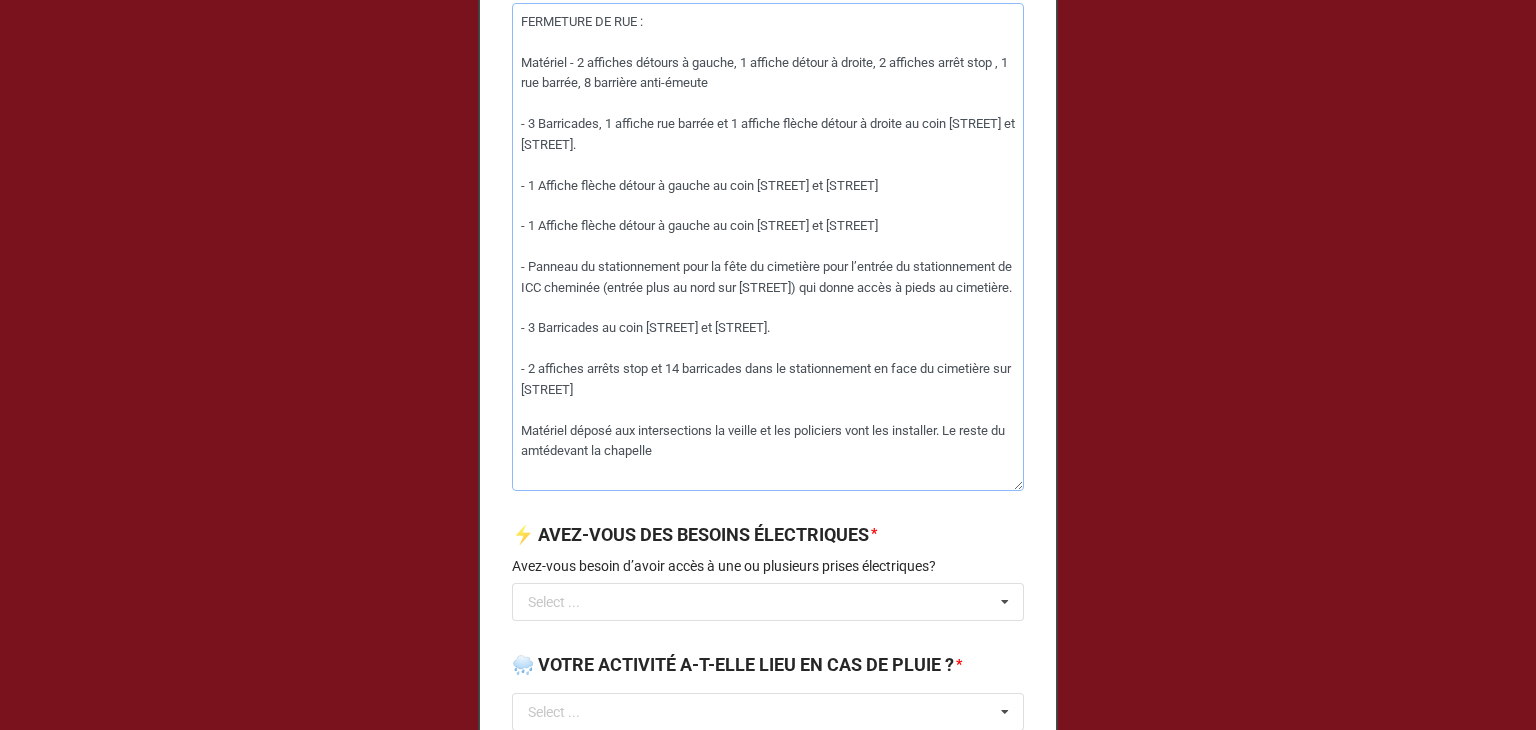 type on "x" 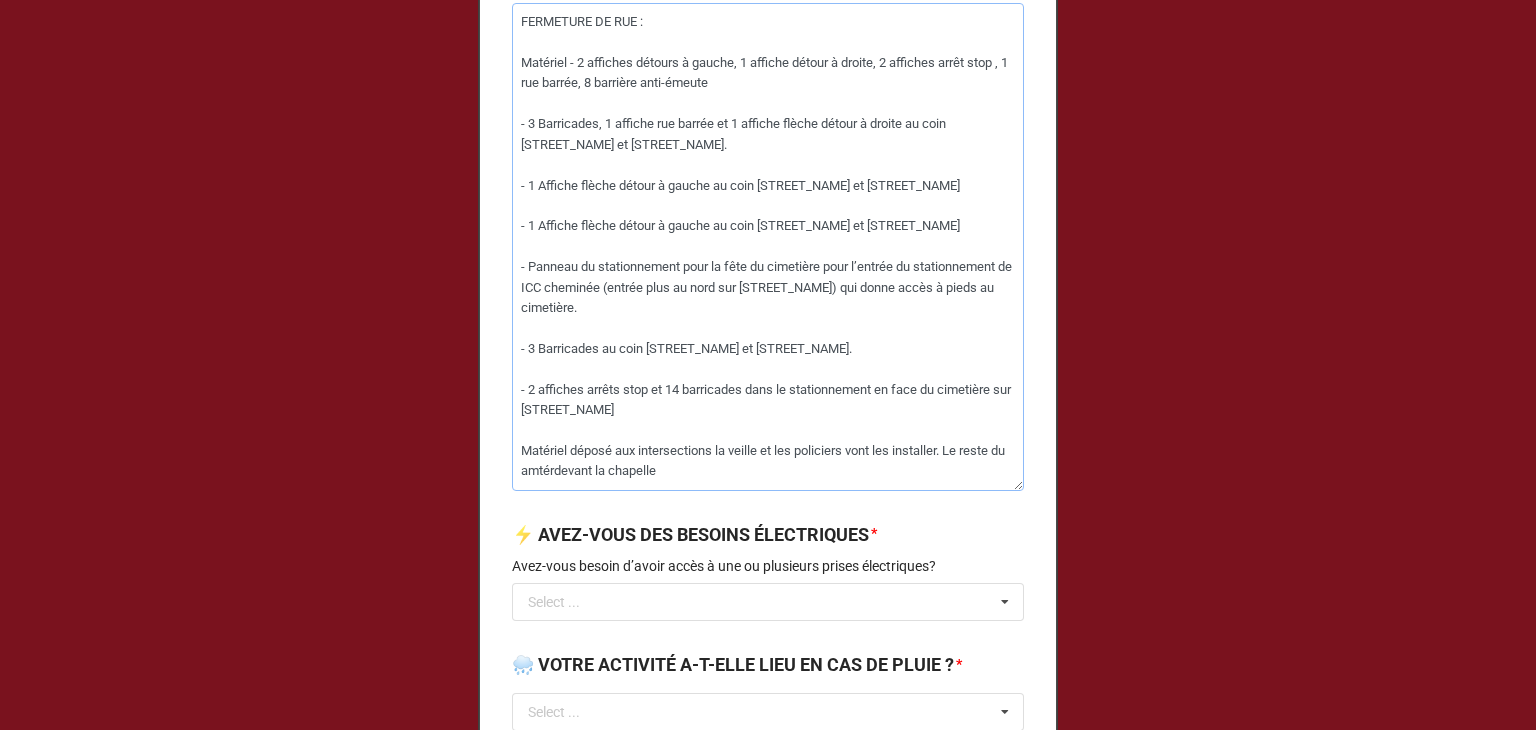 type on "x" 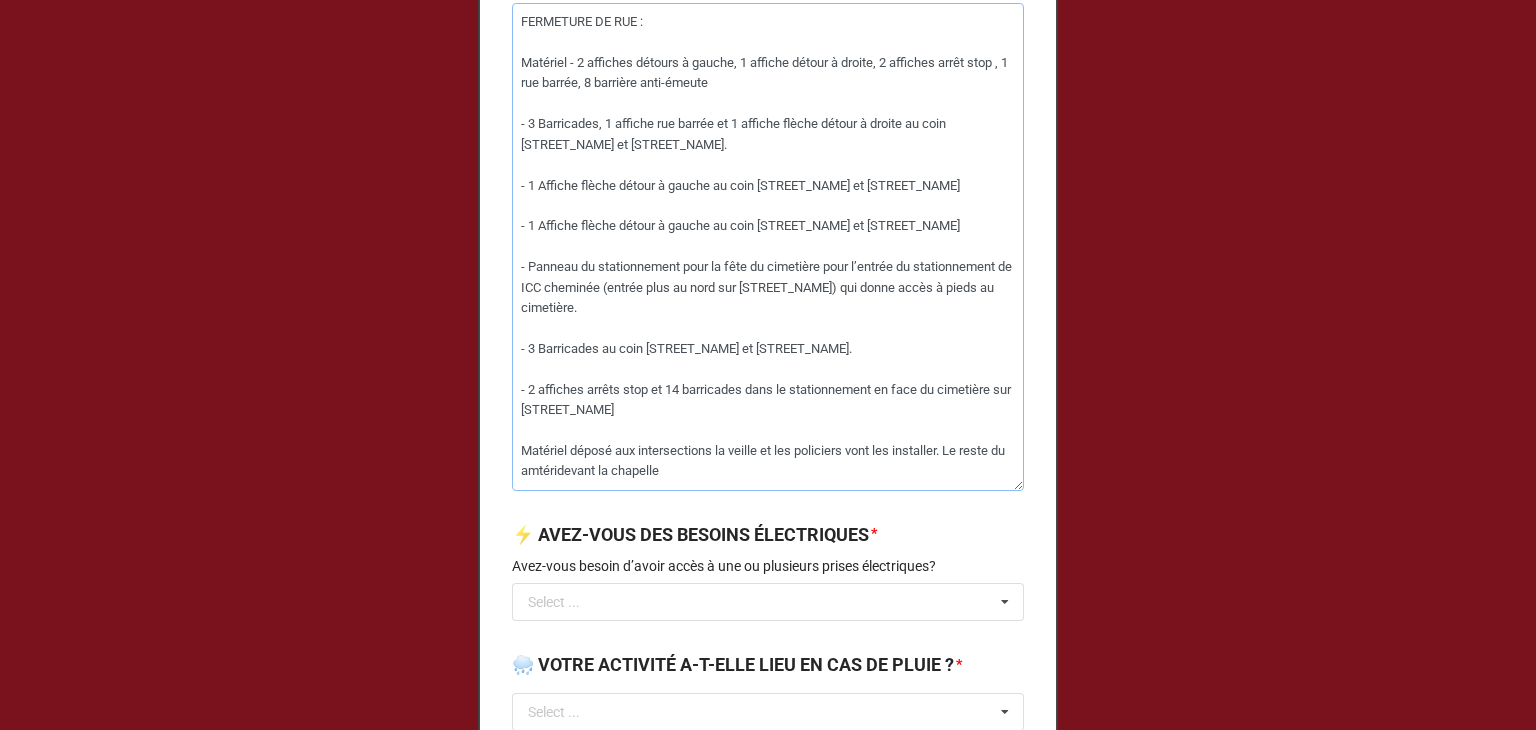 type on "x" 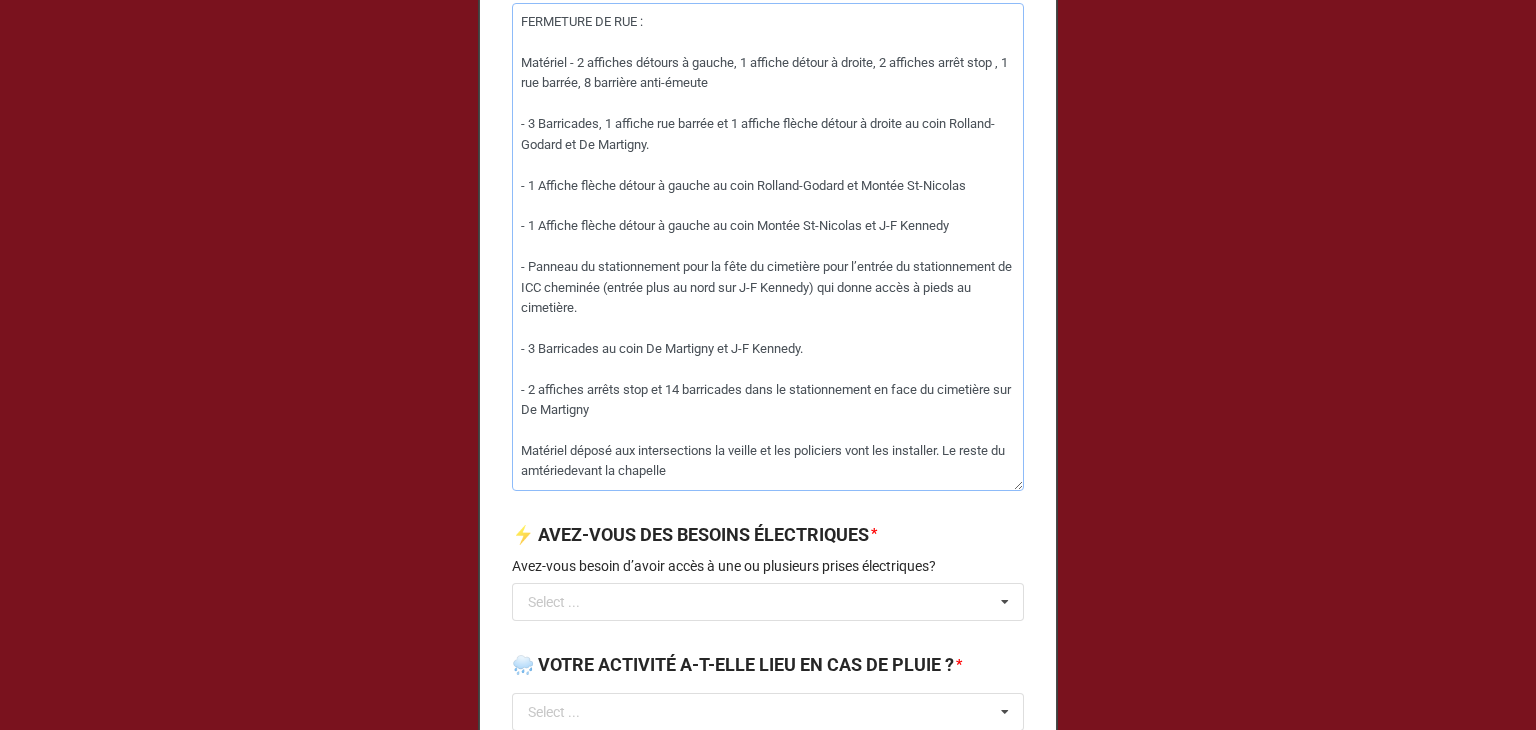 type on "x" 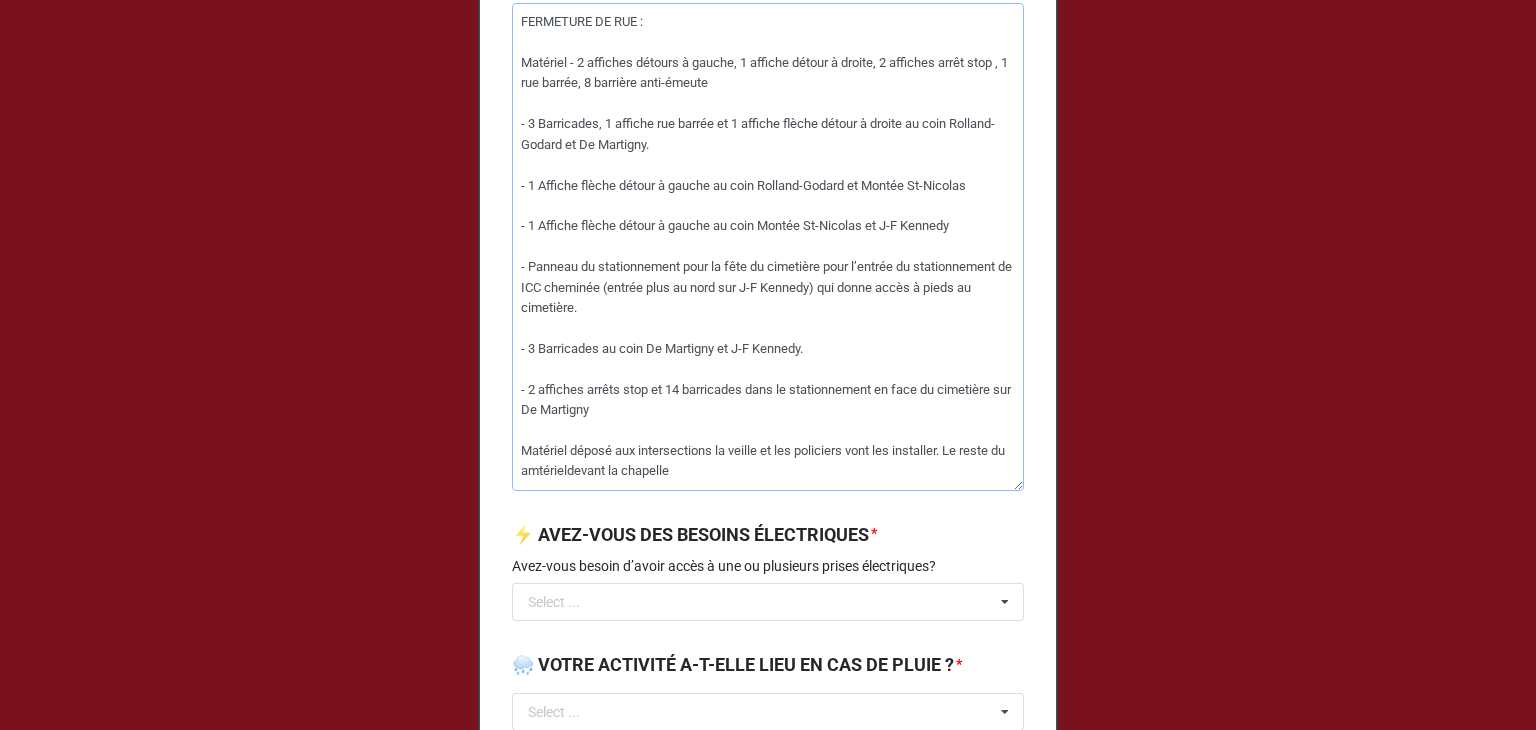 type on "x" 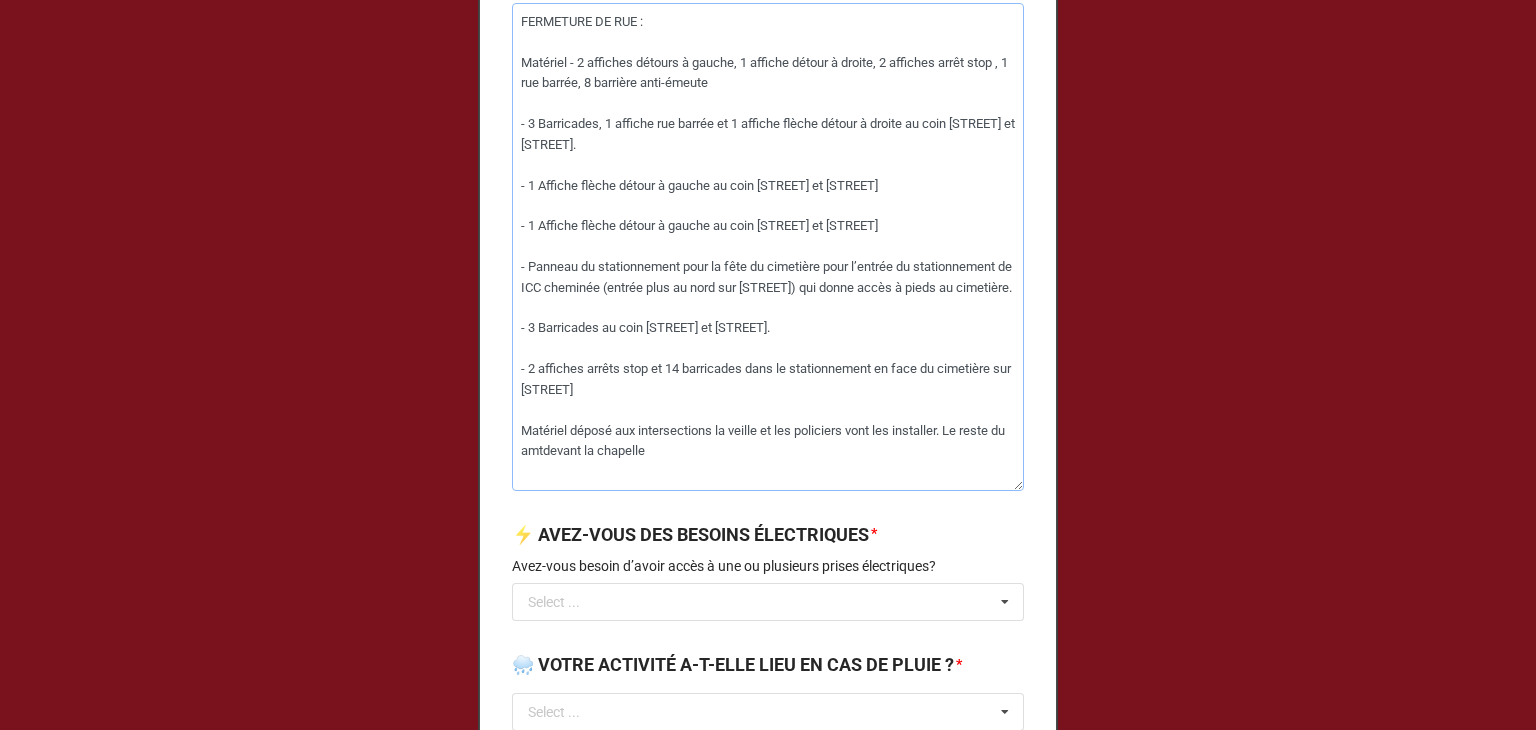 click on "FERMETURE DE RUE :
Matériel - 2 affiches détours à gauche, 1 affiche détour à droite, 2 affiches arrêt stop , 1 rue barrée, 8 barrière anti-émeute
- 3 Barricades, 1 affiche rue barrée et 1 affiche flèche détour à droite au coin [STREET] et [STREET].
- 1 Affiche flèche détour à gauche au coin [STREET] et [STREET]
- 1 Affiche flèche détour à gauche au coin [STREET] et [STREET]
- Panneau du stationnement pour la fête du cimetière pour l’entrée du stationnement de ICC cheminée (entrée plus au nord sur [STREET]) qui donne accès à pieds au cimetière.
- 3 Barricades au coin [STREET] et [STREET].
- 2 affiches arrêts stop et 14 barricades dans le stationnement en face du cimetière sur [STREET]
Matériel déposé aux intersections la veille et les policiers vont les installer. Le reste du amtdevant la chapelle" at bounding box center [768, 247] 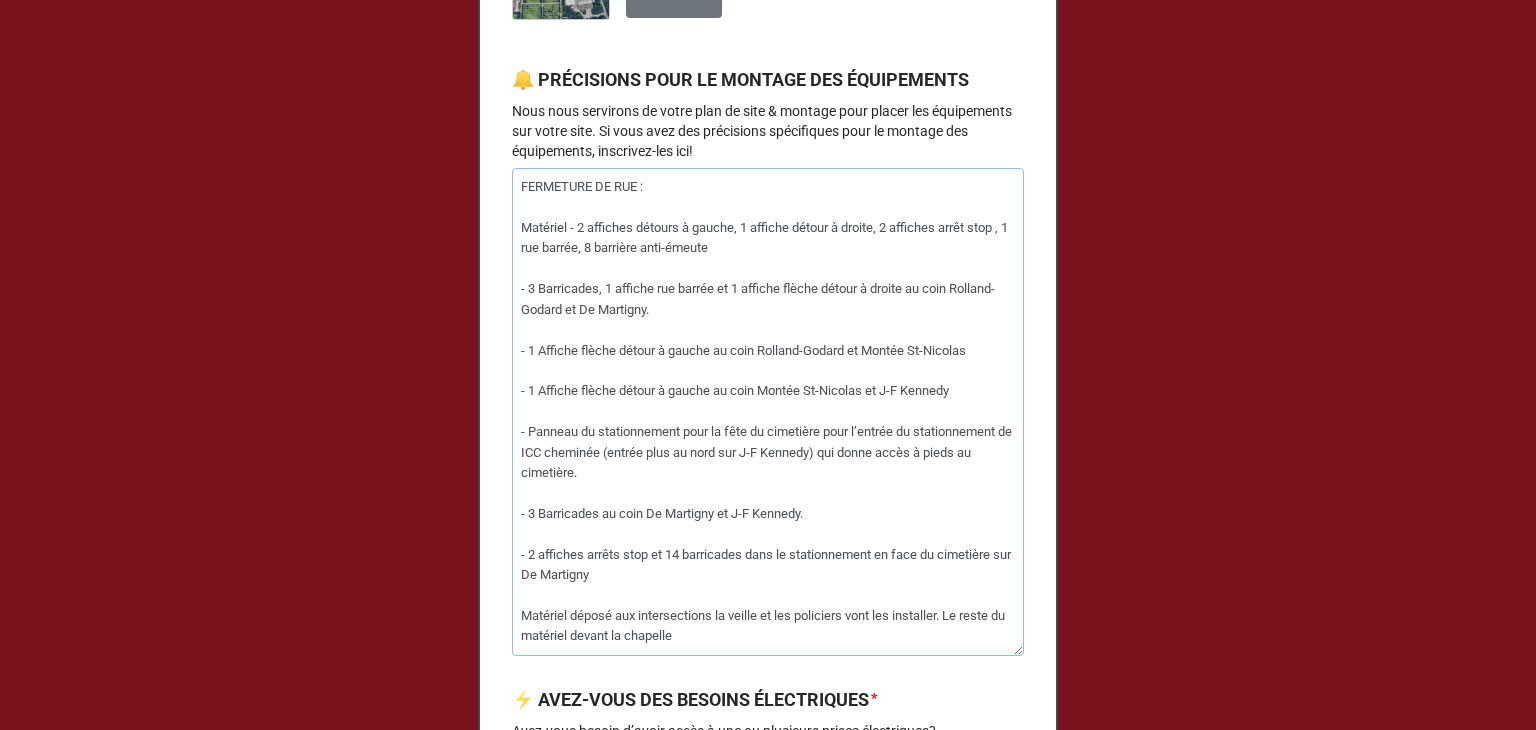 scroll, scrollTop: 2300, scrollLeft: 0, axis: vertical 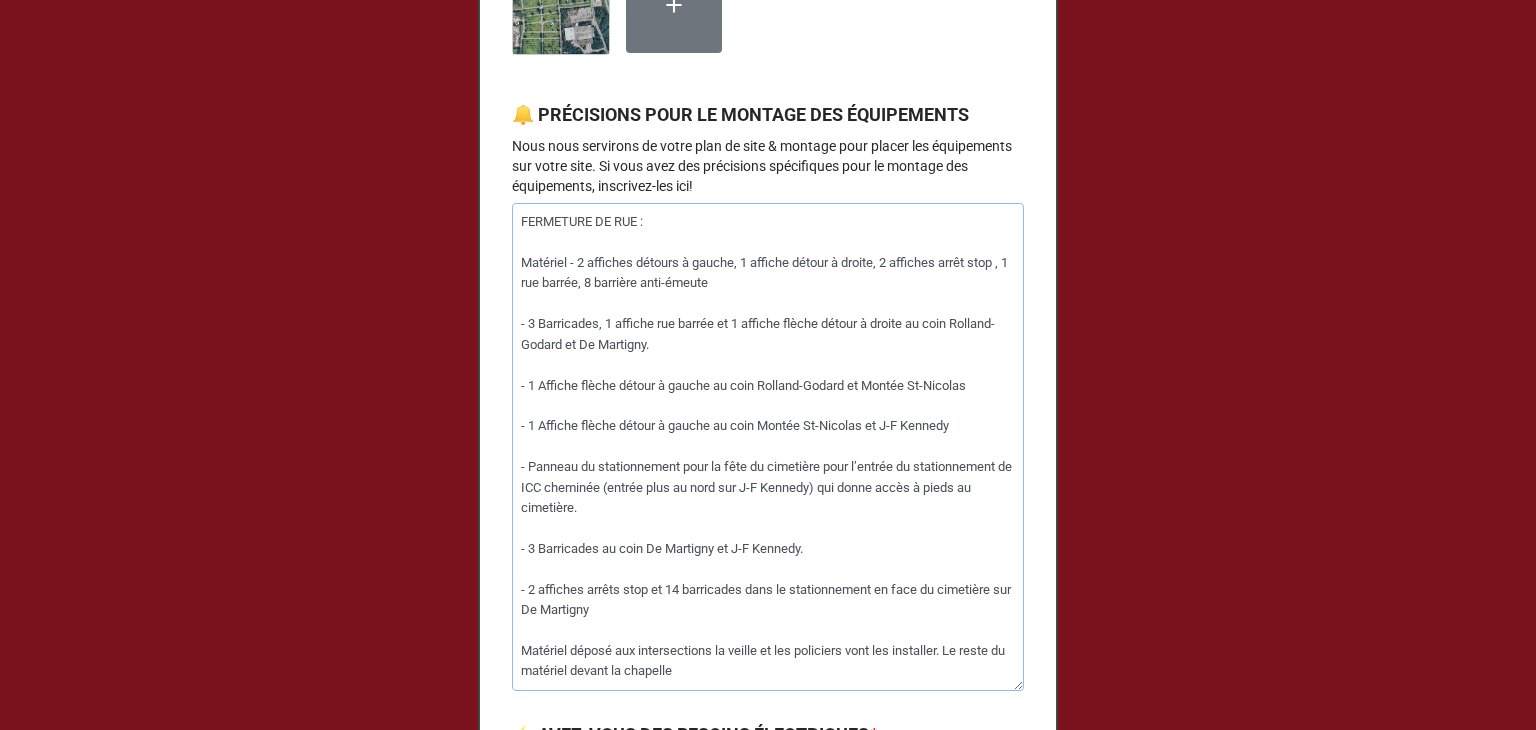 click on "FERMETURE DE RUE :
Matériel - 2 affiches détours à gauche, 1 affiche détour à droite, 2 affiches arrêt stop , 1 rue barrée, 8 barrière anti-émeute
- 3 Barricades, 1 affiche rue barrée et 1 affiche flèche détour à droite au coin Rolland-Godard et De Martigny.
- 1 Affiche flèche détour à gauche au coin Rolland-Godard et Montée St-Nicolas
- 1 Affiche flèche détour à gauche au coin Montée St-Nicolas et J-F Kennedy
- Panneau du stationnement pour la fête du cimetière pour l’entrée du stationnement de ICC cheminée (entrée plus au nord sur J-F Kennedy) qui donne accès à pieds au cimetière.
- 3 Barricades au coin De Martigny et J-F Kennedy.
- 2 affiches arrêts stop et 14 barricades dans le stationnement en face du cimetière sur De Martigny
Matériel déposé aux intersections la veille et les policiers vont les installer. Le reste du matériel devant la chapelle" at bounding box center (768, 447) 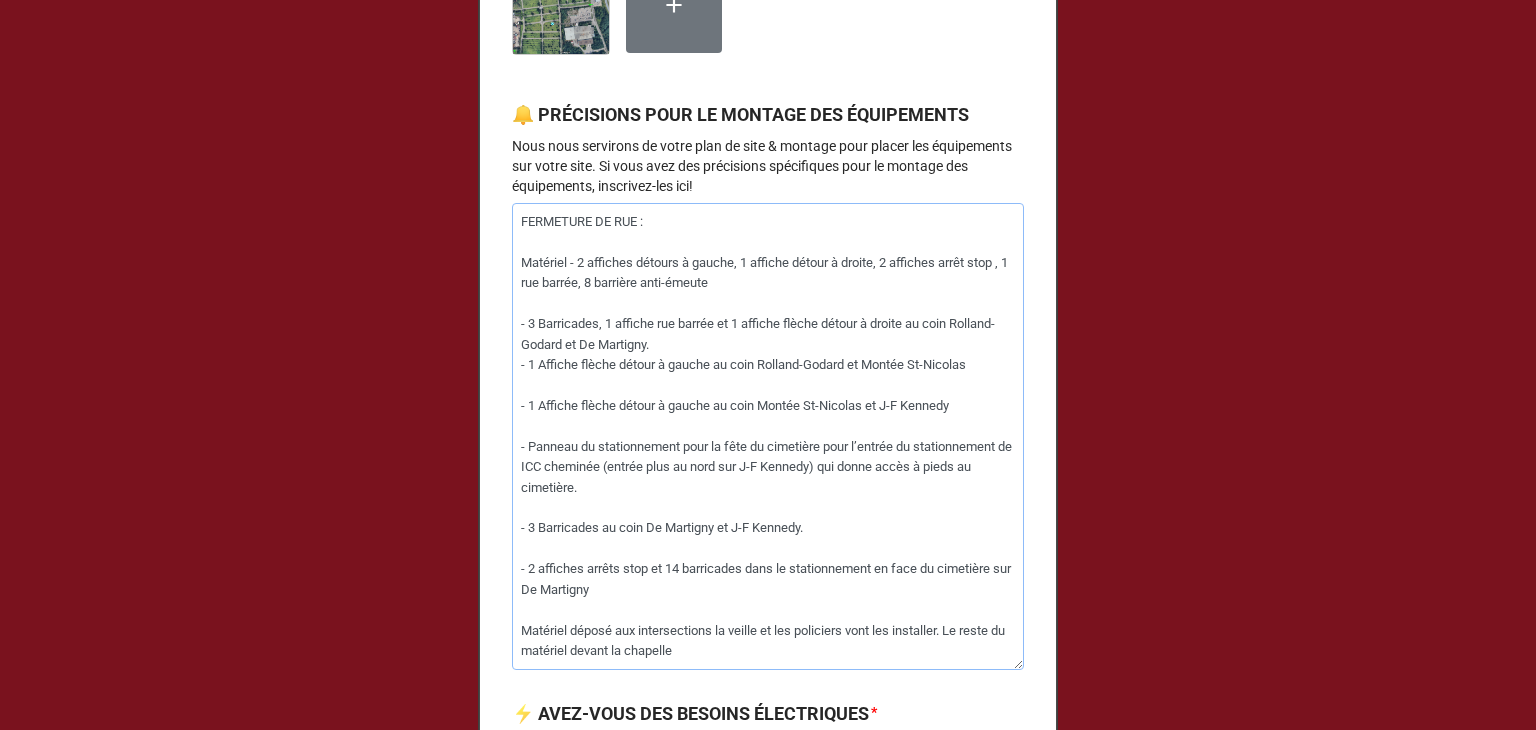 type on "x" 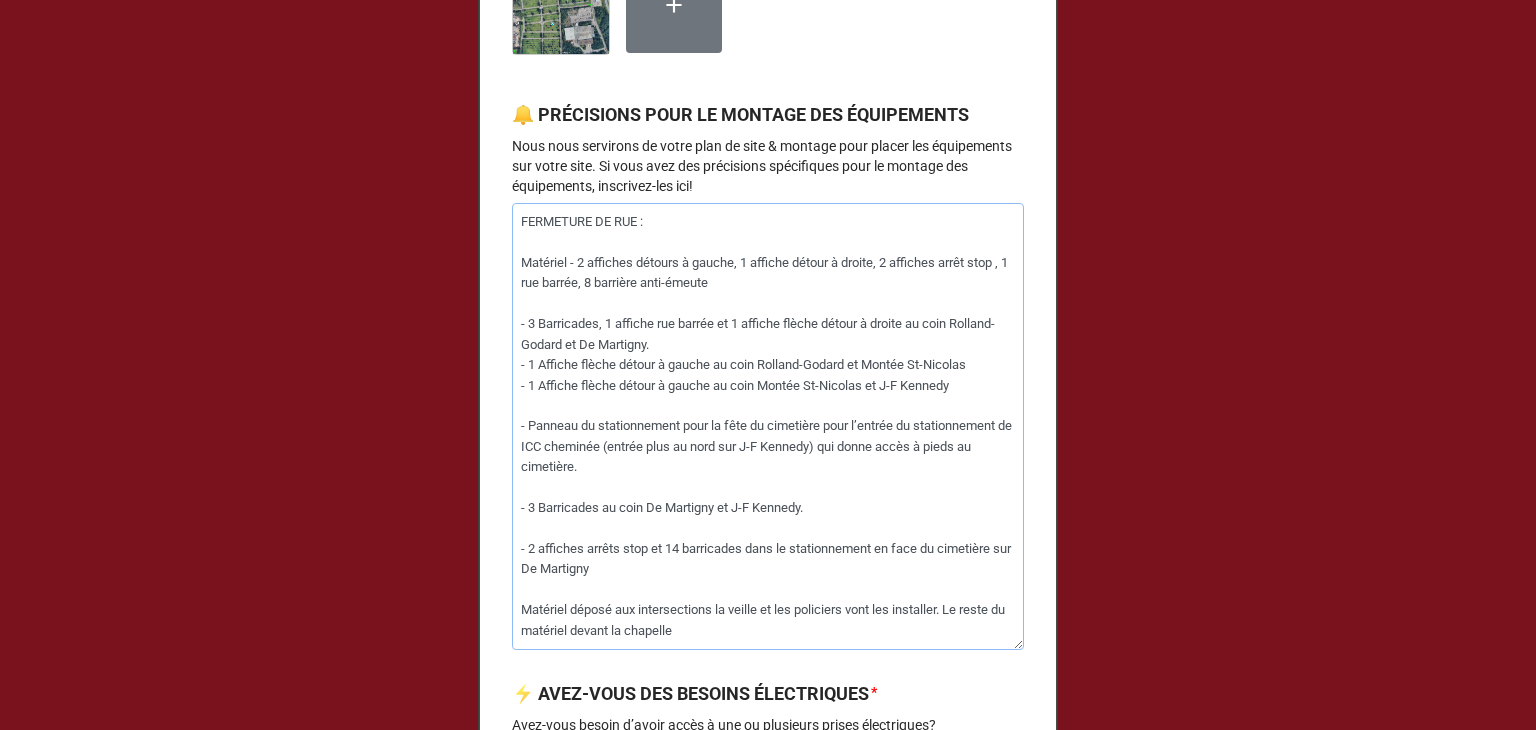 type on "x" 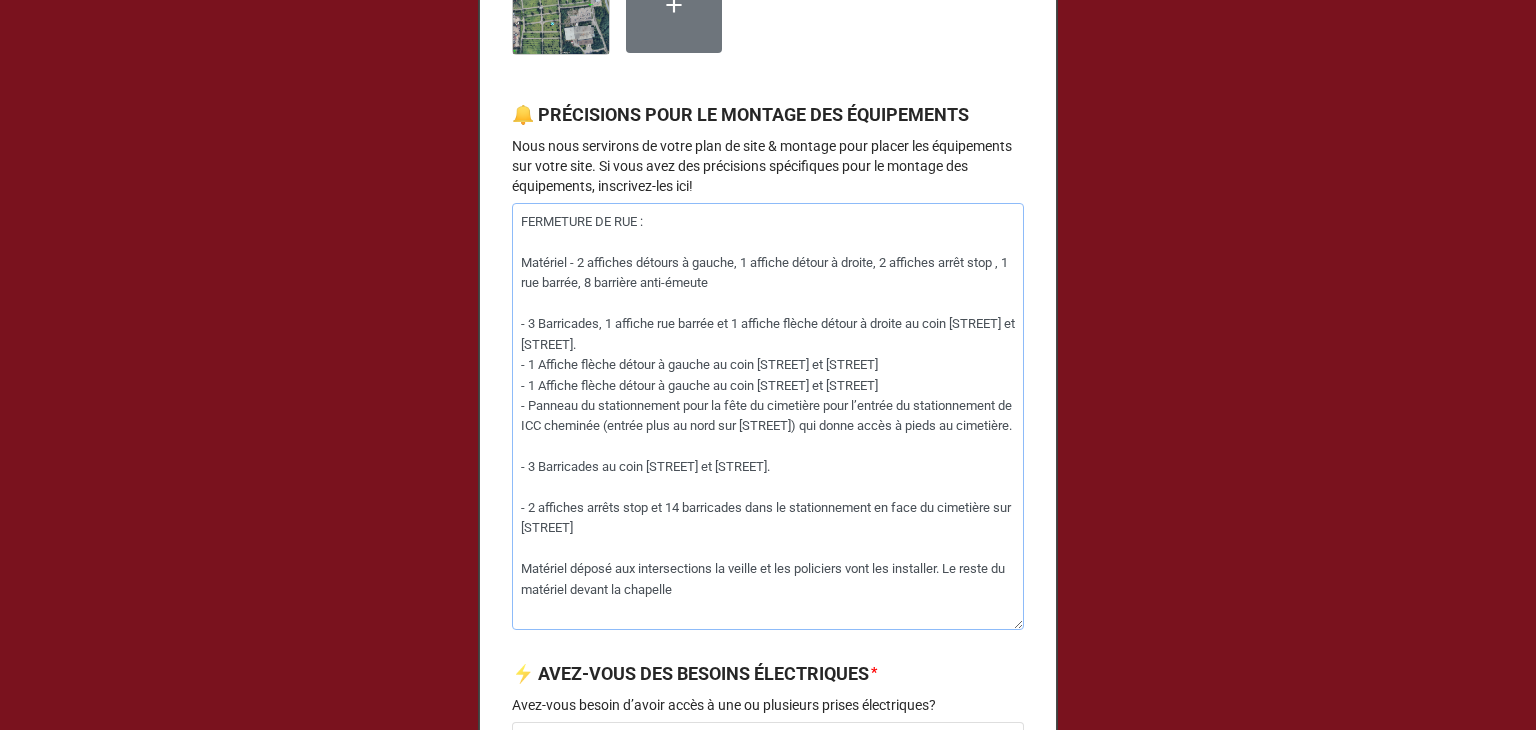 type on "x" 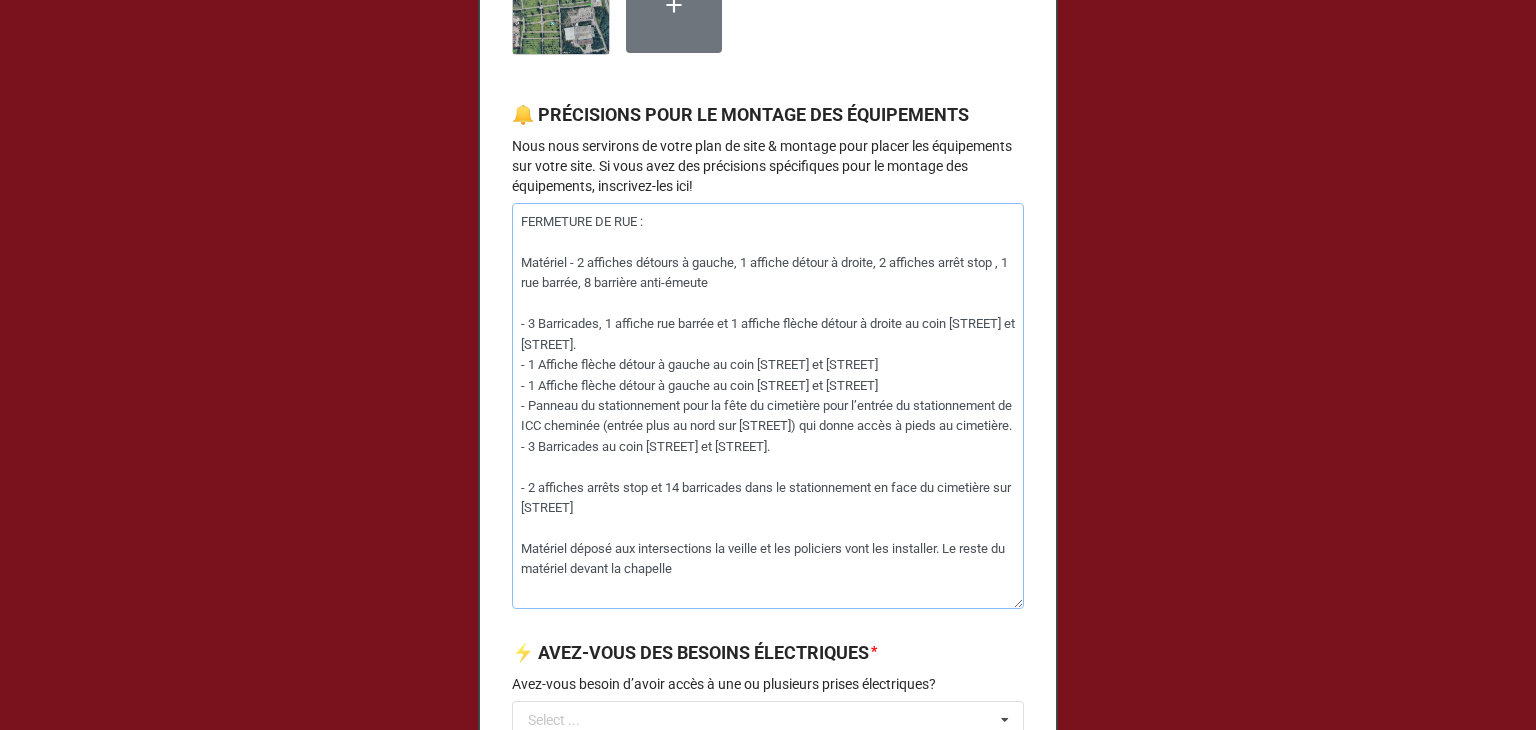 type on "x" 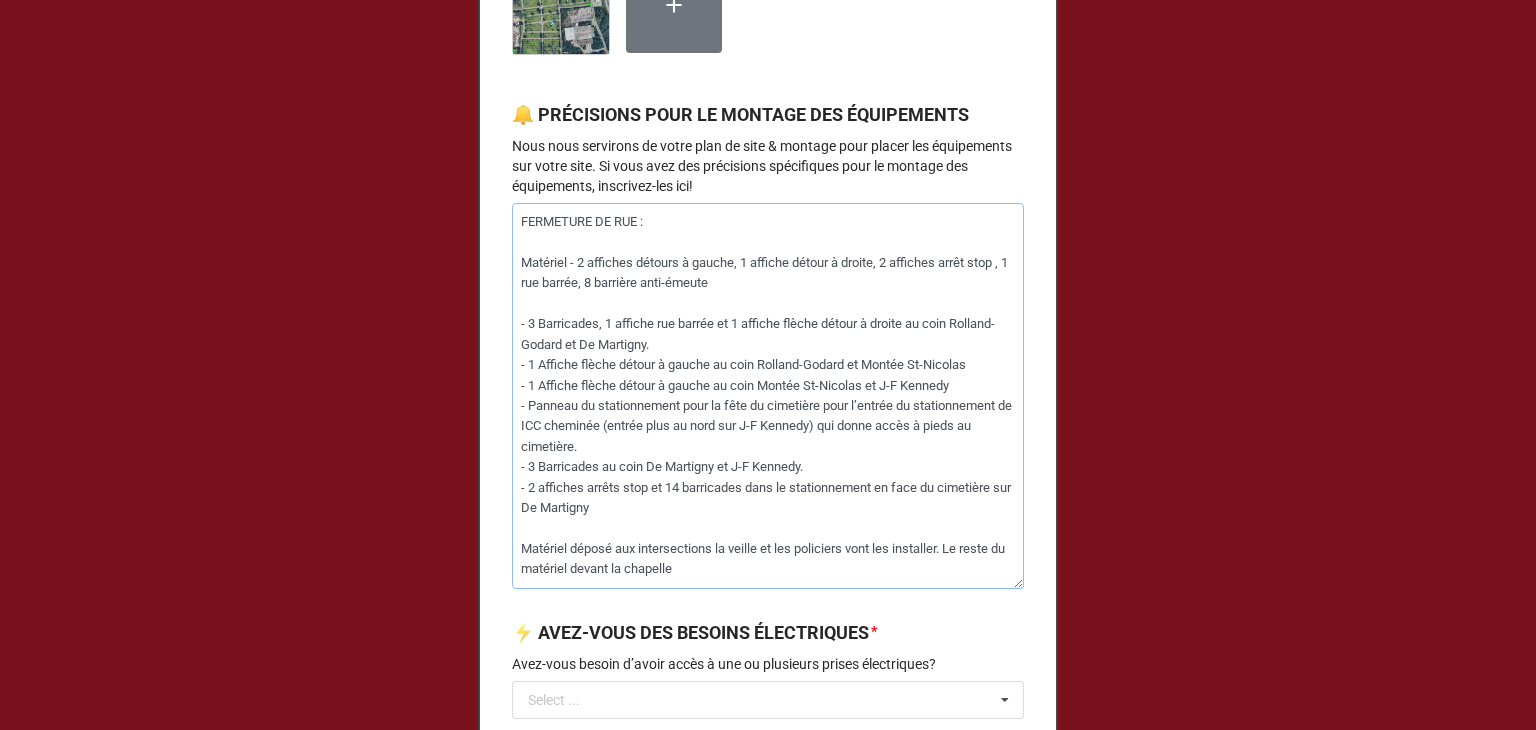 click on "FERMETURE DE RUE :
Matériel - 2 affiches détours à gauche, 1 affiche détour à droite, 2 affiches arrêt stop , 1 rue barrée, 8 barrière anti-émeute
- 3 Barricades, 1 affiche rue barrée et 1 affiche flèche détour à droite au coin Rolland-Godard et De Martigny.
- 1 Affiche flèche détour à gauche au coin Rolland-Godard et Montée St-Nicolas
- 1 Affiche flèche détour à gauche au coin Montée St-Nicolas et J-F Kennedy
- Panneau du stationnement pour la fête du cimetière pour l’entrée du stationnement de ICC cheminée (entrée plus au nord sur J-F Kennedy) qui donne accès à pieds au cimetière.
- 3 Barricades au coin De Martigny et J-F Kennedy.
- 2 affiches arrêts stop et 14 barricades dans le stationnement en face du cimetière sur De Martigny
Matériel déposé aux intersections la veille et les policiers vont les installer. Le reste du matériel devant la chapelle" at bounding box center [768, 396] 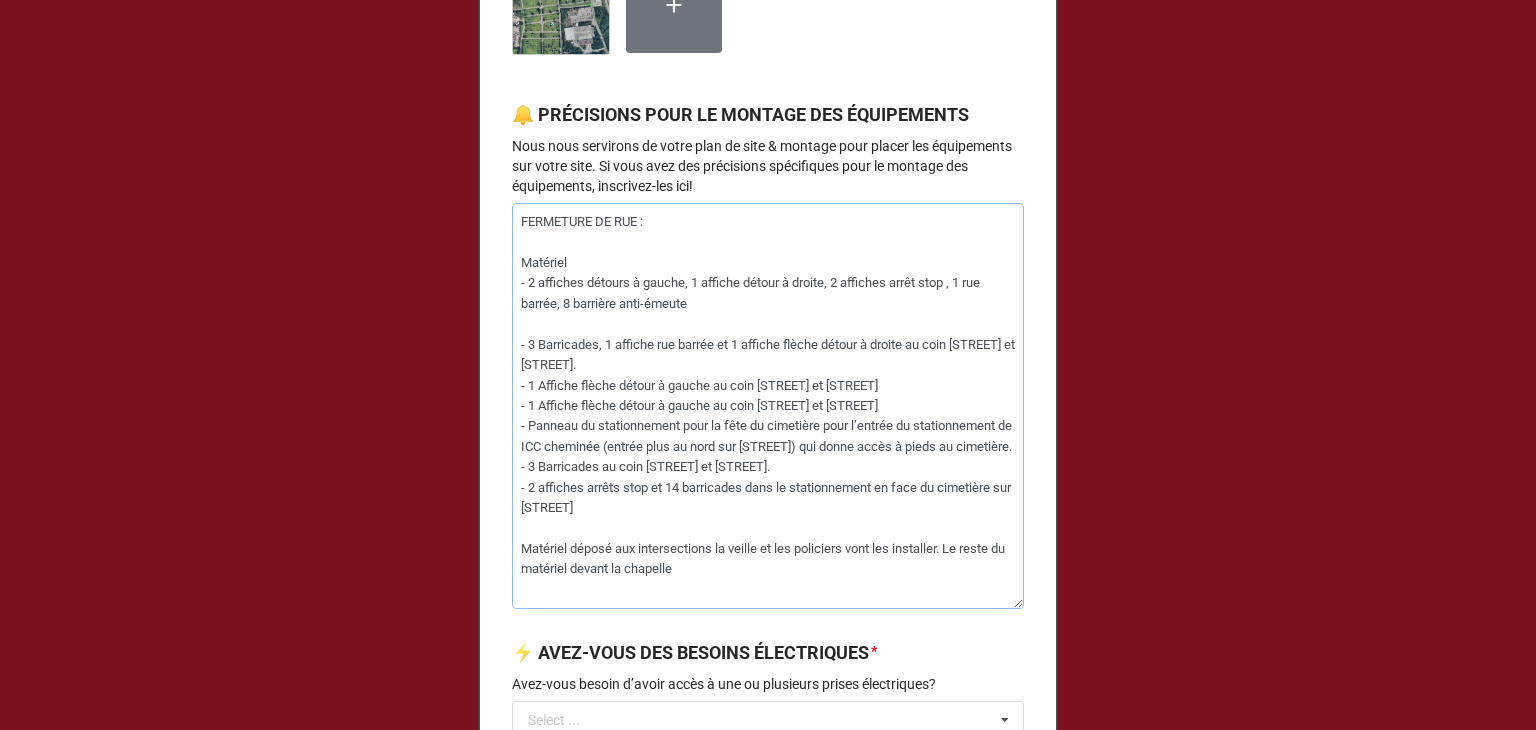 click on "FERMETURE DE RUE :
Matériel
- 2 affiches détours à gauche, 1 affiche détour à droite, 2 affiches arrêt stop , 1 rue barrée, 8 barrière anti-émeute
- 3 Barricades, 1 affiche rue barrée et 1 affiche flèche détour à droite au coin [STREET] et [STREET].
- 1 Affiche flèche détour à gauche au coin [STREET] et [STREET]
- 1 Affiche flèche détour à gauche au coin [STREET] et [STREET]
- Panneau du stationnement pour la fête du cimetière pour l’entrée du stationnement de ICC cheminée (entrée plus au nord sur [STREET]) qui donne accès à pieds au cimetière.
- 3 Barricades au coin [STREET] et [STREET].
- 2 affiches arrêts stop et 14 barricades dans le stationnement en face du cimetière sur [STREET]
Matériel déposé aux intersections la veille et les policiers vont les installer. Le reste du matériel devant la chapelle" at bounding box center (768, 406) 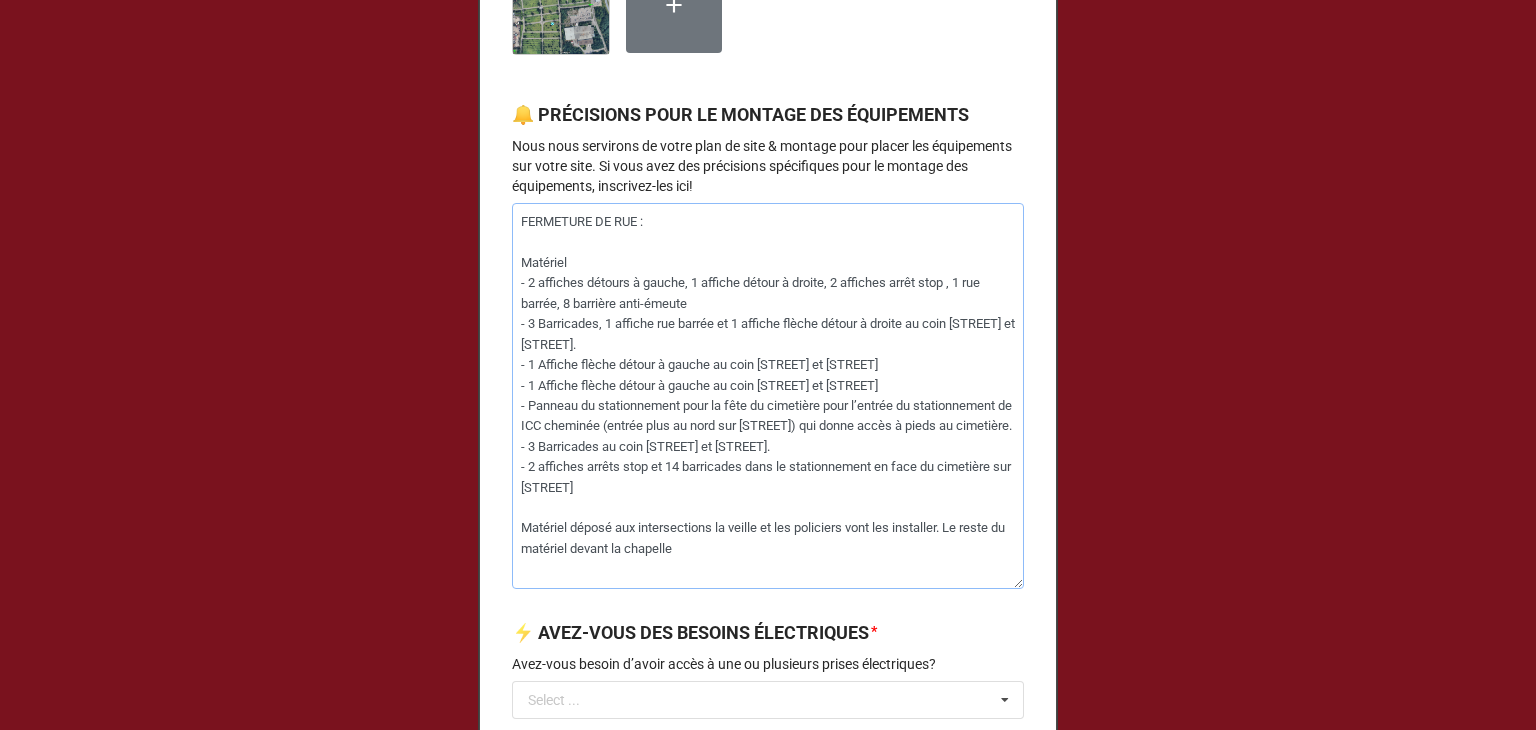 click on "FERMETURE DE RUE :
Matériel
- 2 affiches détours à gauche, 1 affiche détour à droite, 2 affiches arrêt stop , 1 rue barrée, 8 barrière anti-émeute
- 3 Barricades, 1 affiche rue barrée et 1 affiche flèche détour à droite au coin [STREET] et [STREET].
- 1 Affiche flèche détour à gauche au coin [STREET] et [STREET]
- 1 Affiche flèche détour à gauche au coin [STREET] et [STREET]
- Panneau du stationnement pour la fête du cimetière pour l’entrée du stationnement de ICC cheminée (entrée plus au nord sur [STREET]) qui donne accès à pieds au cimetière.
- 3 Barricades au coin [STREET] et [STREET].
- 2 affiches arrêts stop et 14 barricades dans le stationnement en face du cimetière sur [STREET]
Matériel déposé aux intersections la veille et les policiers vont les installer. Le reste du matériel devant la chapelle" at bounding box center (768, 396) 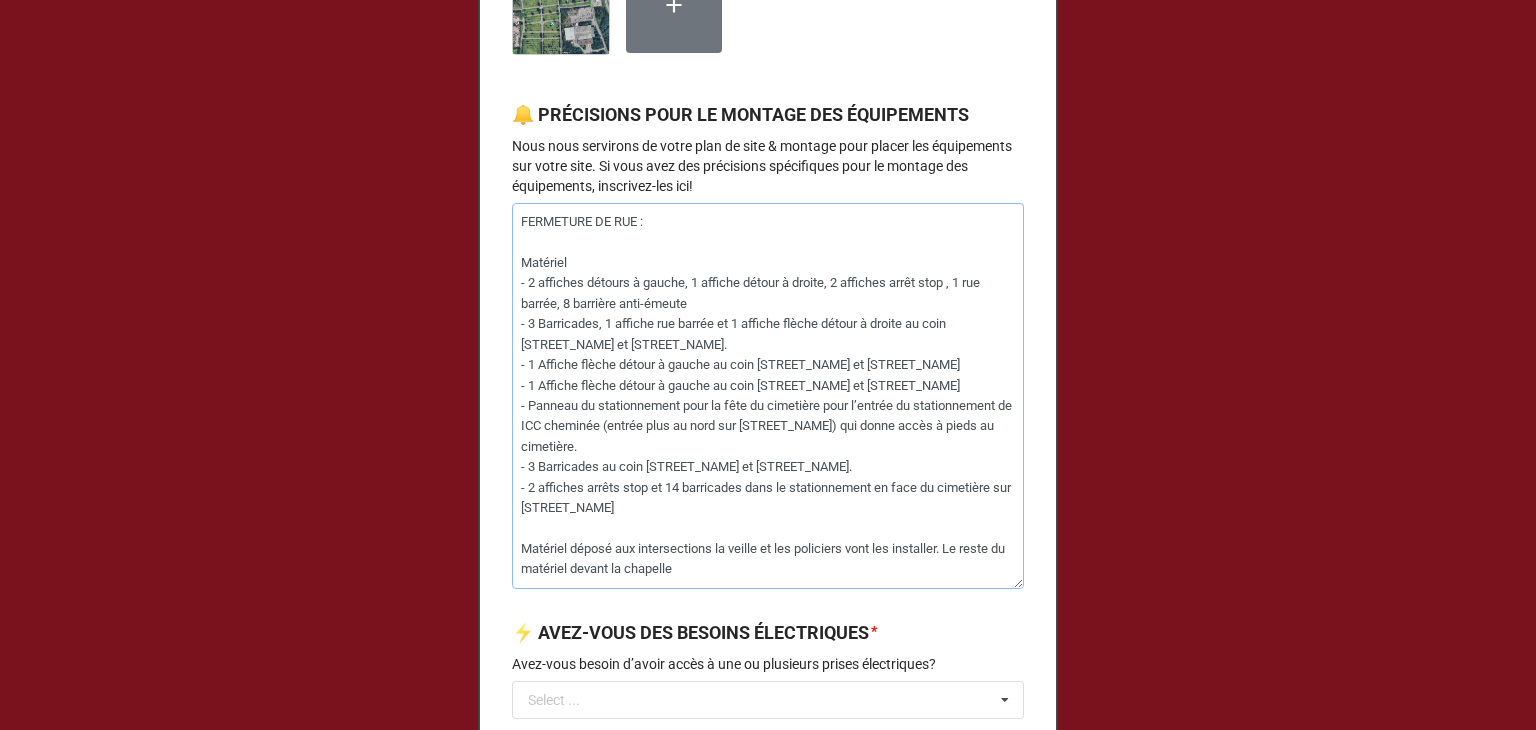 type on "x" 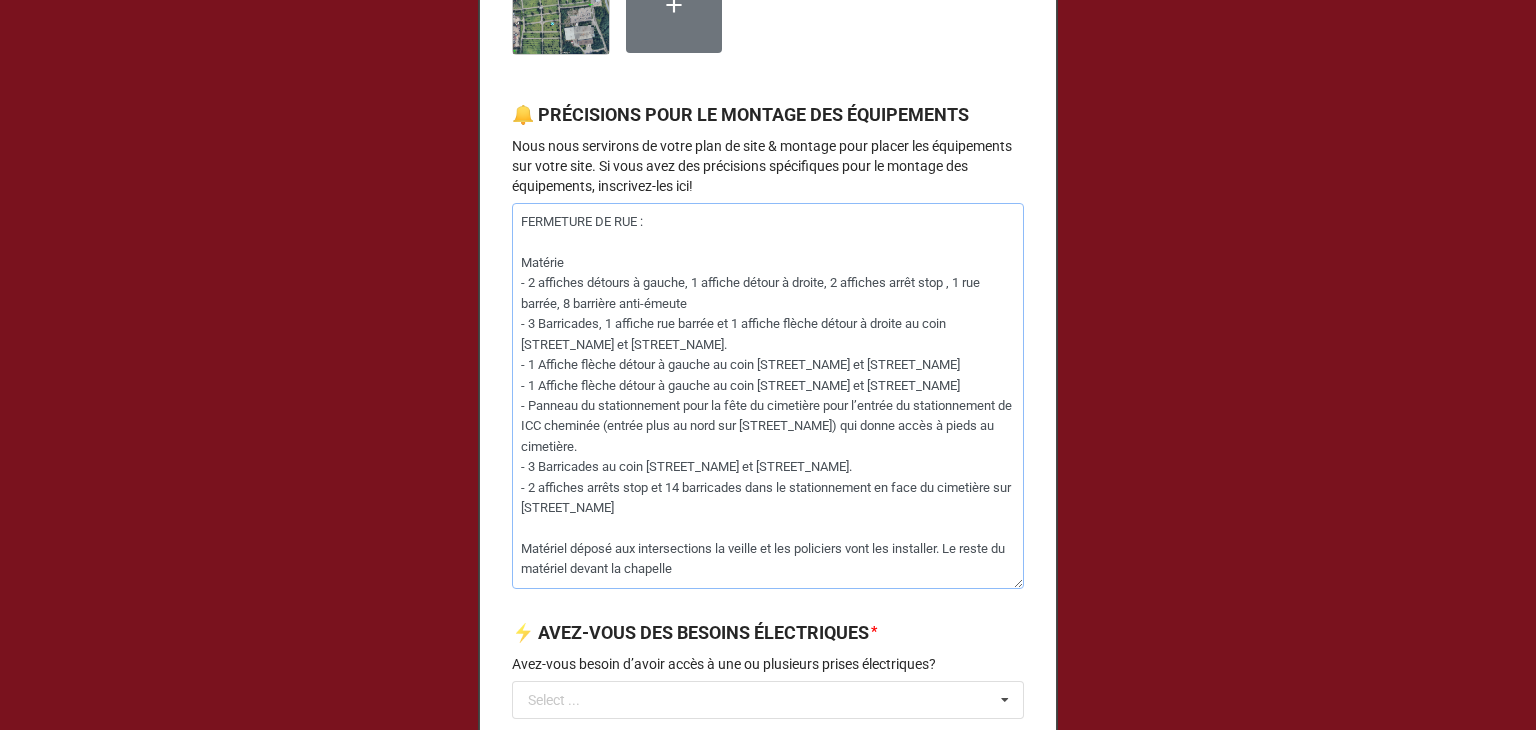 type on "x" 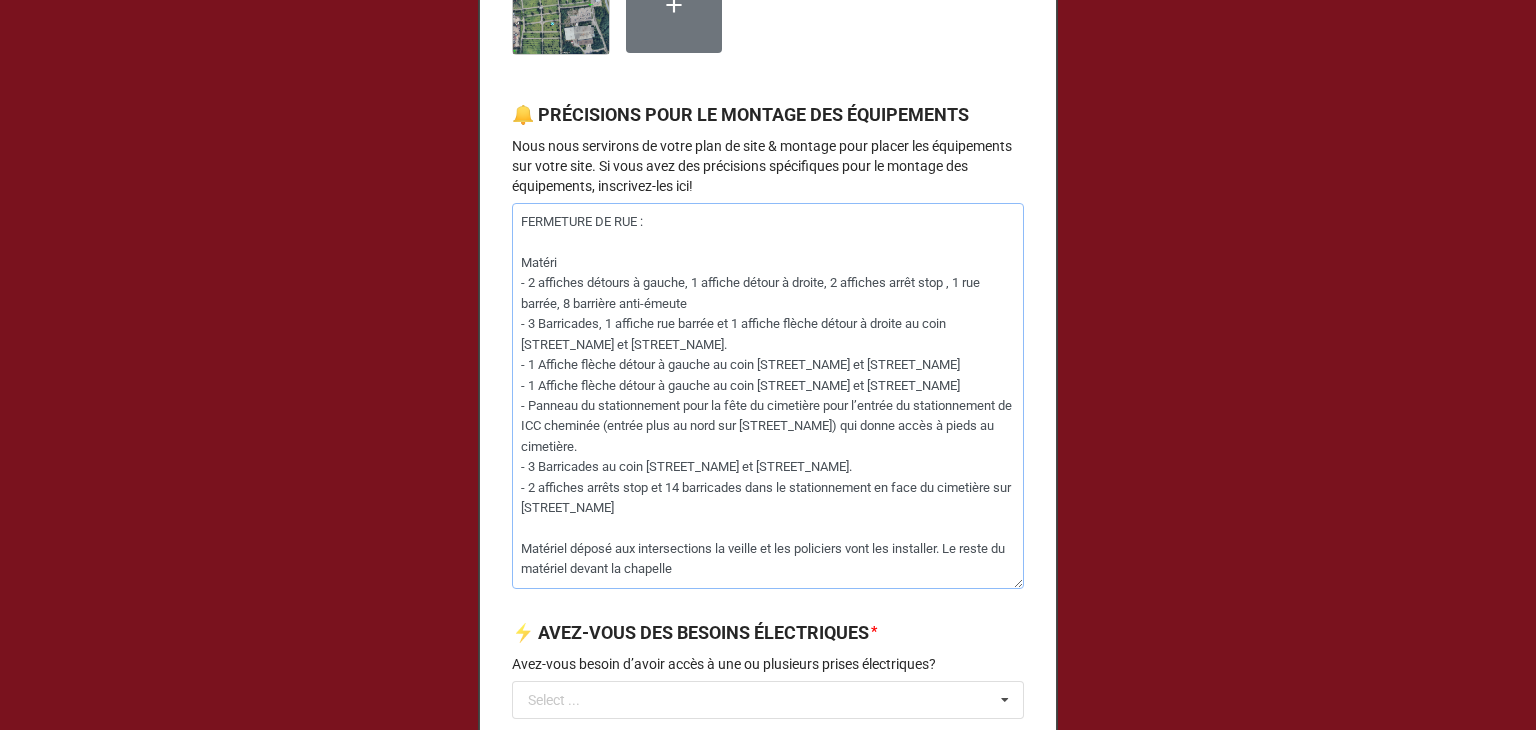 type on "x" 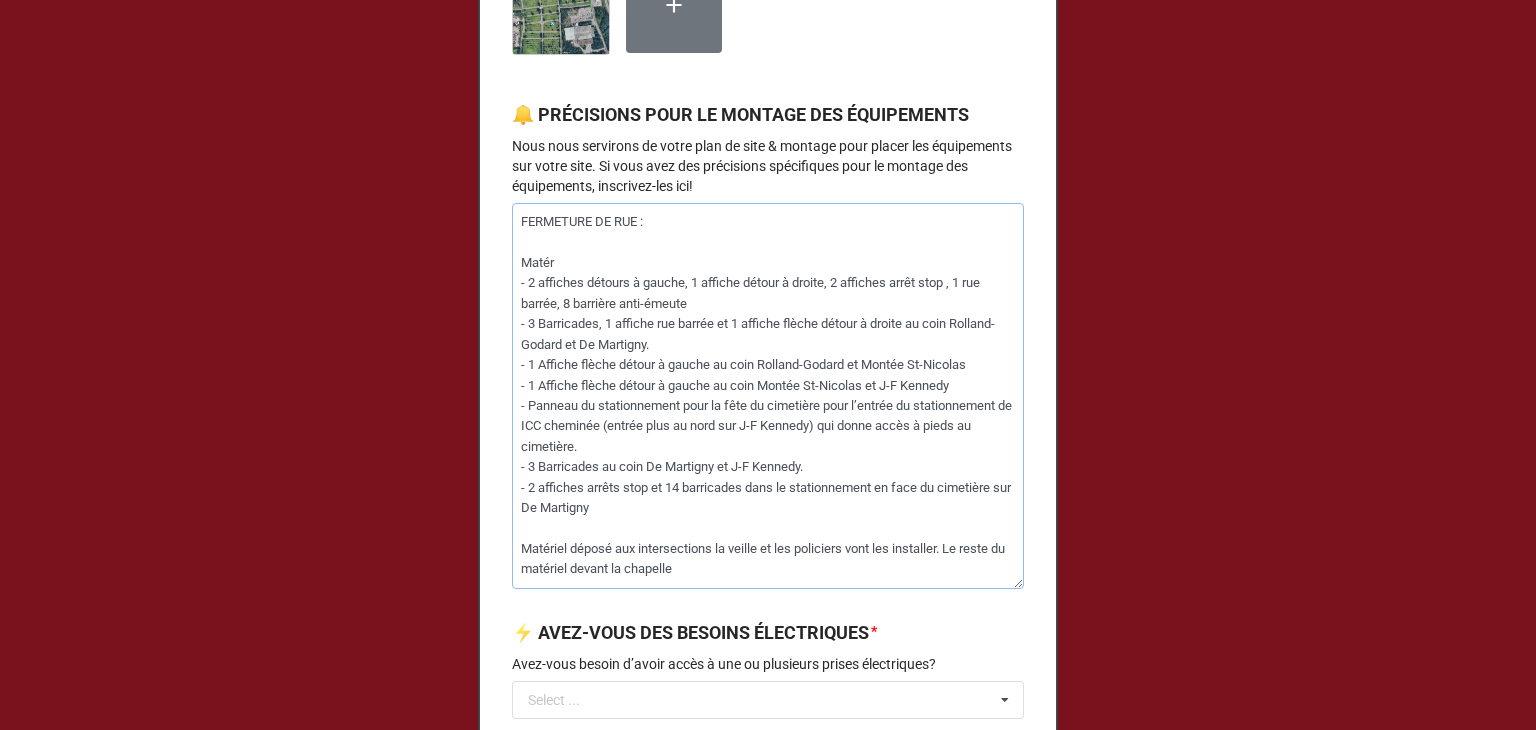 type on "x" 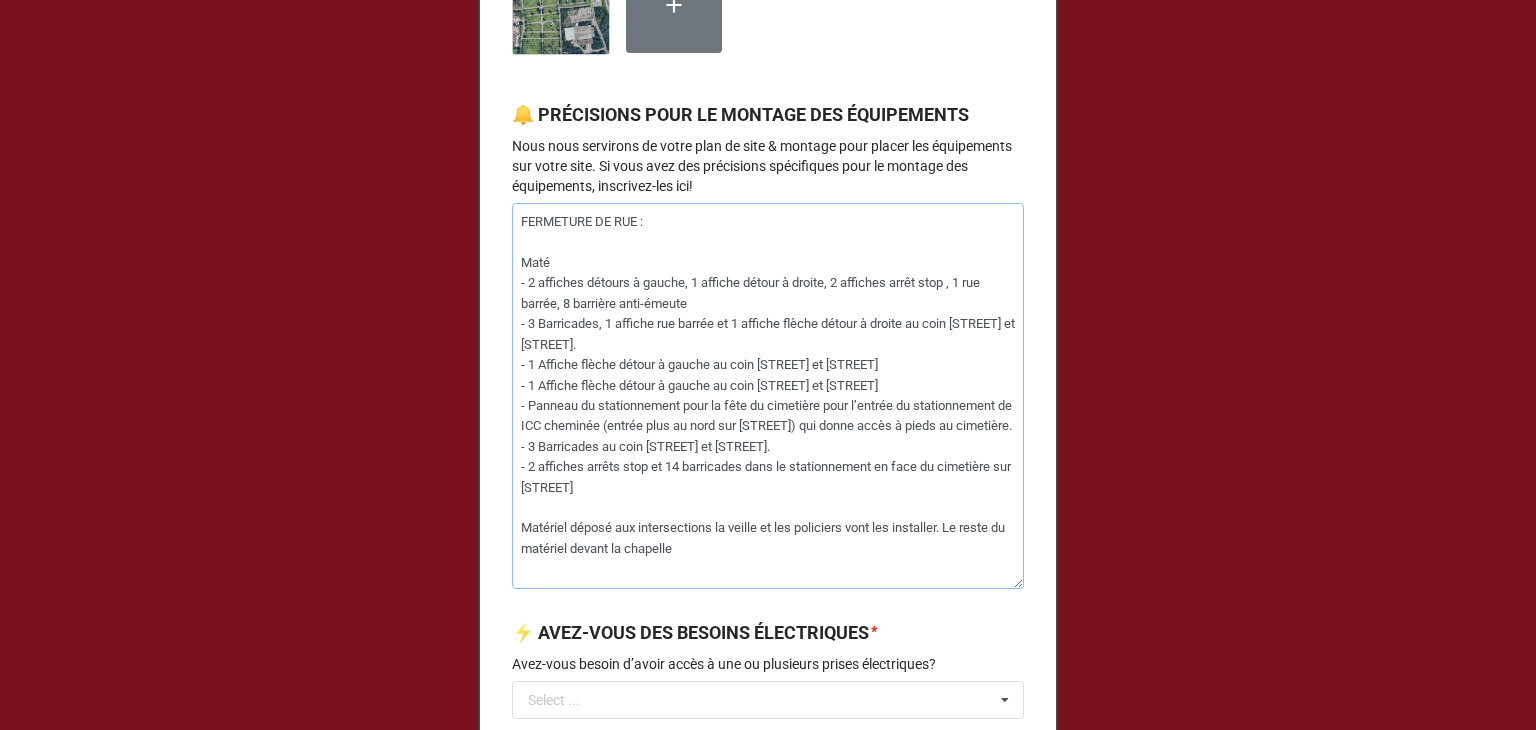 type on "x" 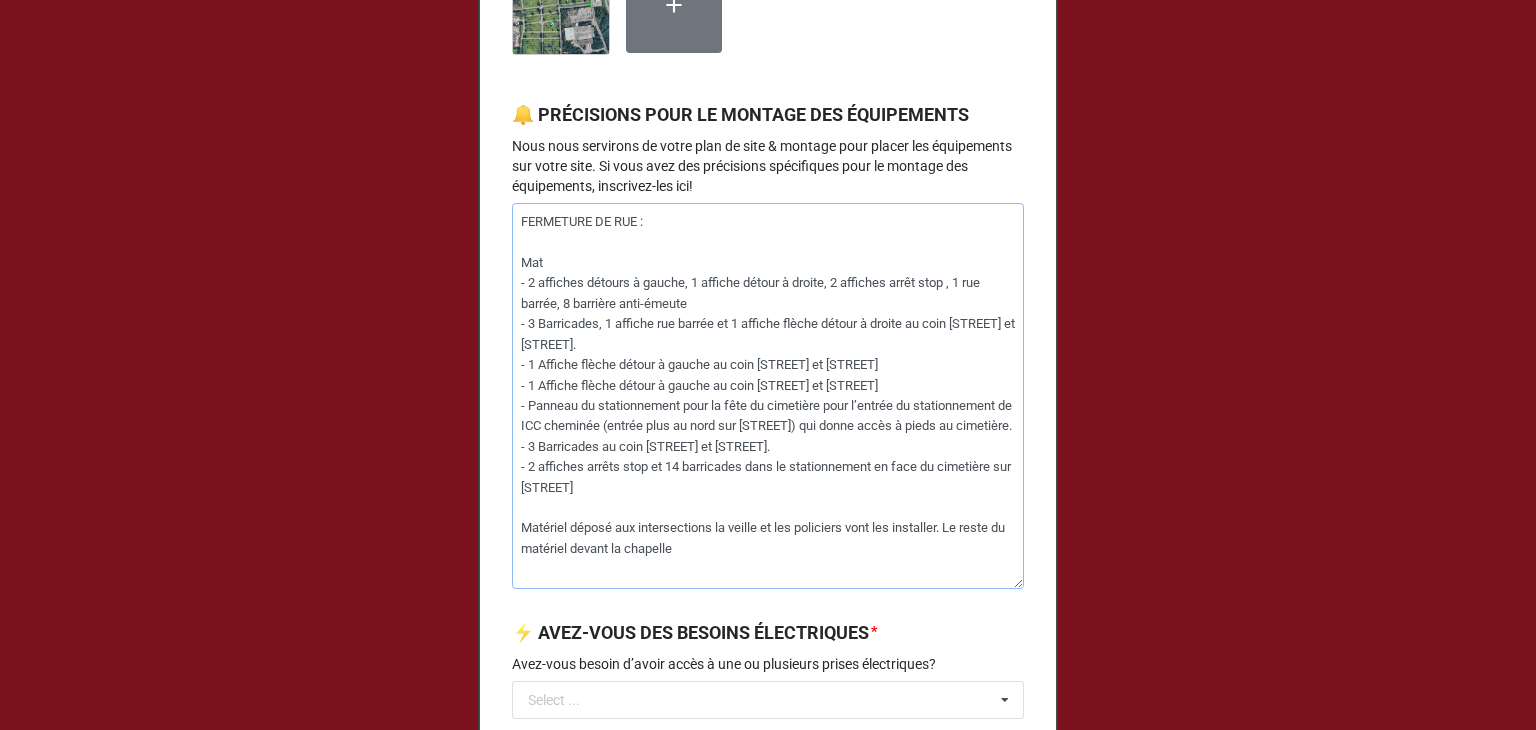 type on "x" 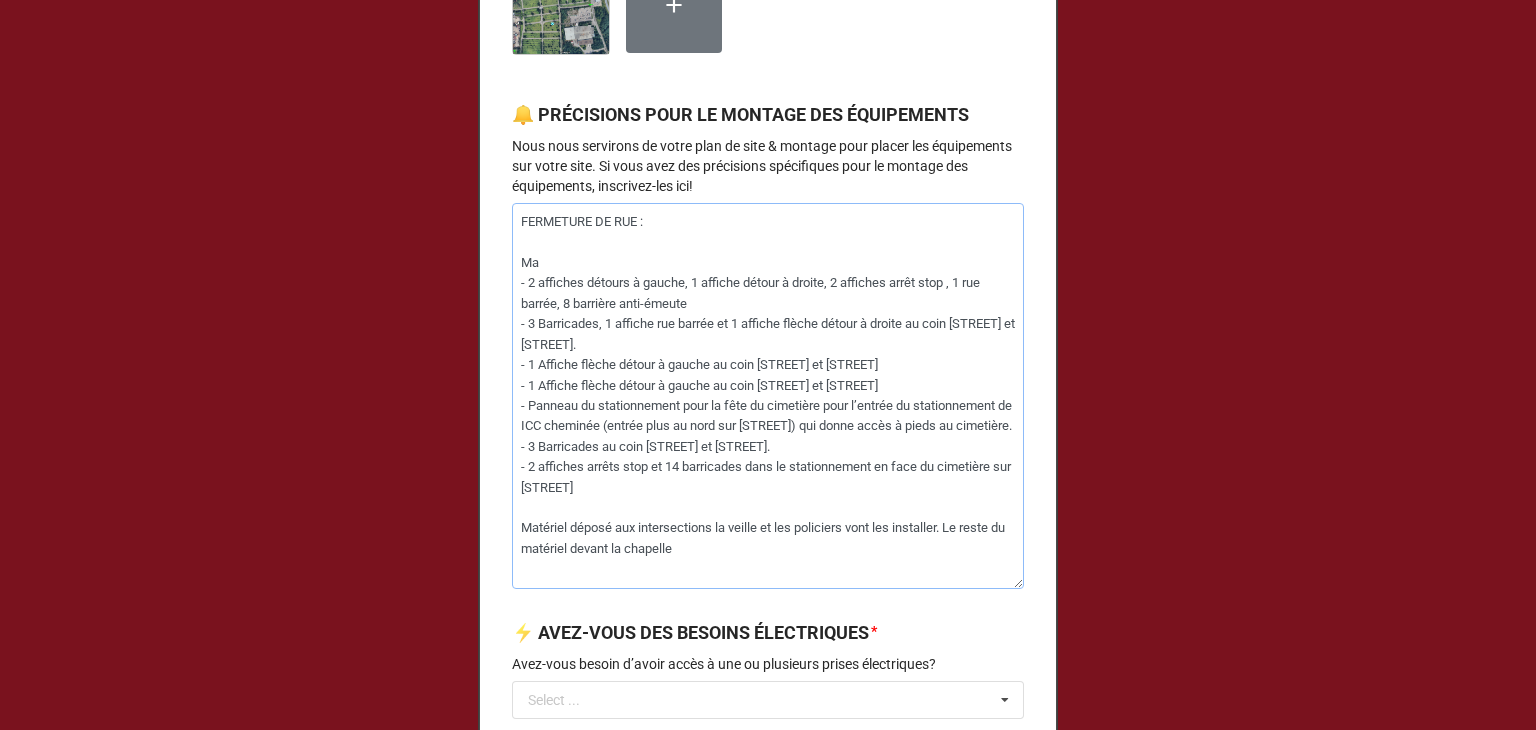 type on "x" 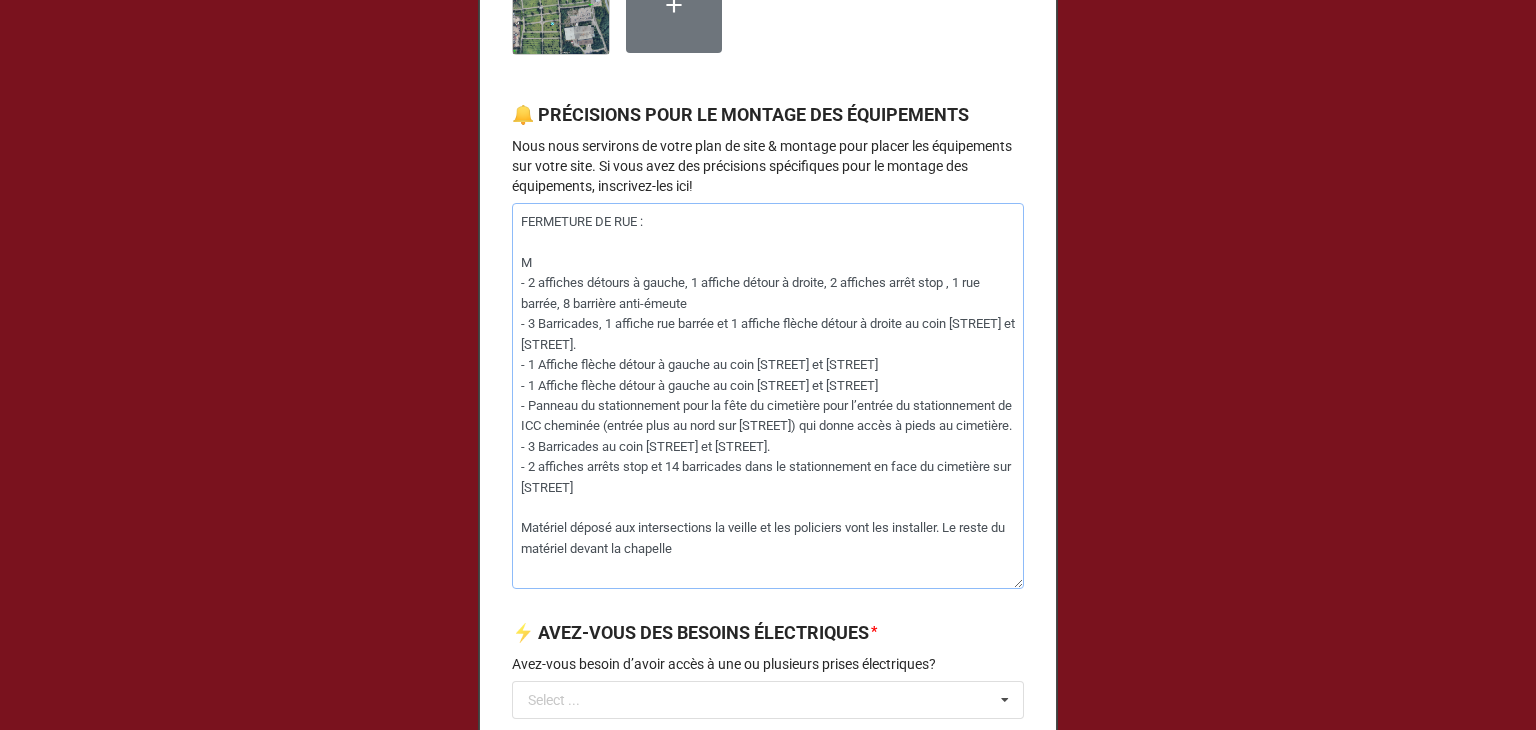 type on "x" 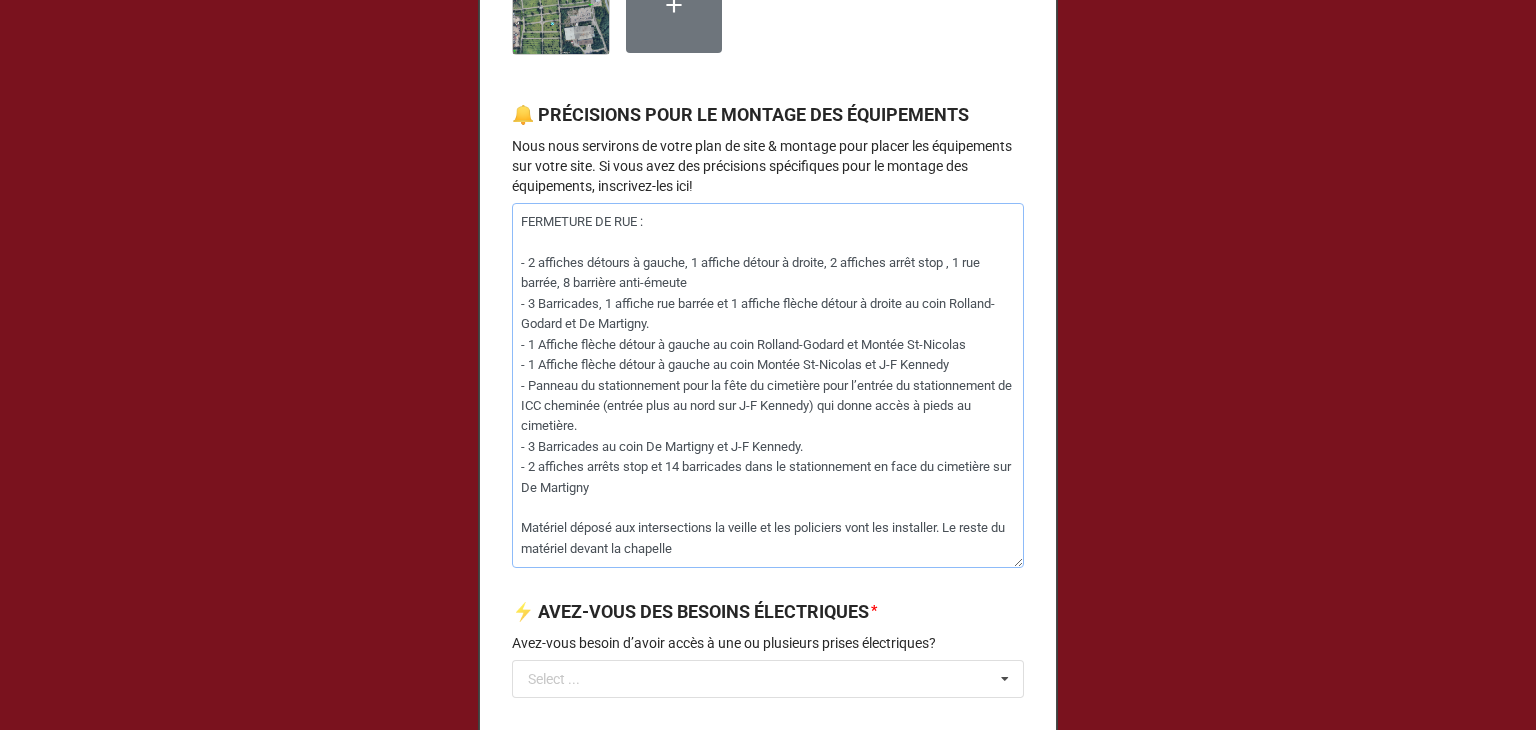 click on "FERMETURE DE RUE :
- 2 affiches détours à gauche, 1 affiche détour à droite, 2 affiches arrêt stop , 1 rue barrée, 8 barrière anti-émeute
- 3 Barricades, 1 affiche rue barrée et 1 affiche flèche détour à droite au coin Rolland-Godard et De Martigny.
- 1 Affiche flèche détour à gauche au coin Rolland-Godard et Montée St-Nicolas
- 1 Affiche flèche détour à gauche au coin Montée St-Nicolas et J-F Kennedy
- Panneau du stationnement pour la fête du cimetière pour l’entrée du stationnement de ICC cheminée (entrée plus au nord sur J-F Kennedy) qui donne accès à pieds au cimetière.
- 3 Barricades au coin De Martigny et J-F Kennedy.
- 2 affiches arrêts stop et 14 barricades dans le stationnement en face du cimetière sur De Martigny
Matériel déposé aux intersections la veille et les policiers vont les installer. Le reste du matériel devant la chapelle" at bounding box center [768, 385] 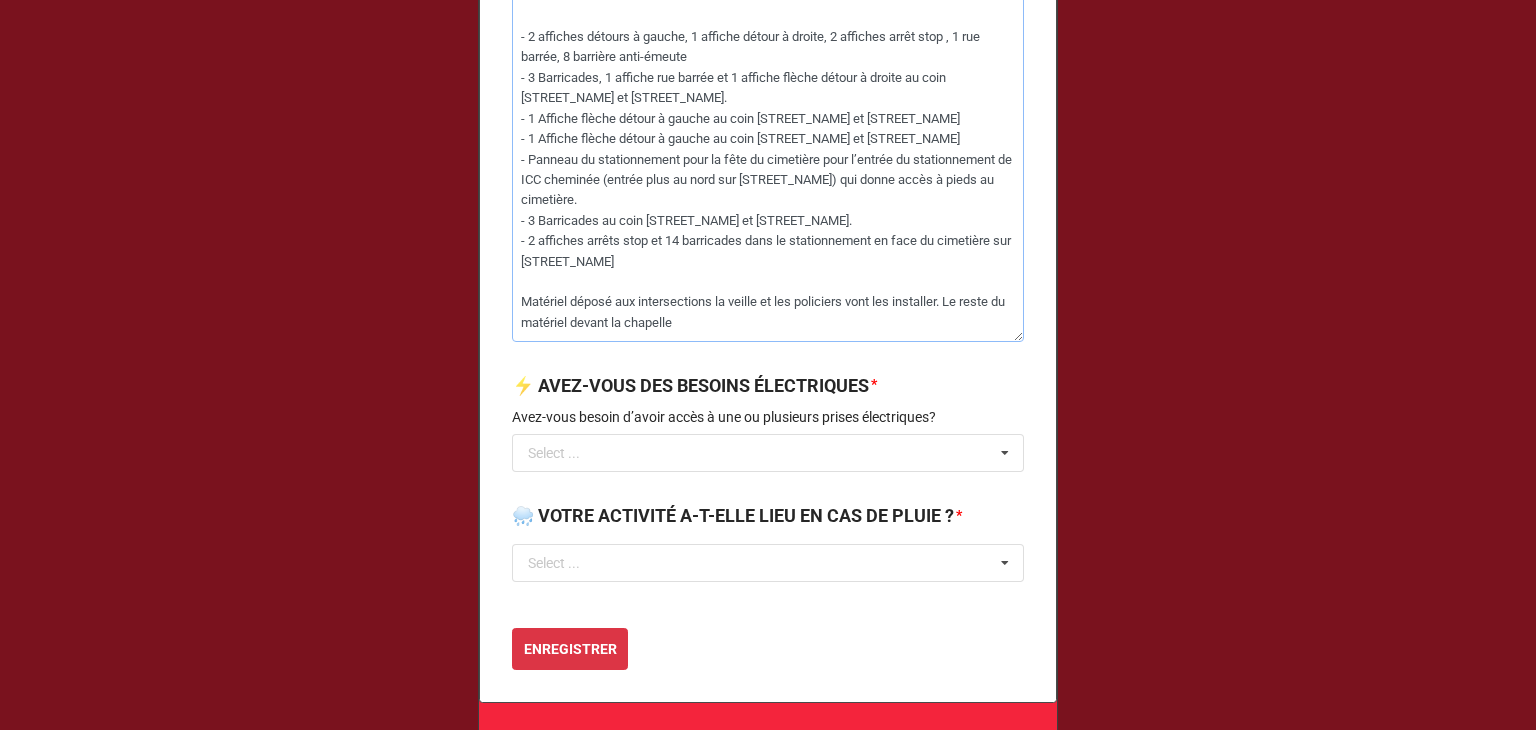 scroll, scrollTop: 2600, scrollLeft: 0, axis: vertical 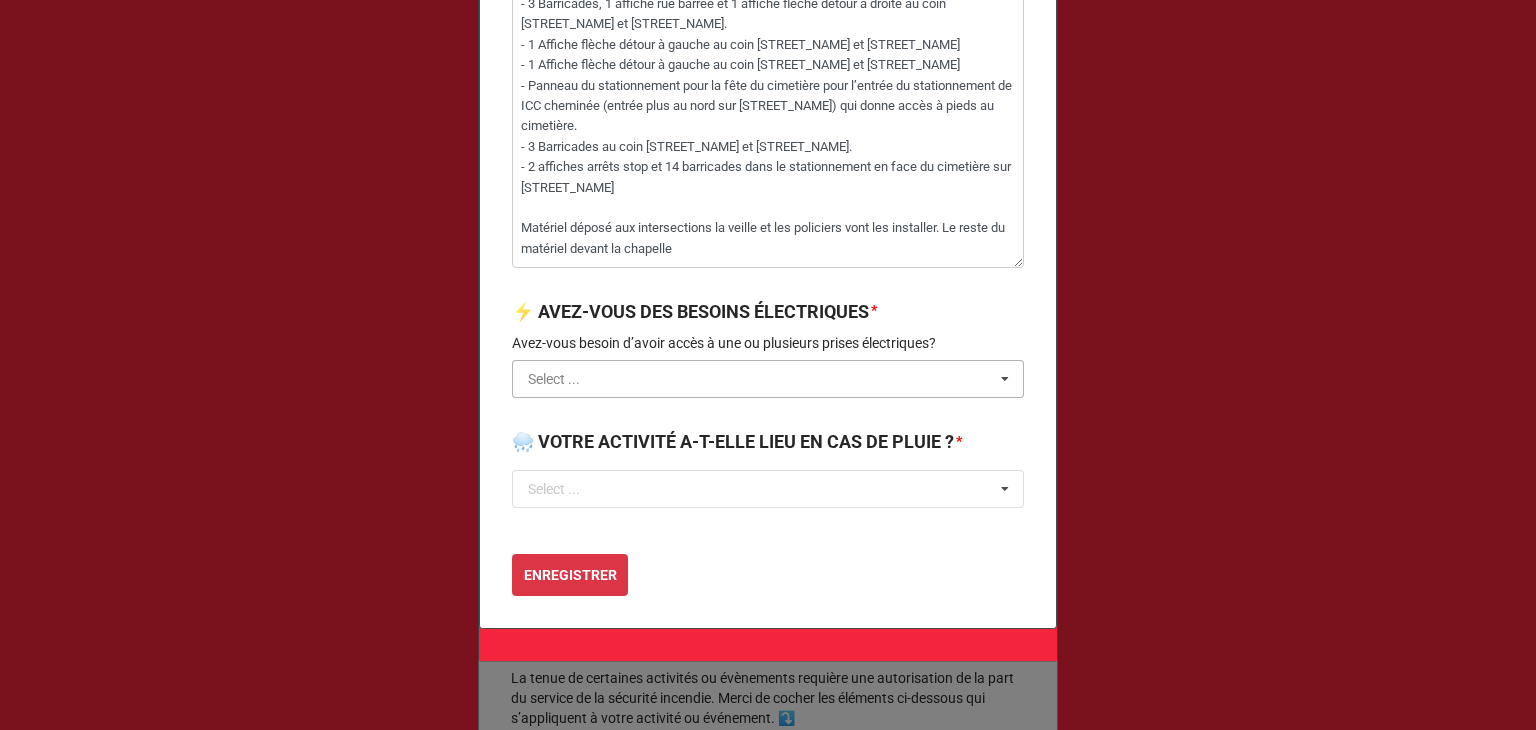 click at bounding box center (769, 379) 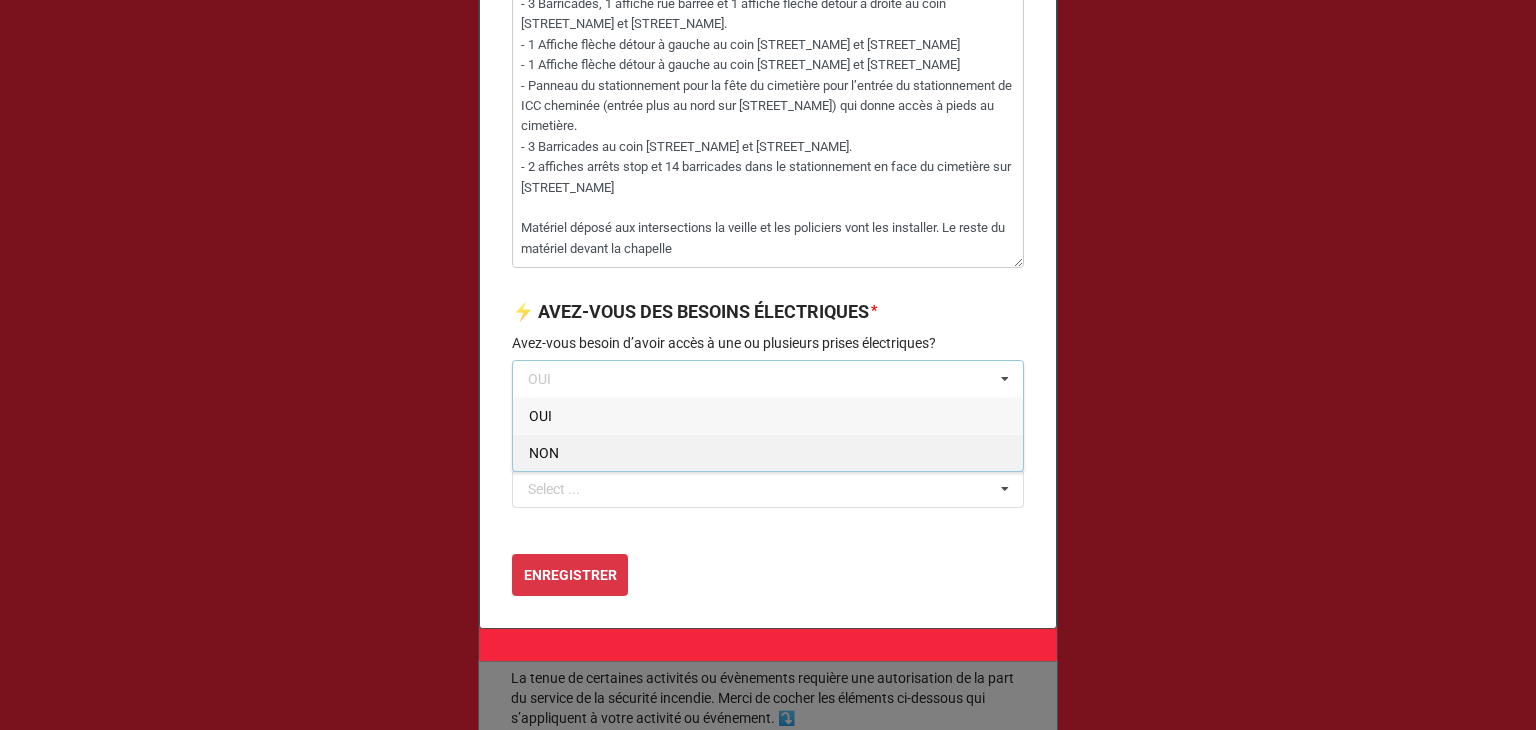 click on "NON" at bounding box center [768, 452] 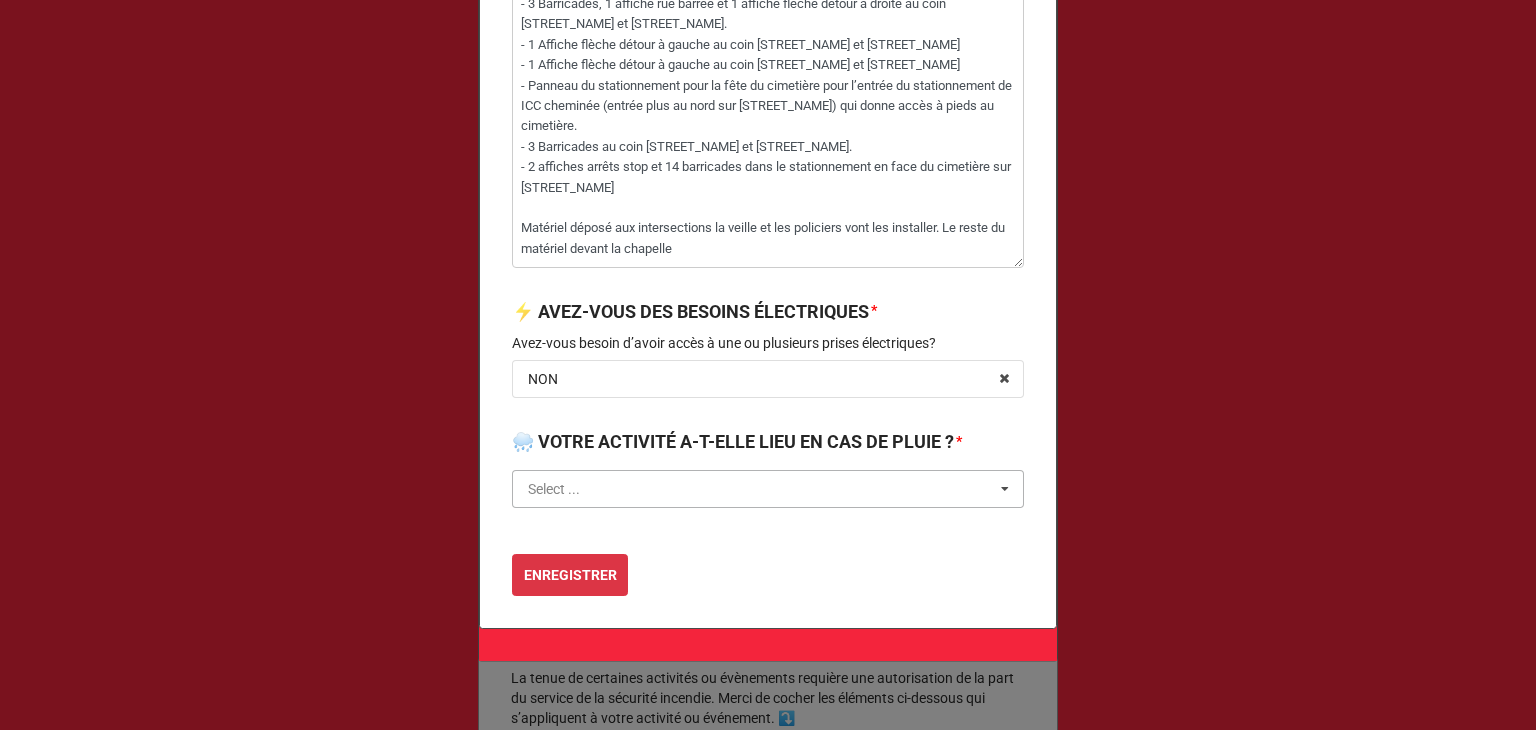 click at bounding box center [769, 489] 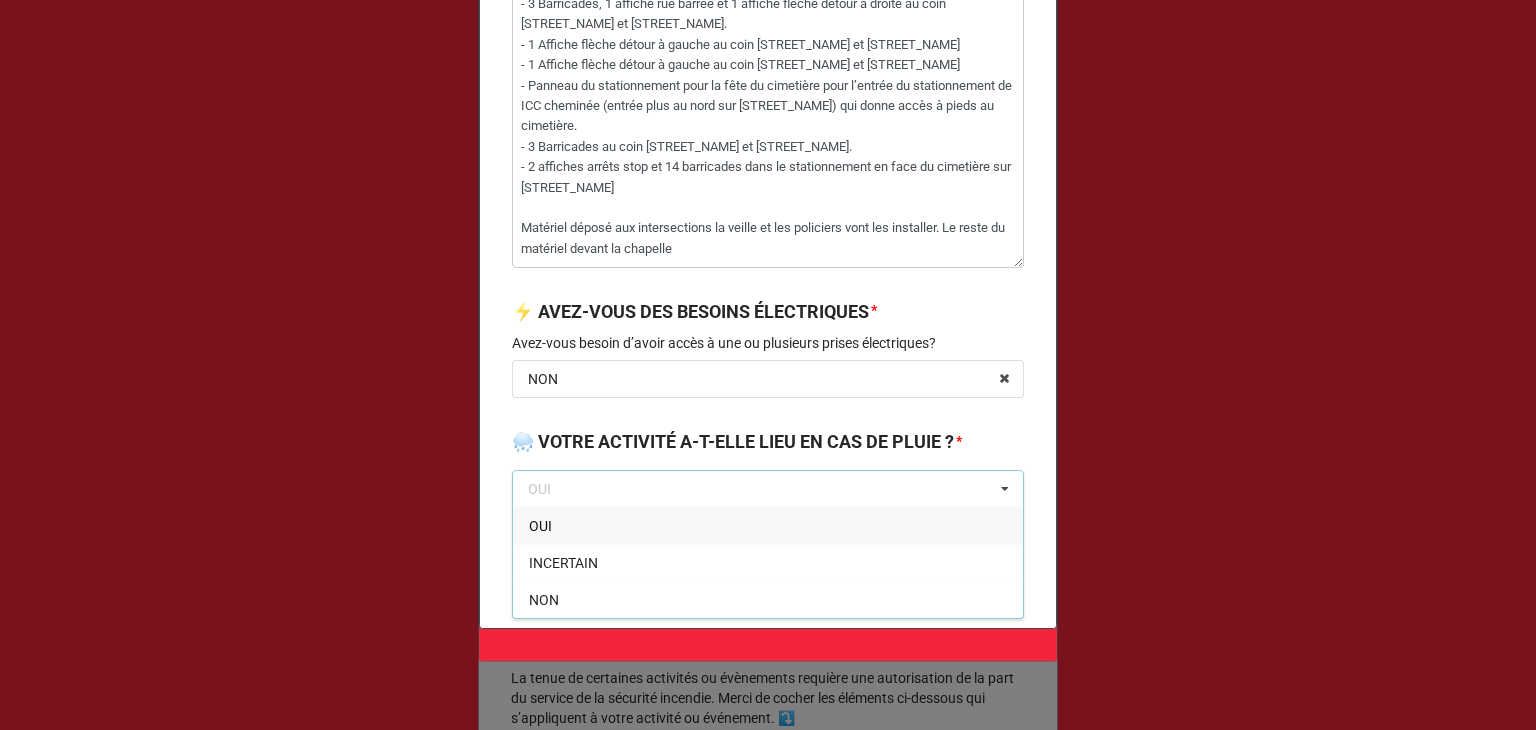 drag, startPoint x: 565, startPoint y: 539, endPoint x: 516, endPoint y: 298, distance: 245.93088 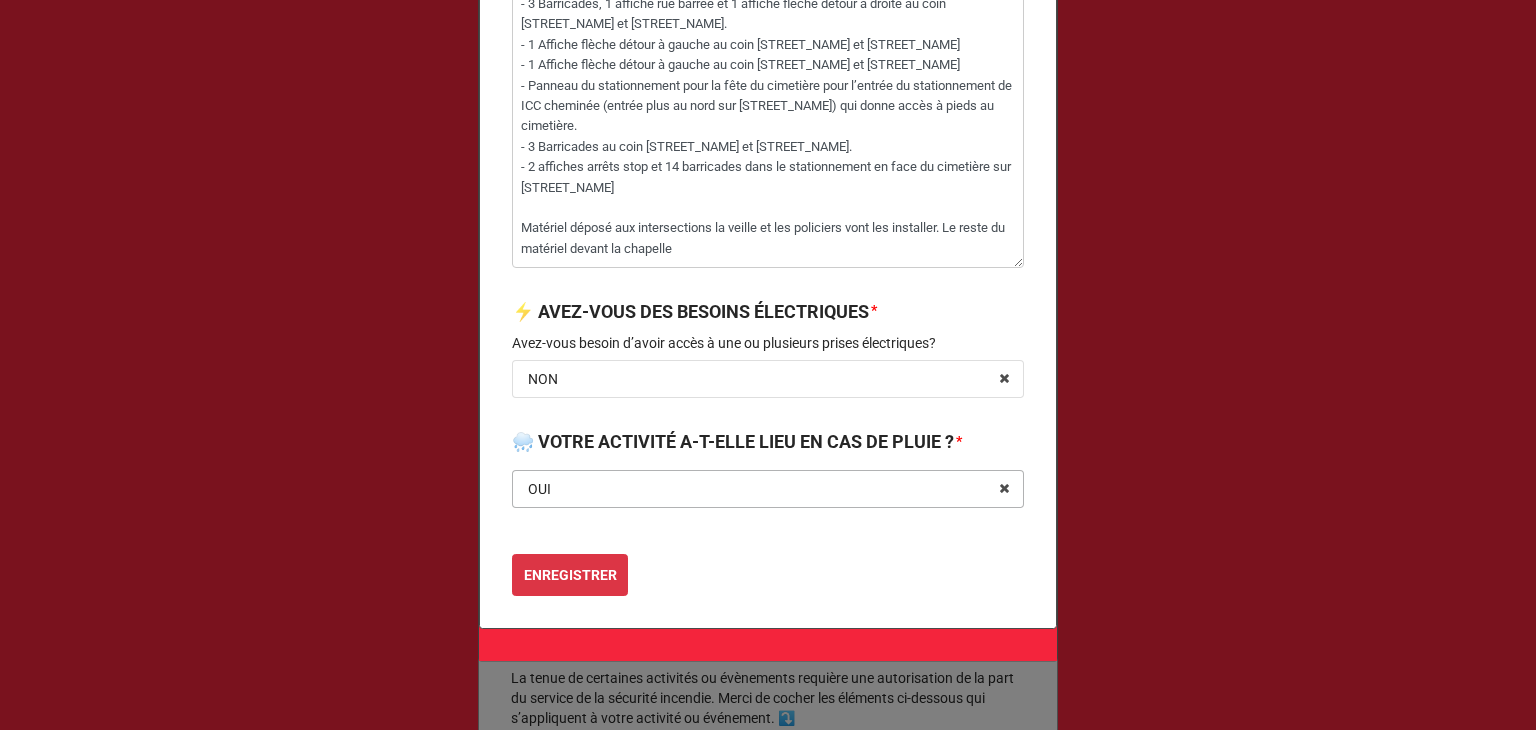 click on "OUI" at bounding box center [539, 489] 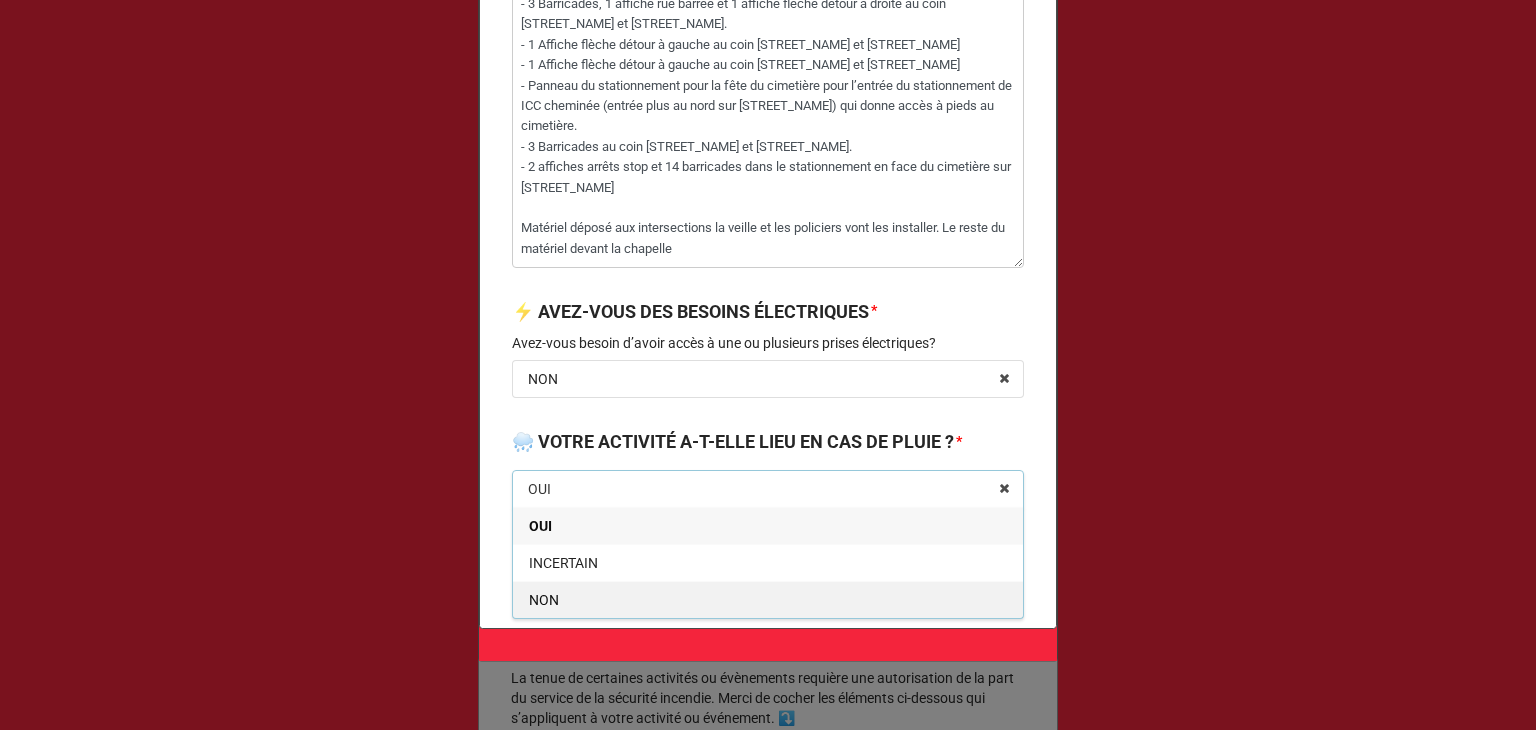 click on "NON" at bounding box center [544, 600] 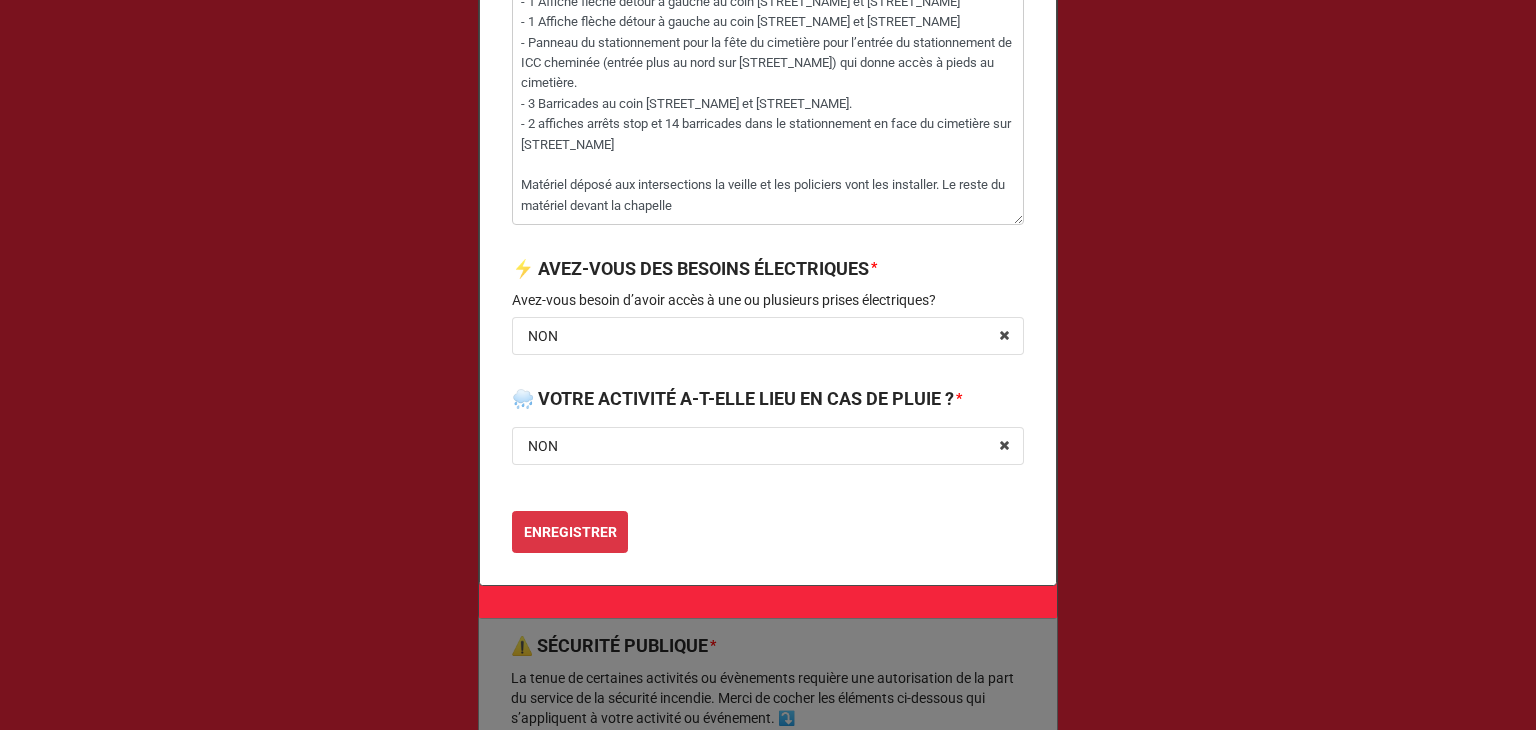 scroll, scrollTop: 2684, scrollLeft: 0, axis: vertical 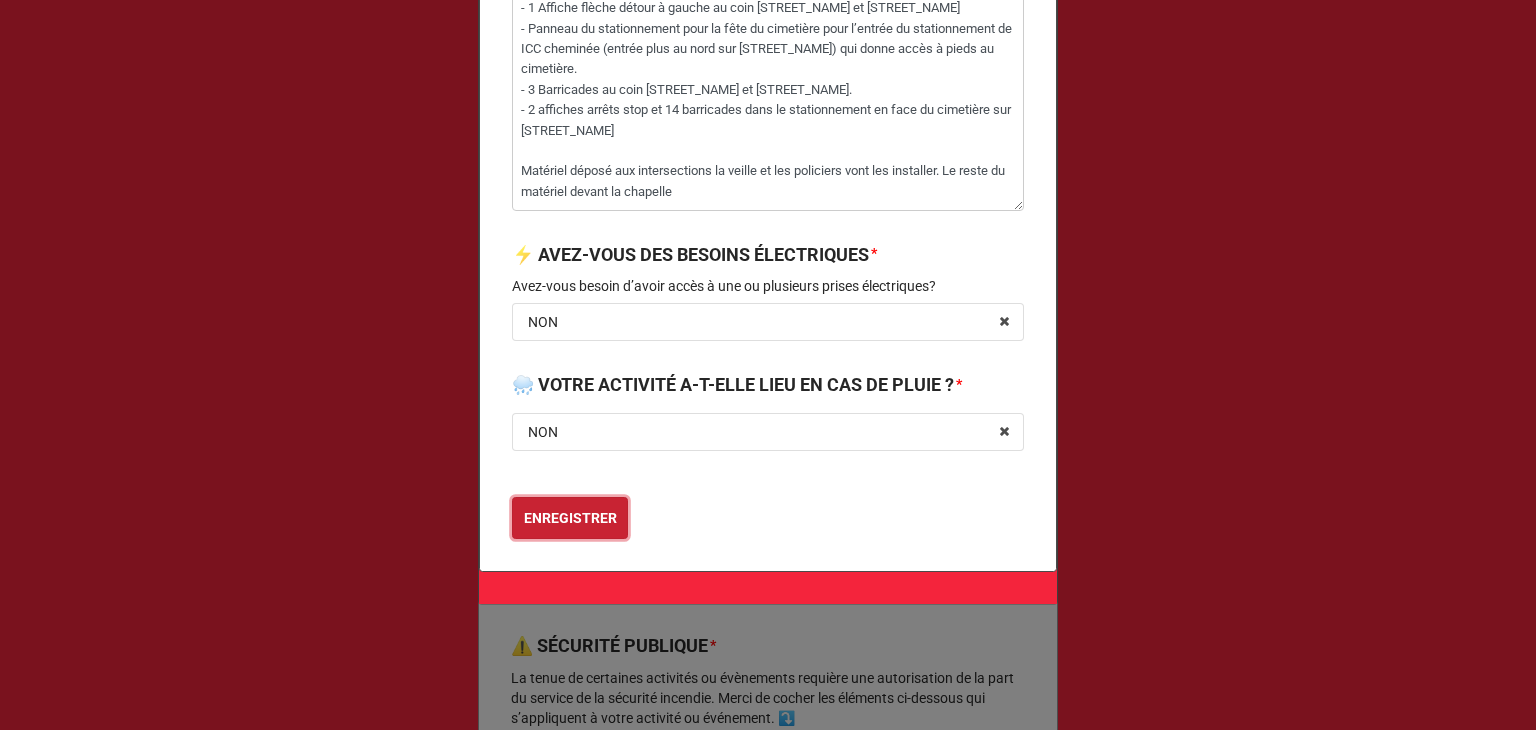 click on "ENREGISTRER" at bounding box center (570, 518) 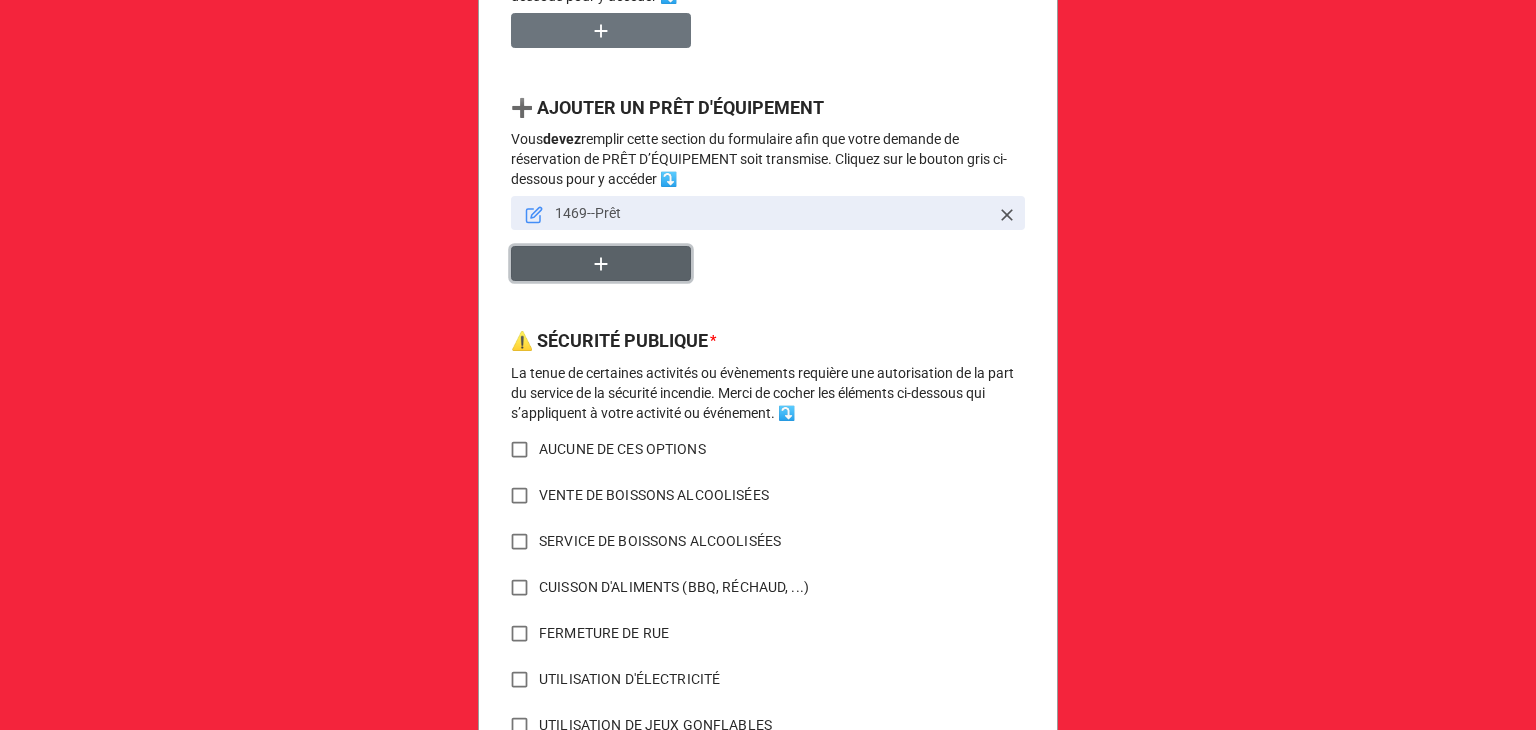 scroll, scrollTop: 1500, scrollLeft: 0, axis: vertical 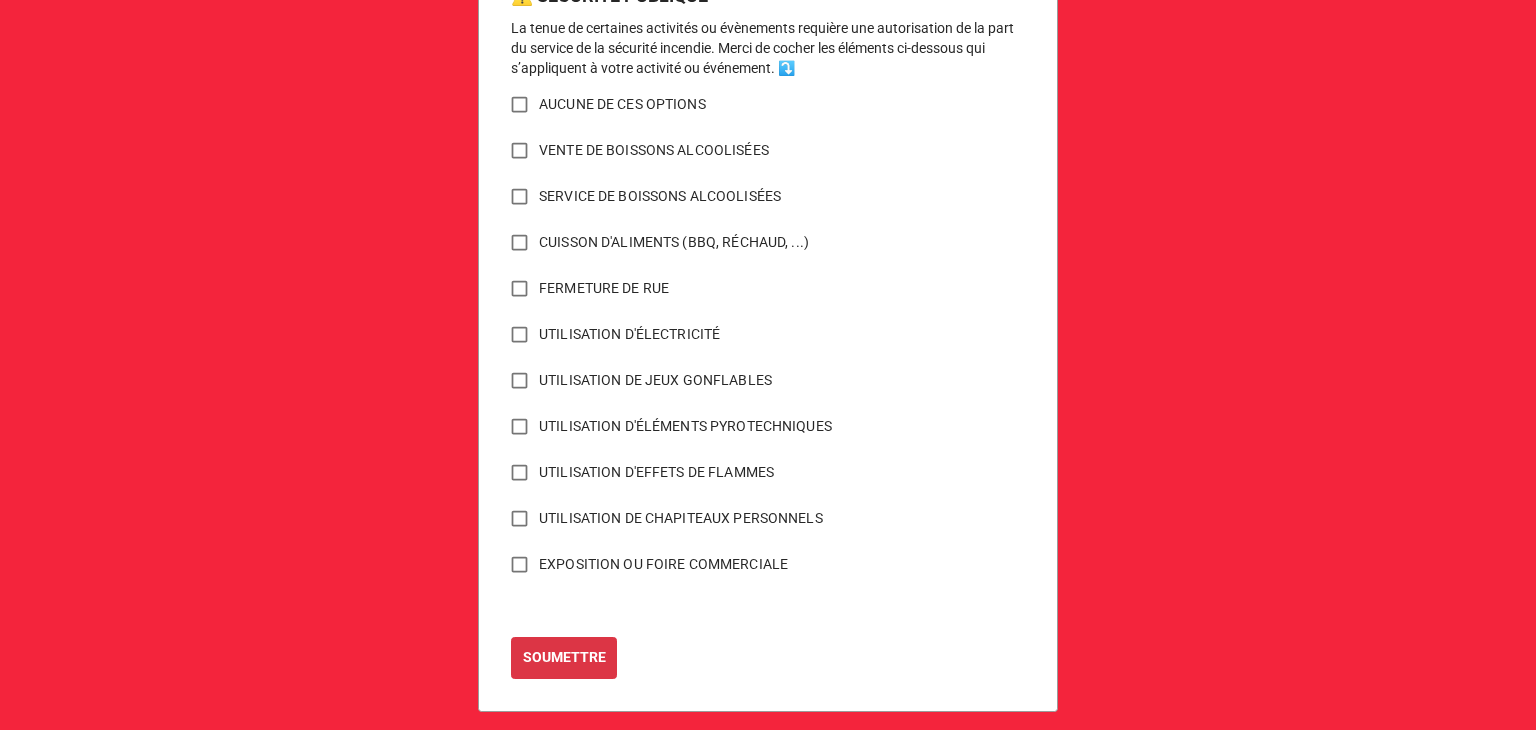 click on "FERMETURE DE RUE" at bounding box center (519, 288) 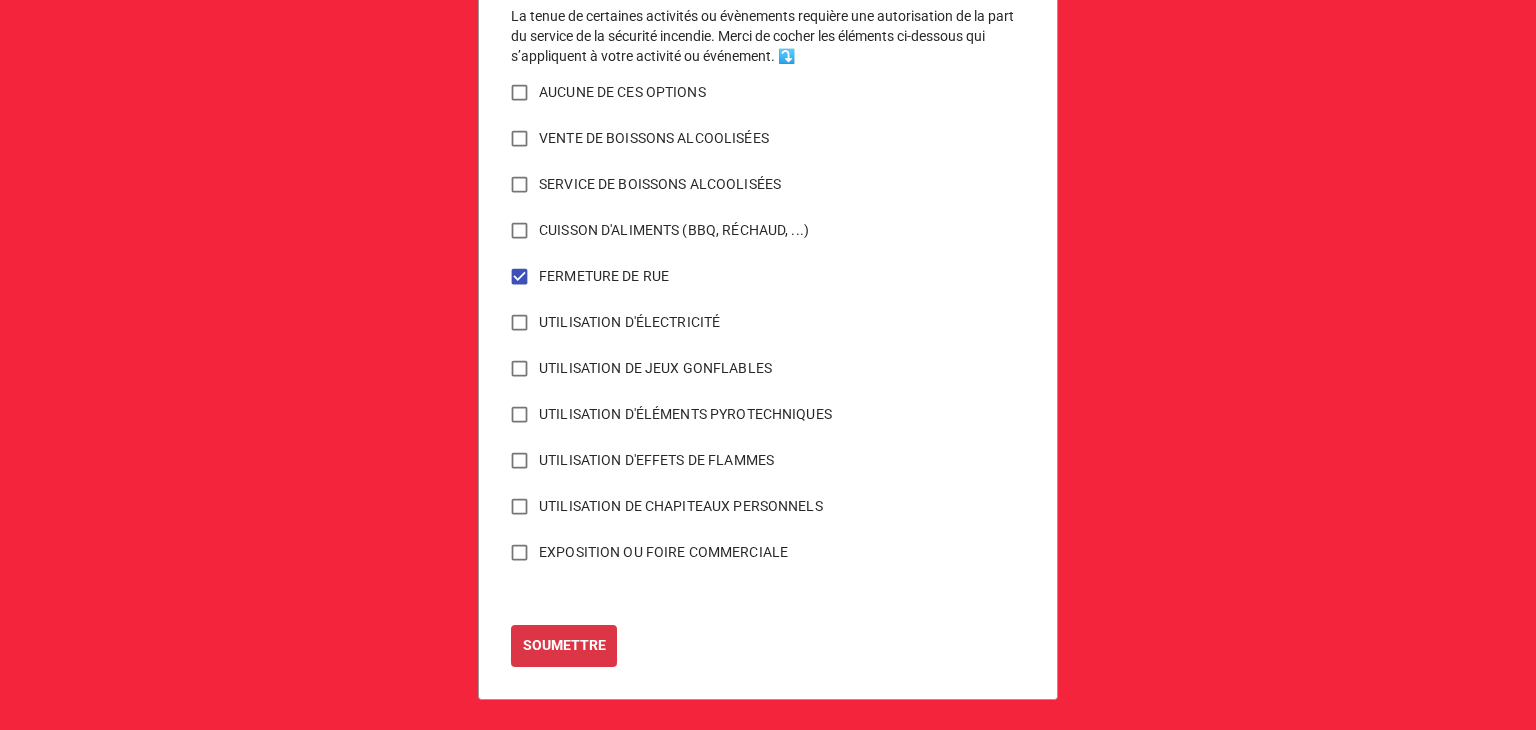 scroll, scrollTop: 1515, scrollLeft: 0, axis: vertical 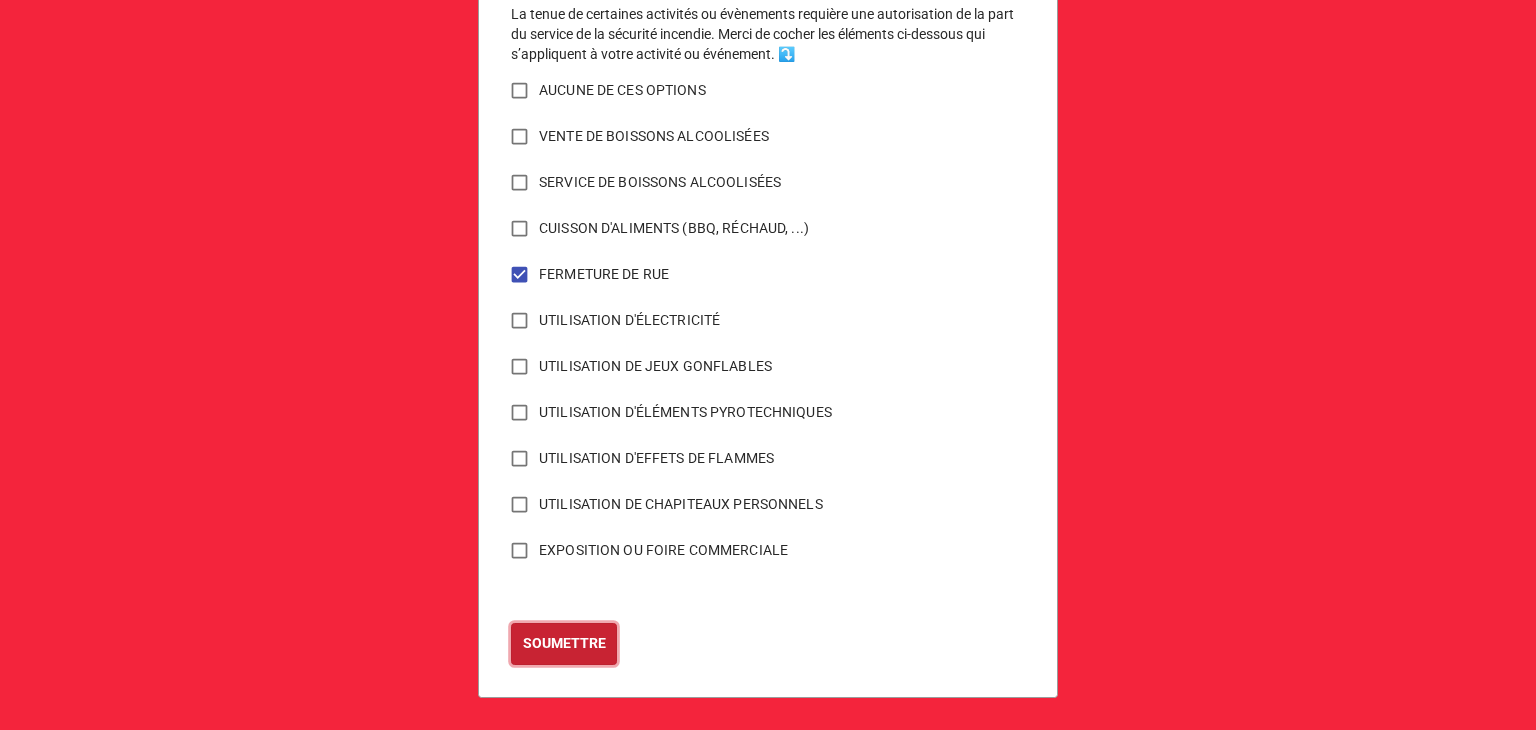 click on "SOUMETTRE" at bounding box center (564, 643) 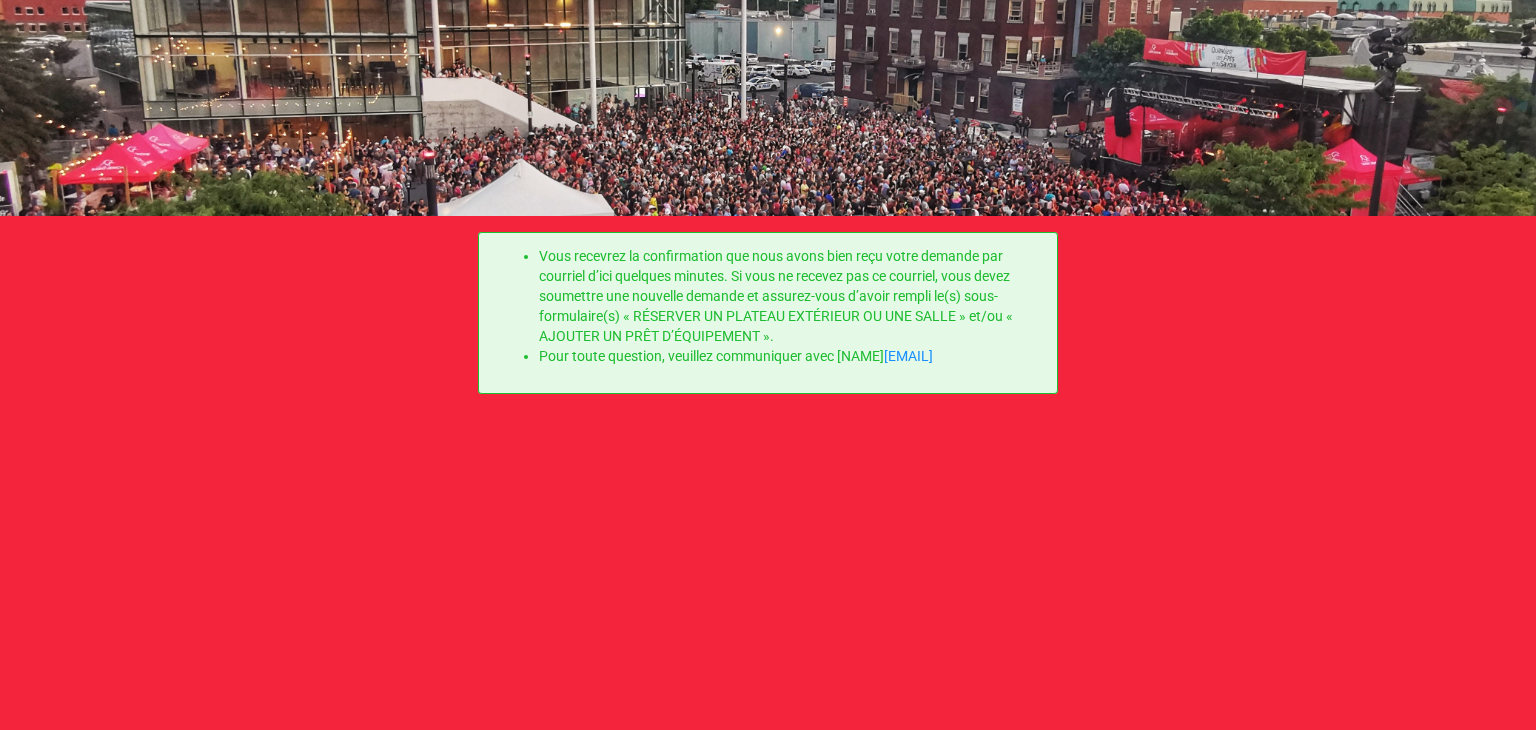 scroll, scrollTop: 0, scrollLeft: 0, axis: both 